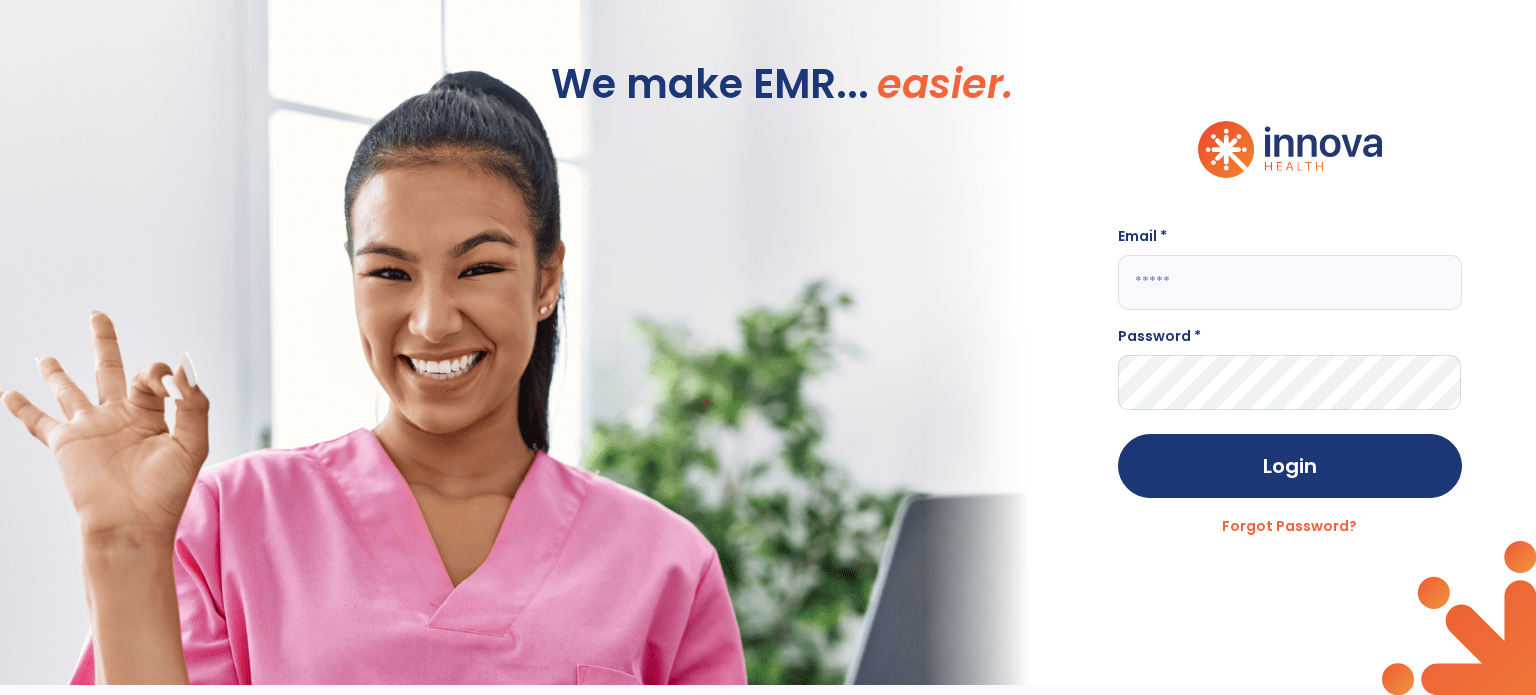 scroll, scrollTop: 0, scrollLeft: 0, axis: both 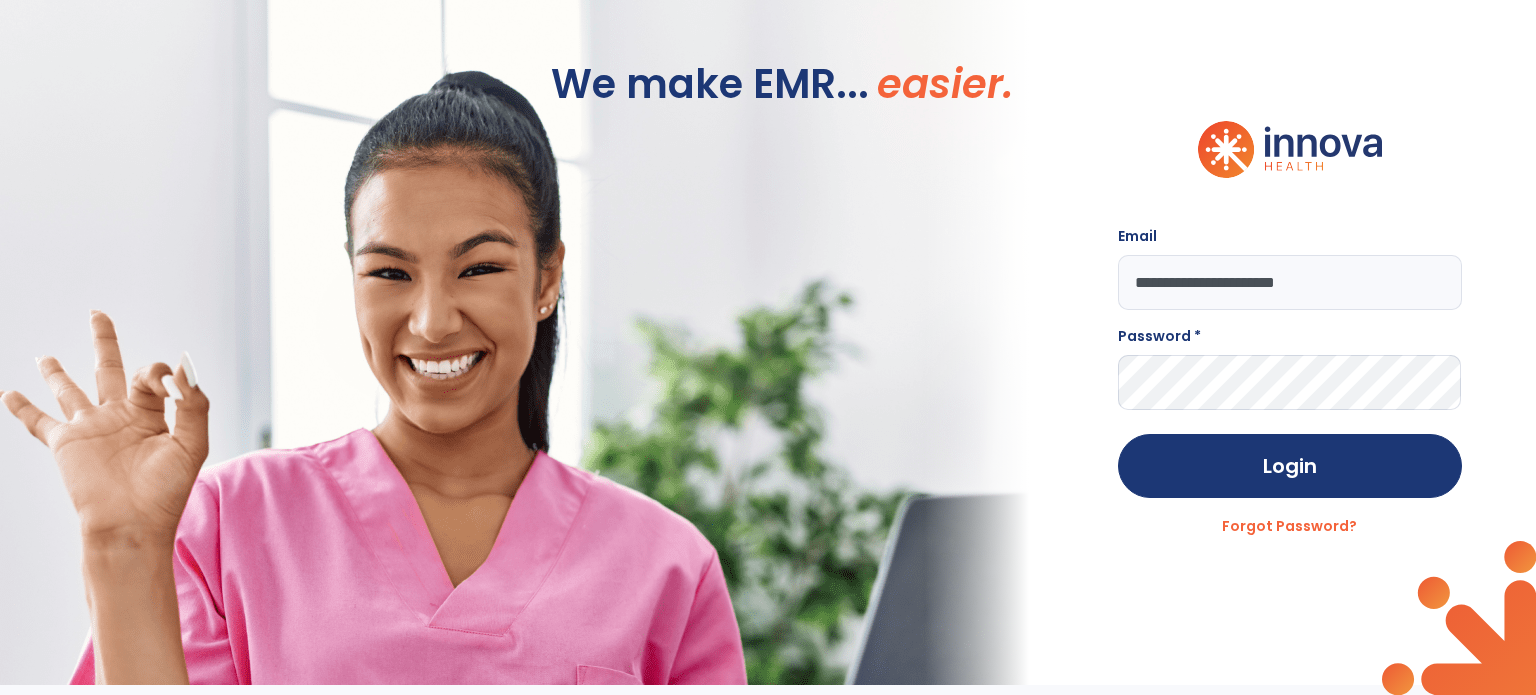 type on "**********" 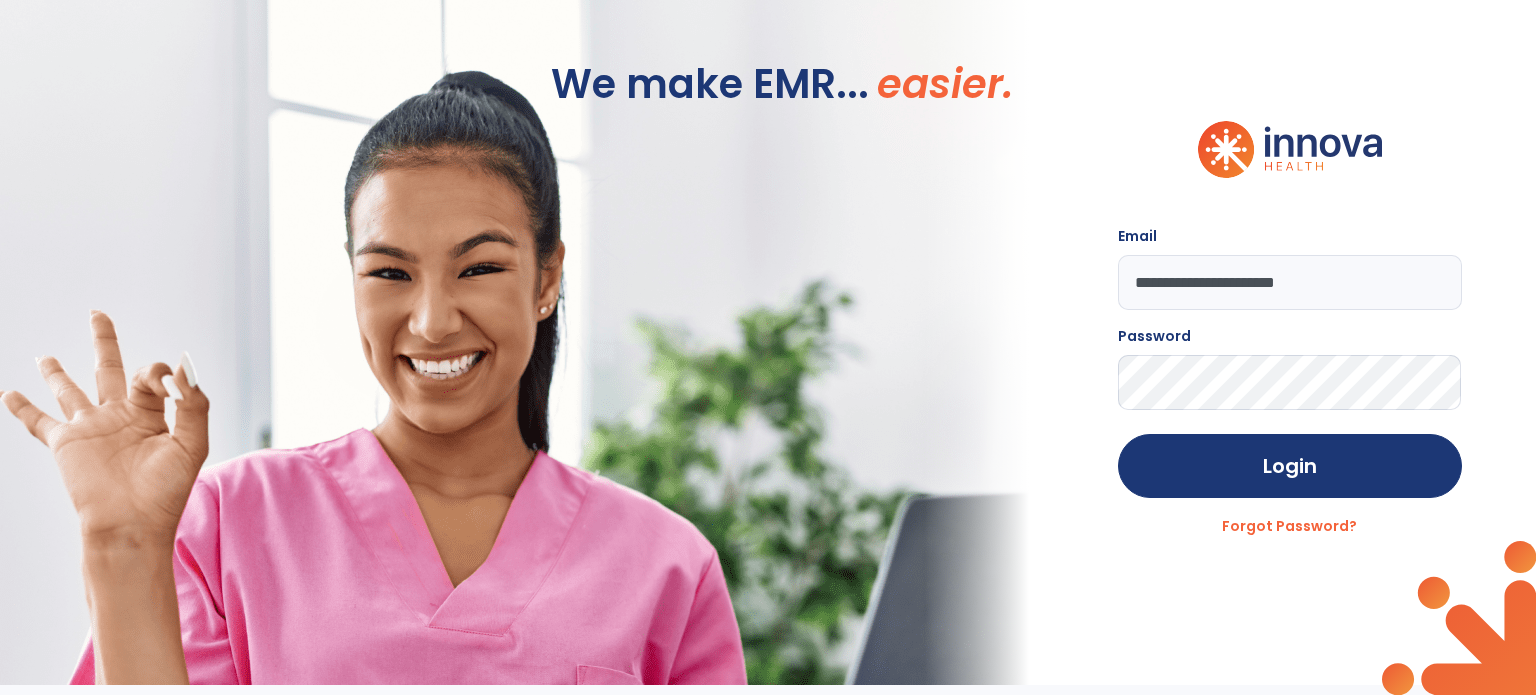 click on "Login" 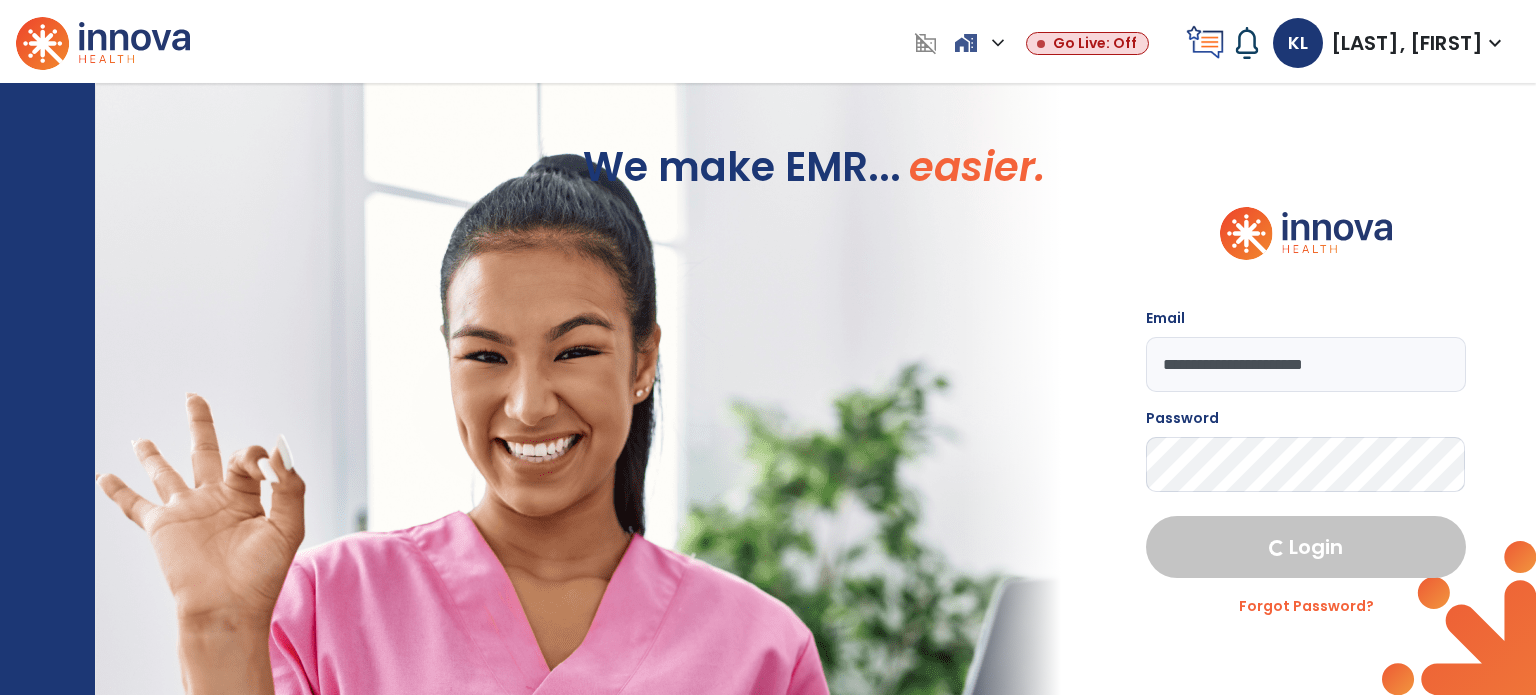 select on "****" 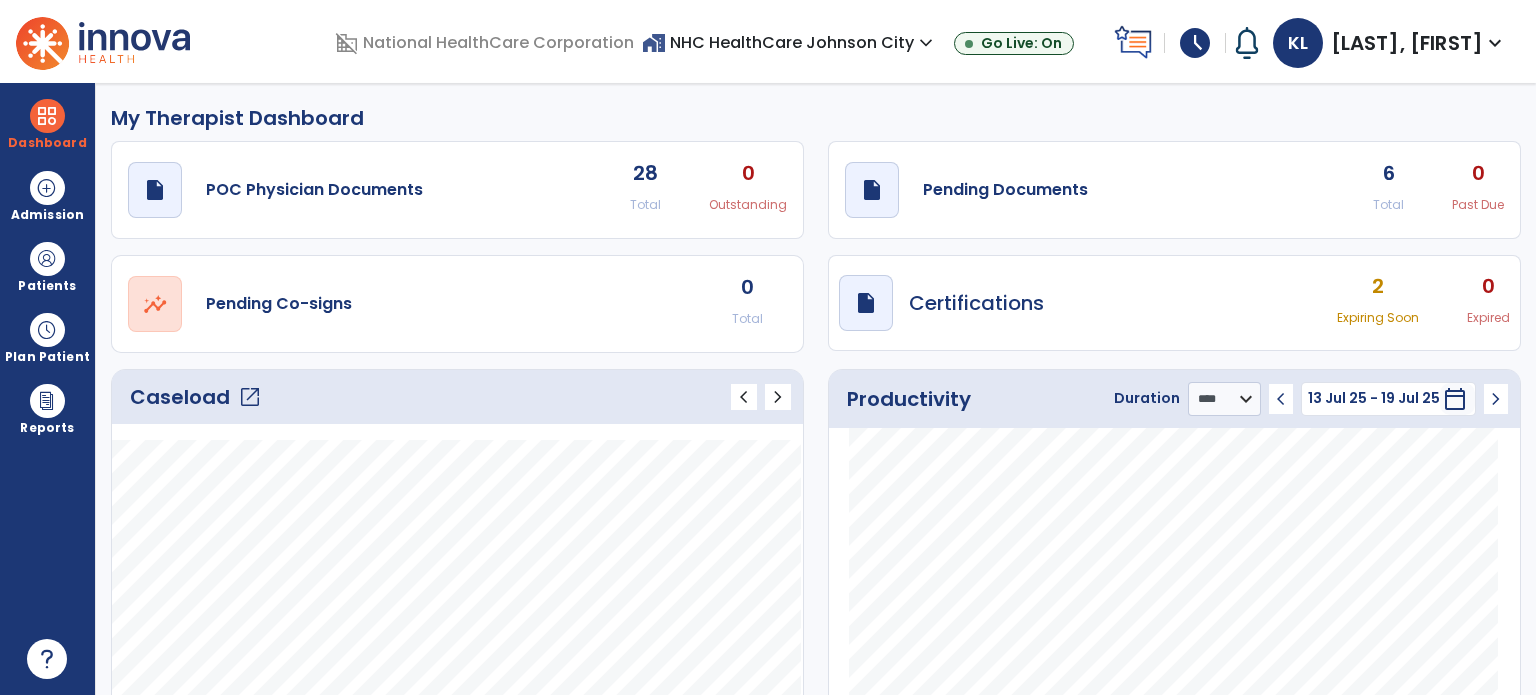 click on "schedule" at bounding box center [1195, 43] 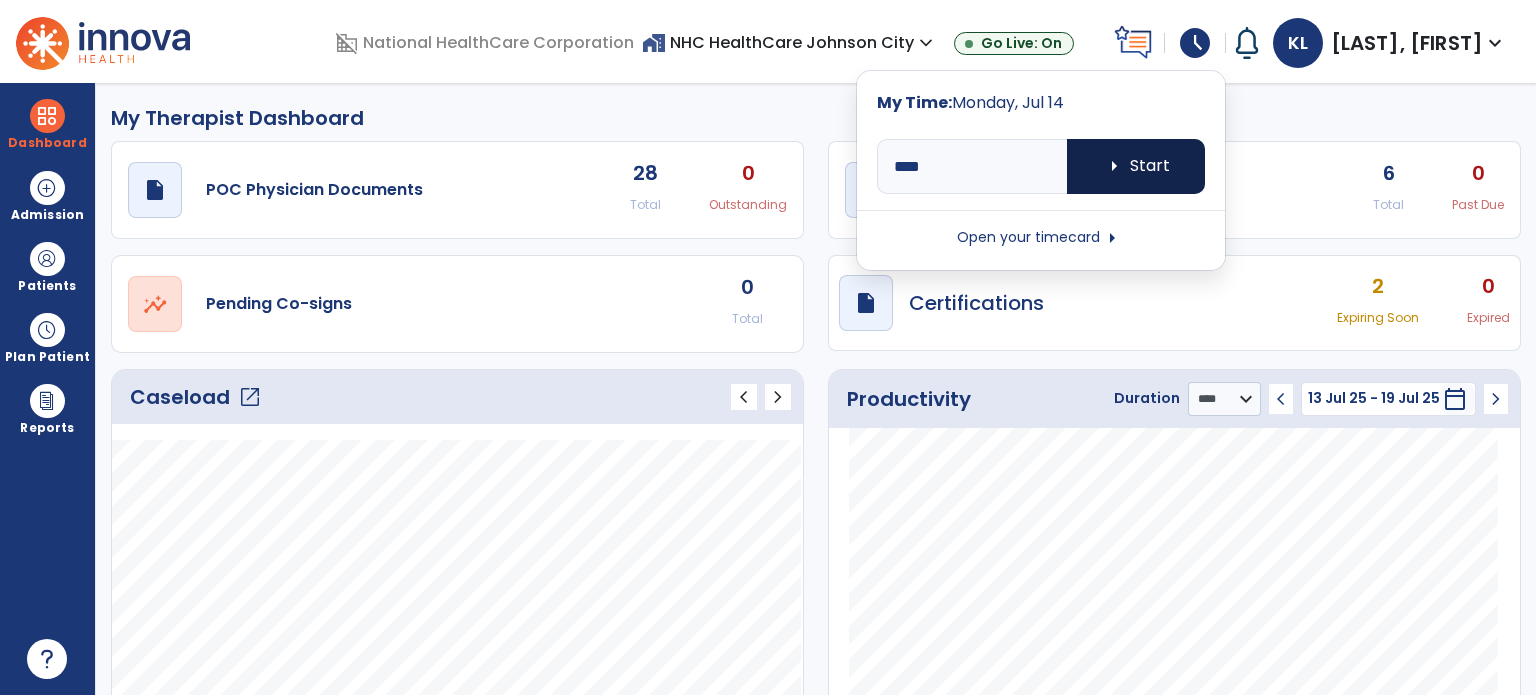 click on "arrow_right  Start" at bounding box center (1136, 166) 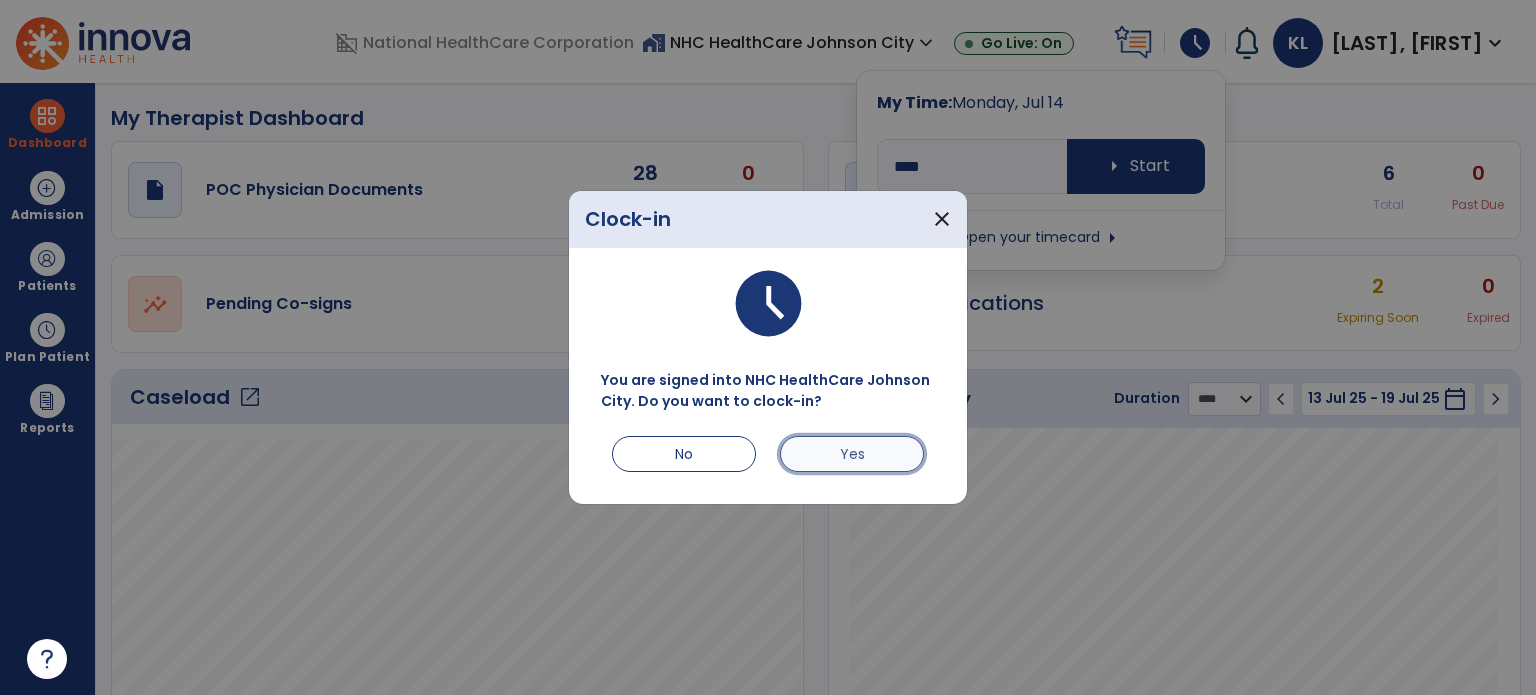 click on "Yes" at bounding box center (852, 454) 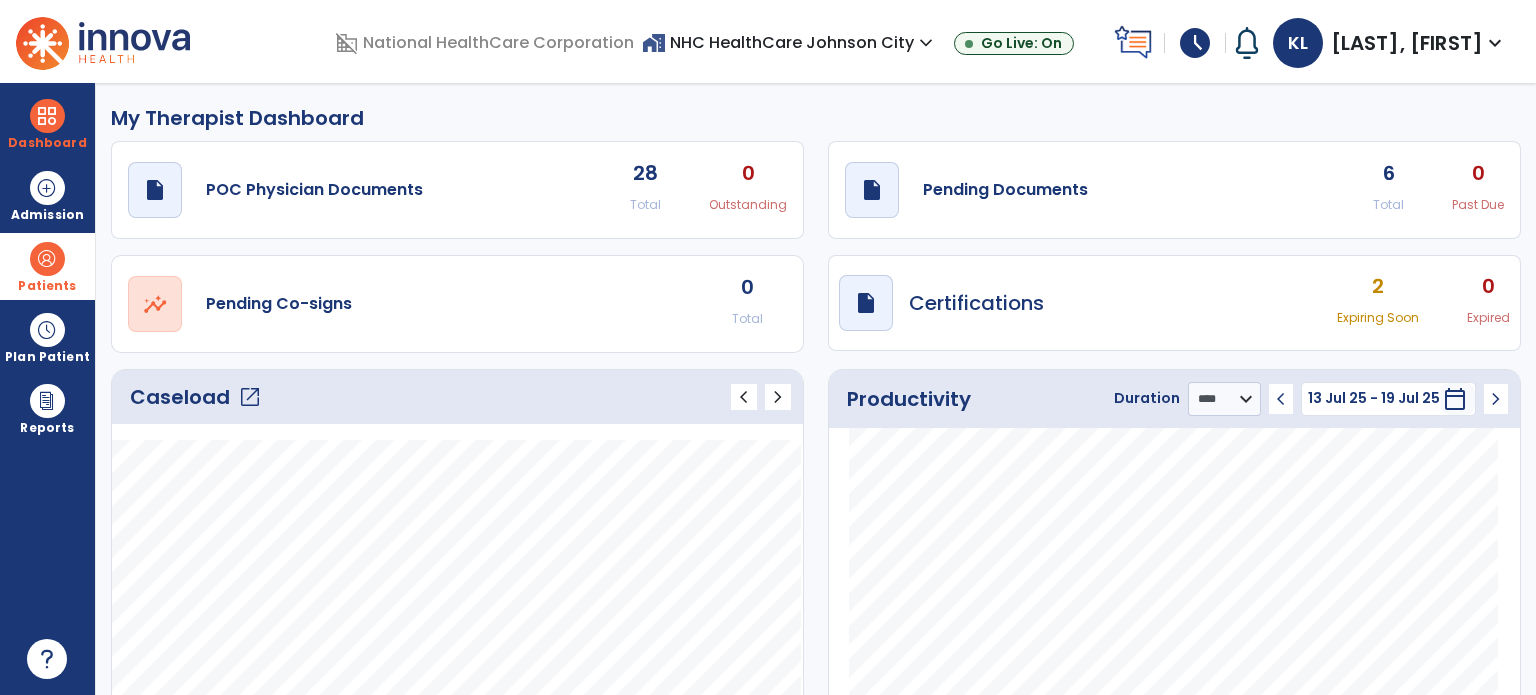 click at bounding box center [47, 259] 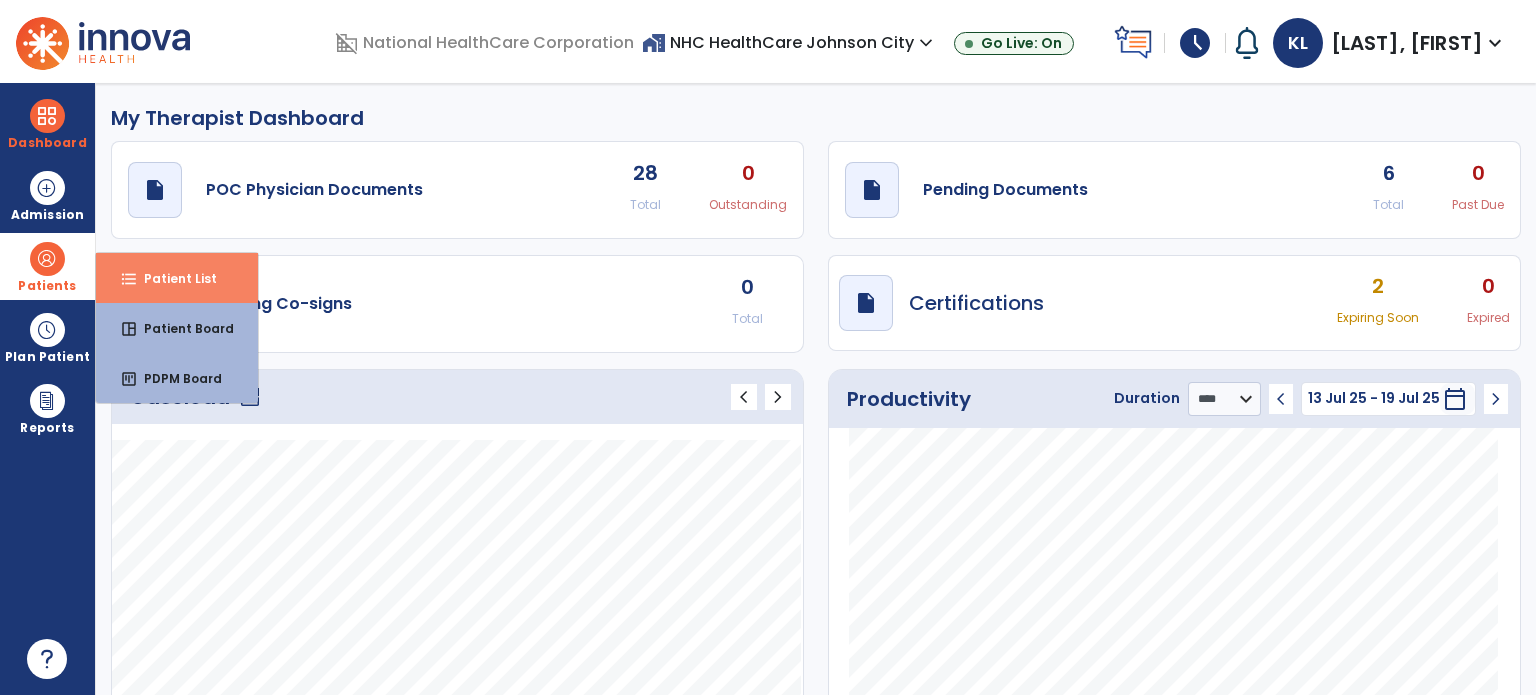 click on "Patient List" at bounding box center (172, 278) 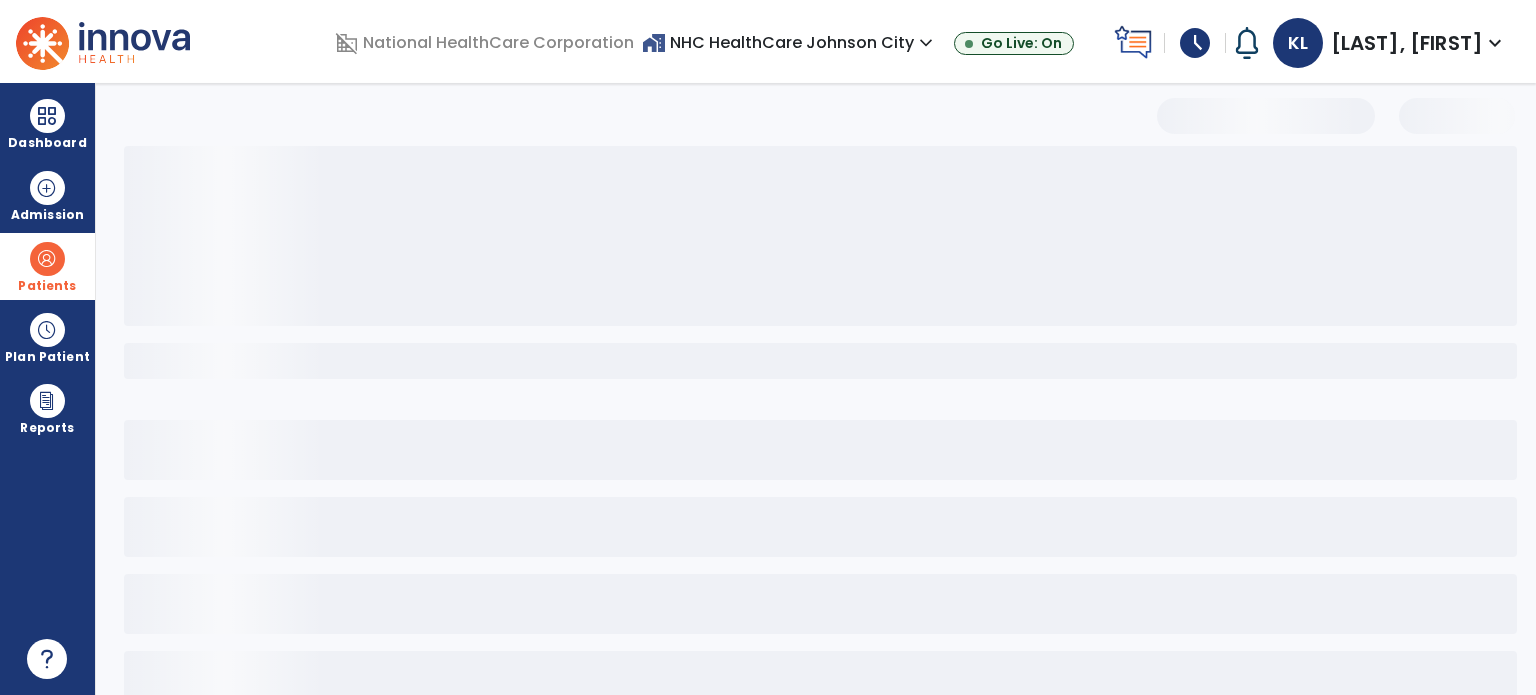 select on "***" 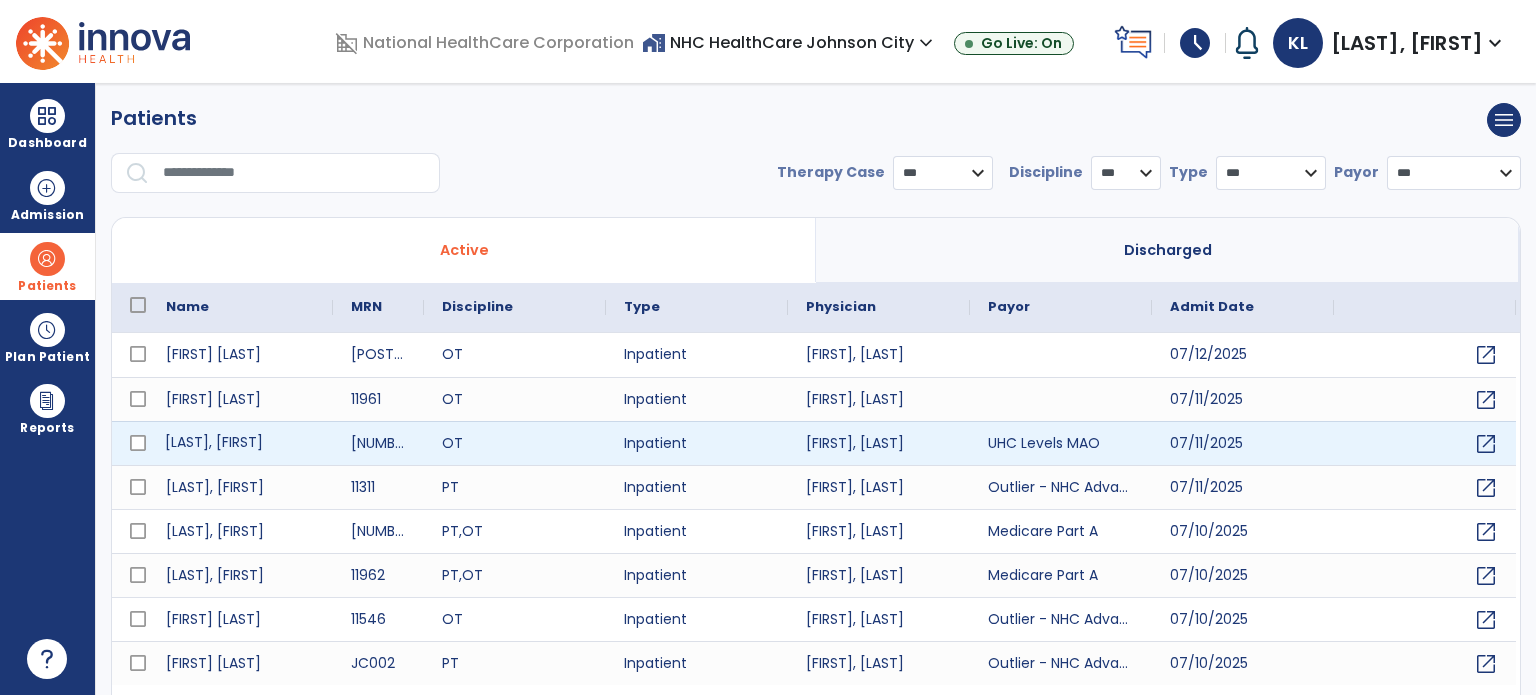 click on "[LAST], [FIRST]" at bounding box center [240, 443] 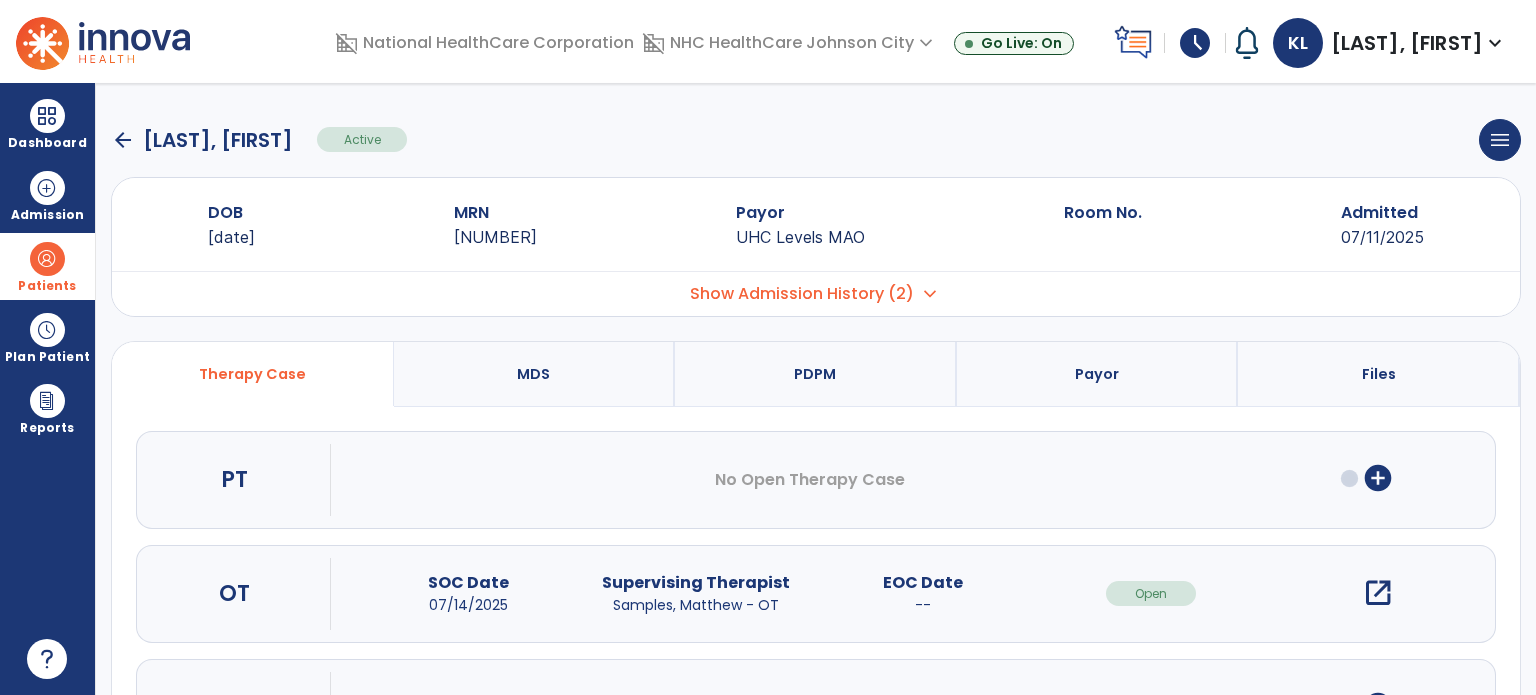 click on "add_circle" at bounding box center (1378, 478) 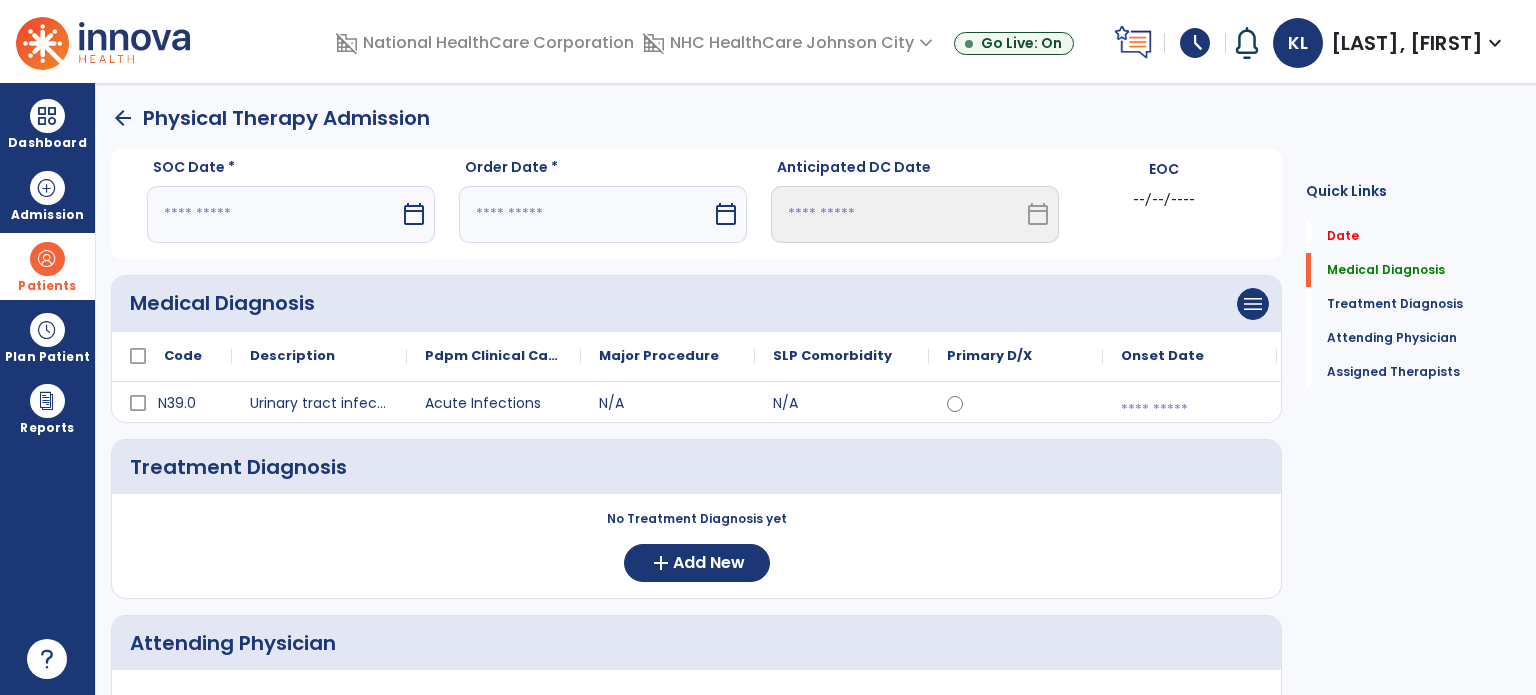 click at bounding box center [273, 214] 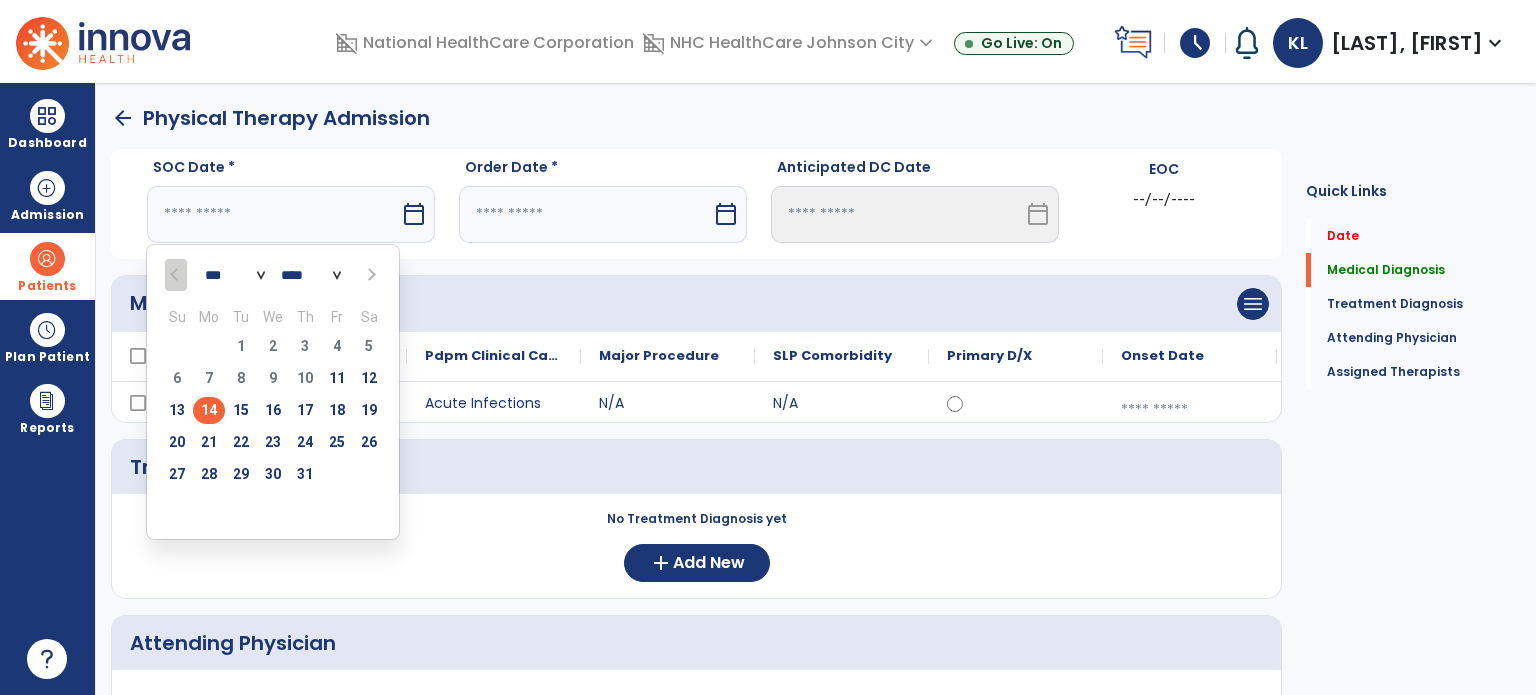 click on "14" at bounding box center (209, 410) 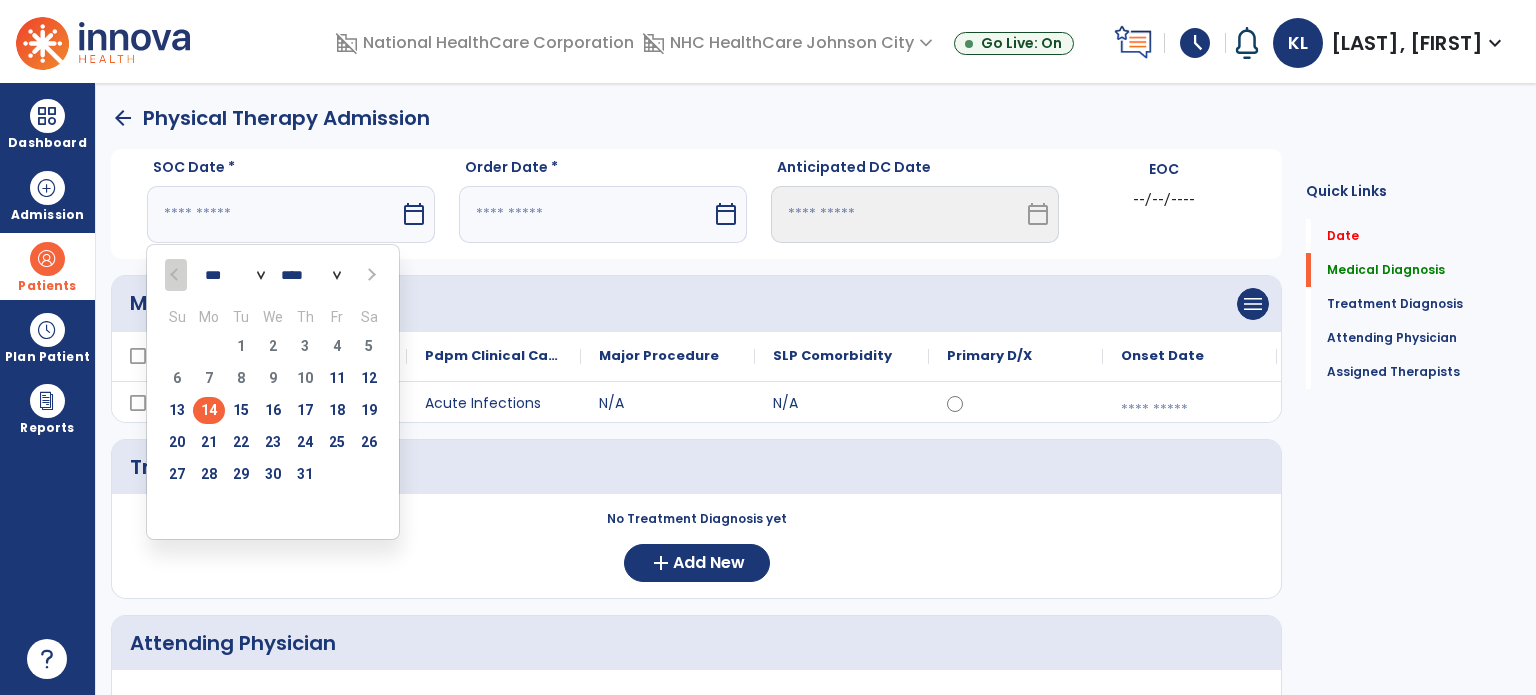 type on "*********" 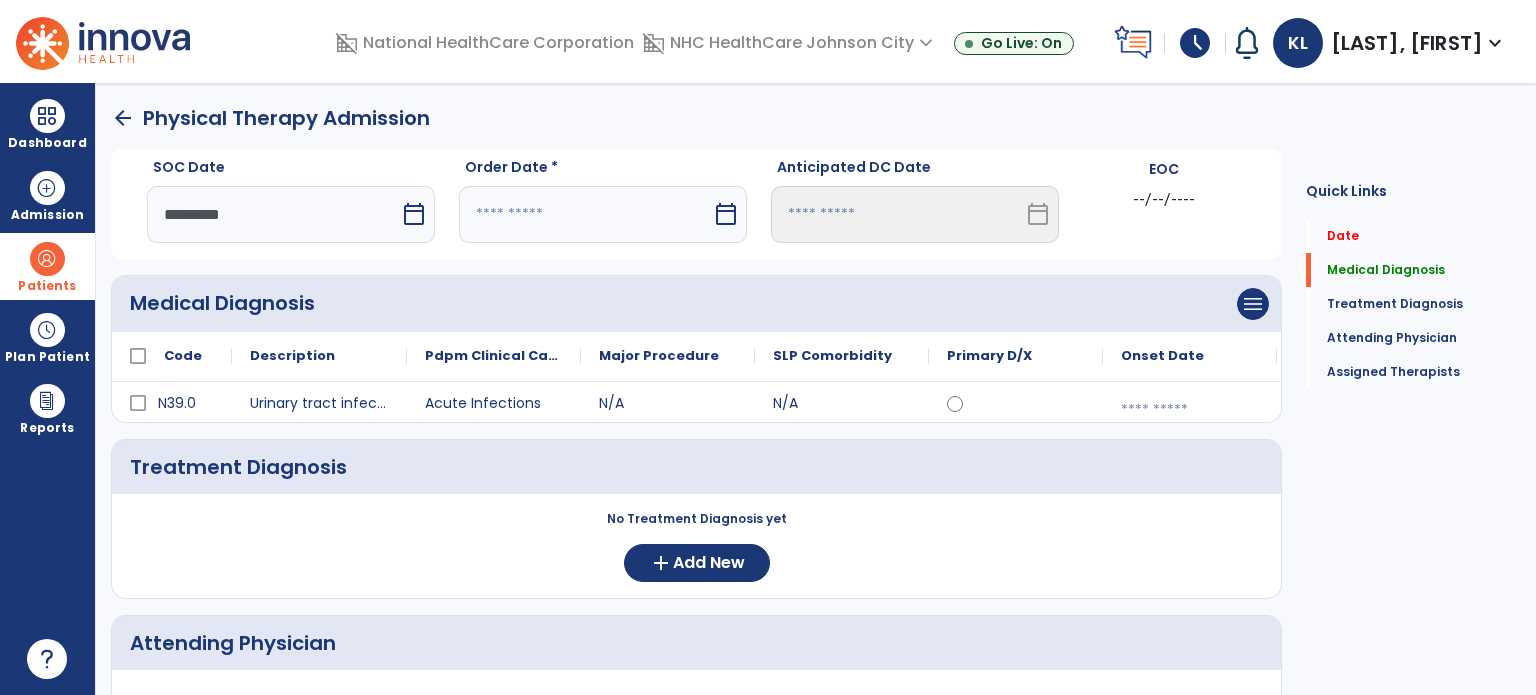 click at bounding box center (585, 214) 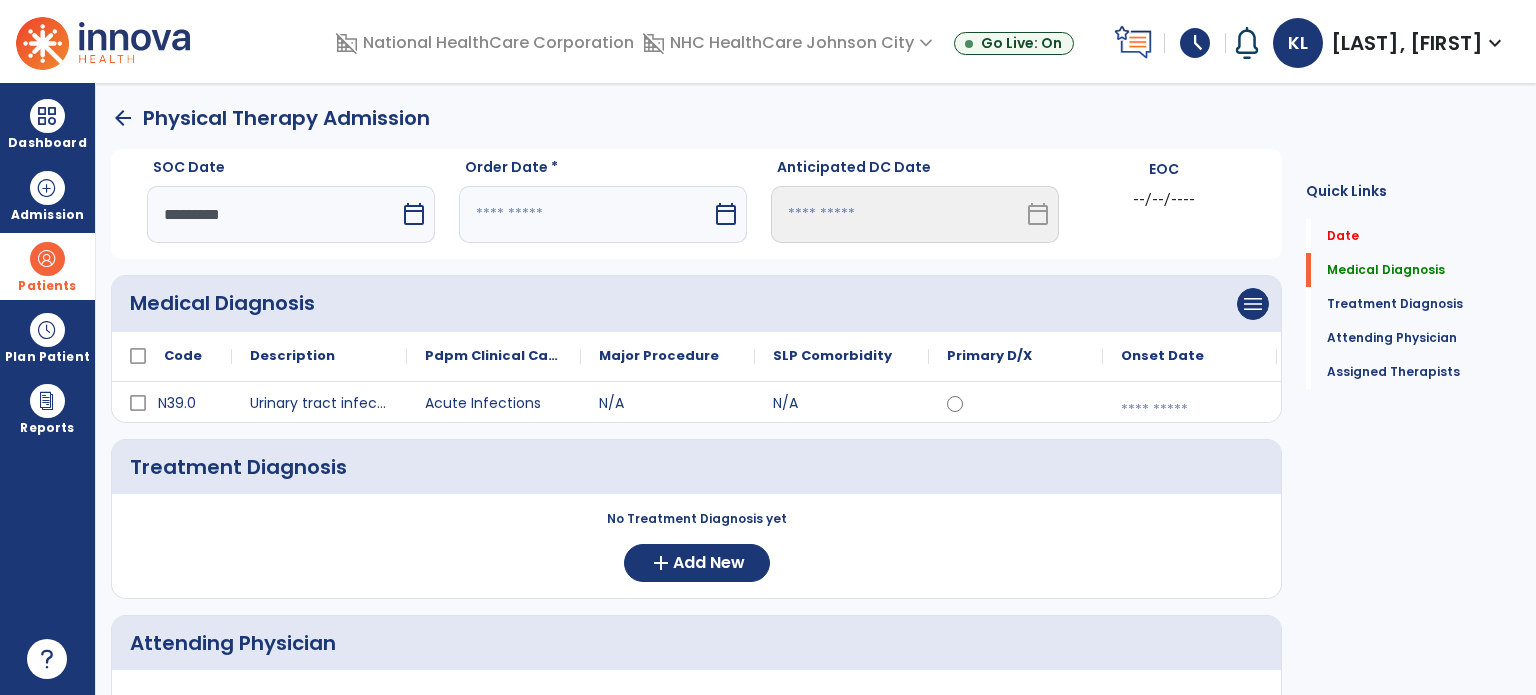 select on "*" 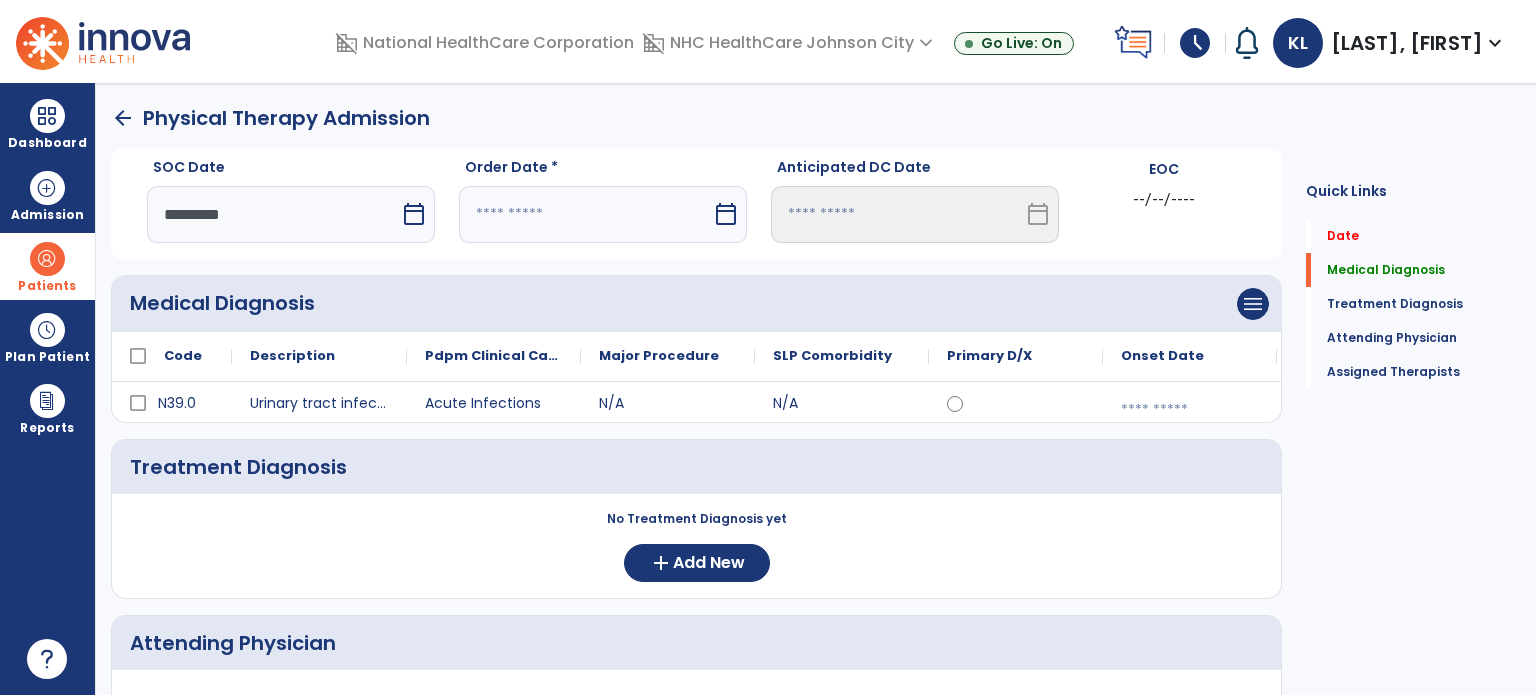 select on "****" 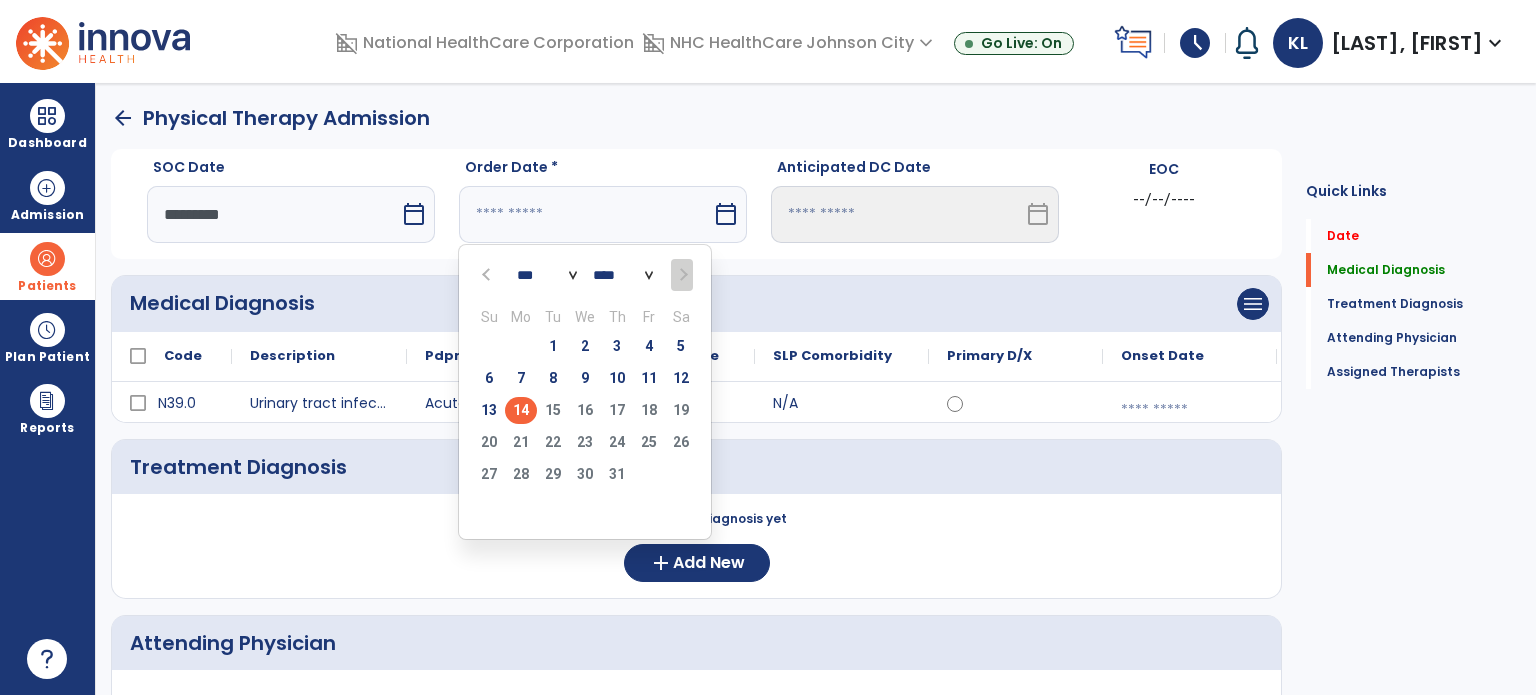 click on "14" at bounding box center [521, 410] 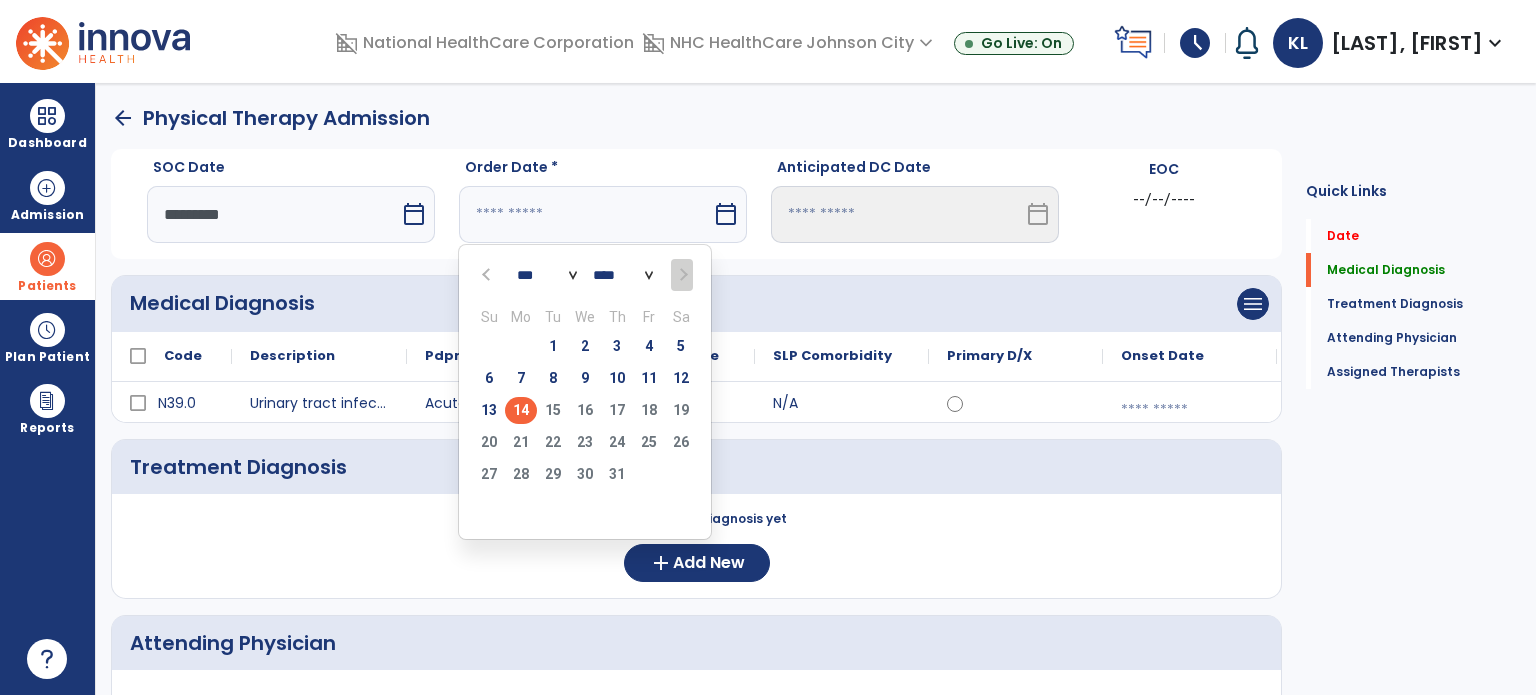 type on "*********" 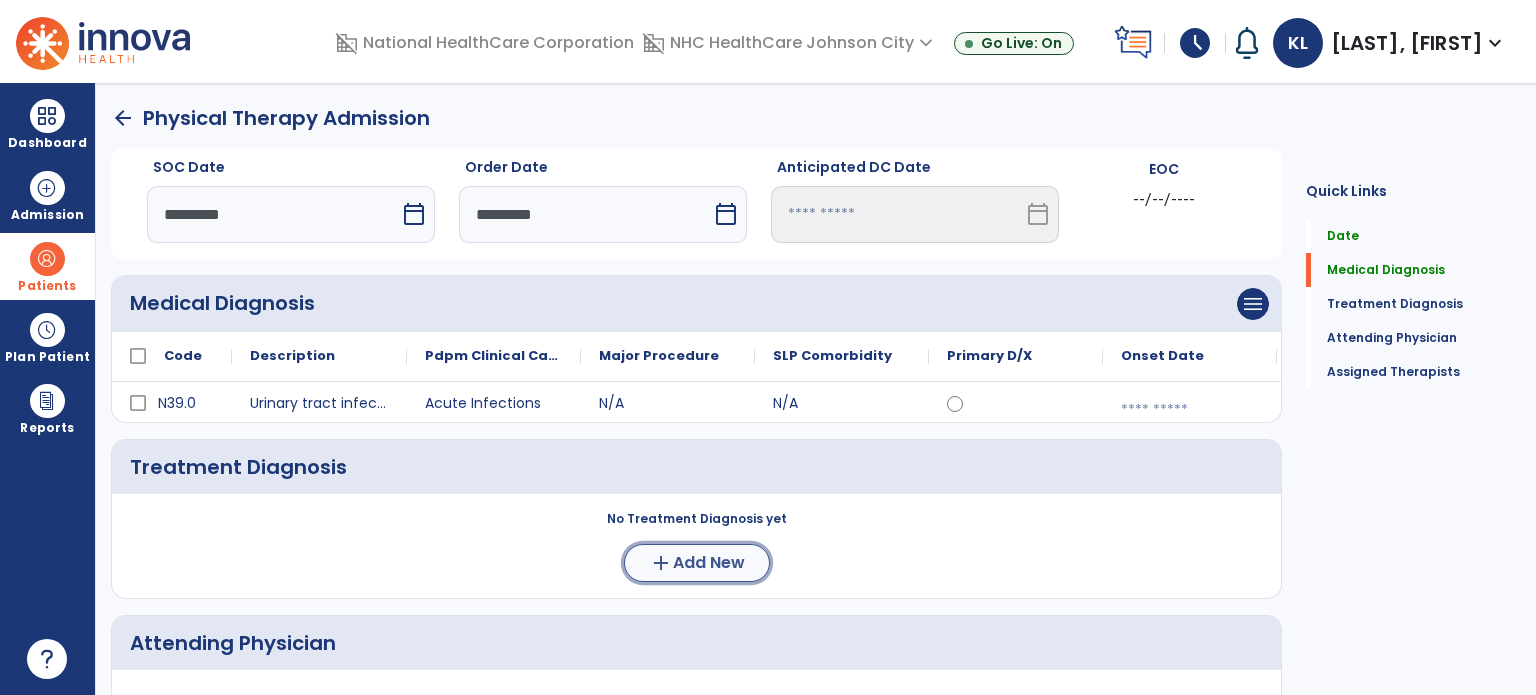 click on "Add New" 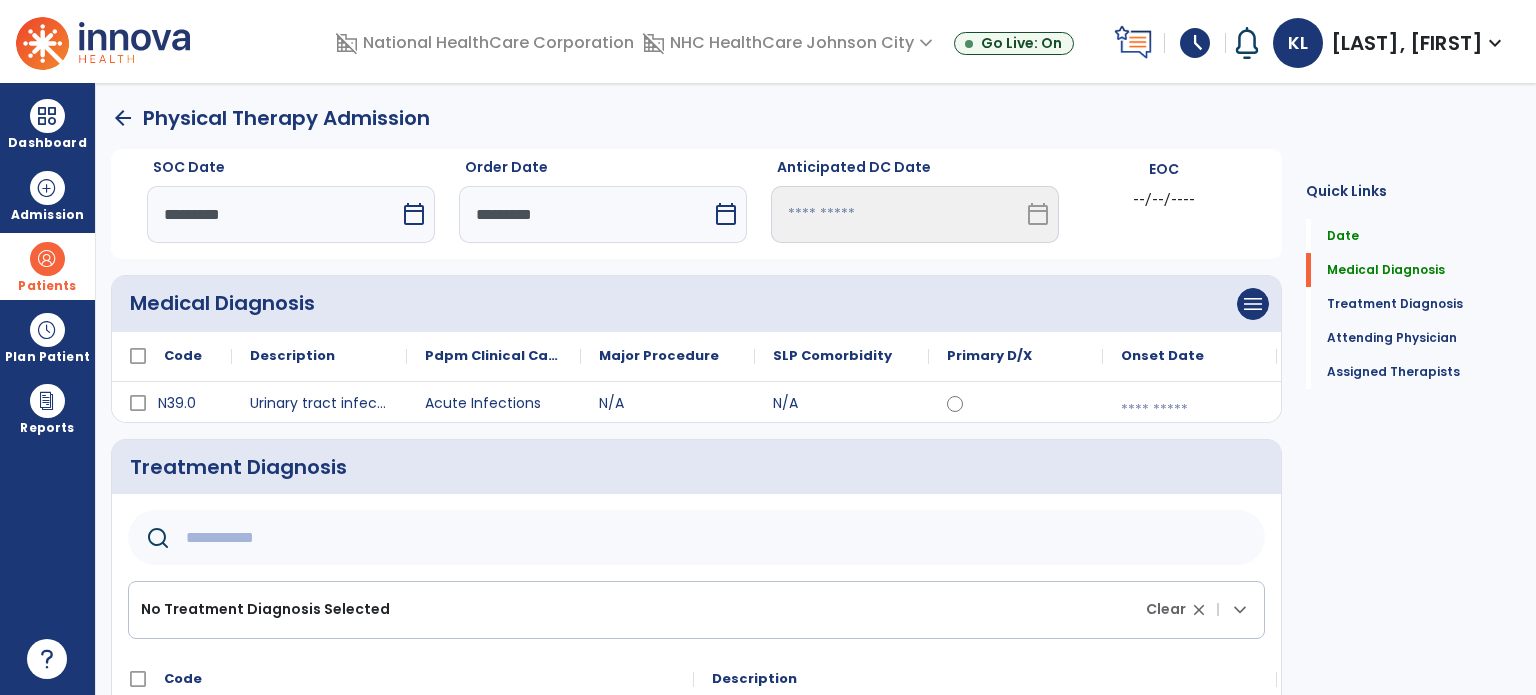 click 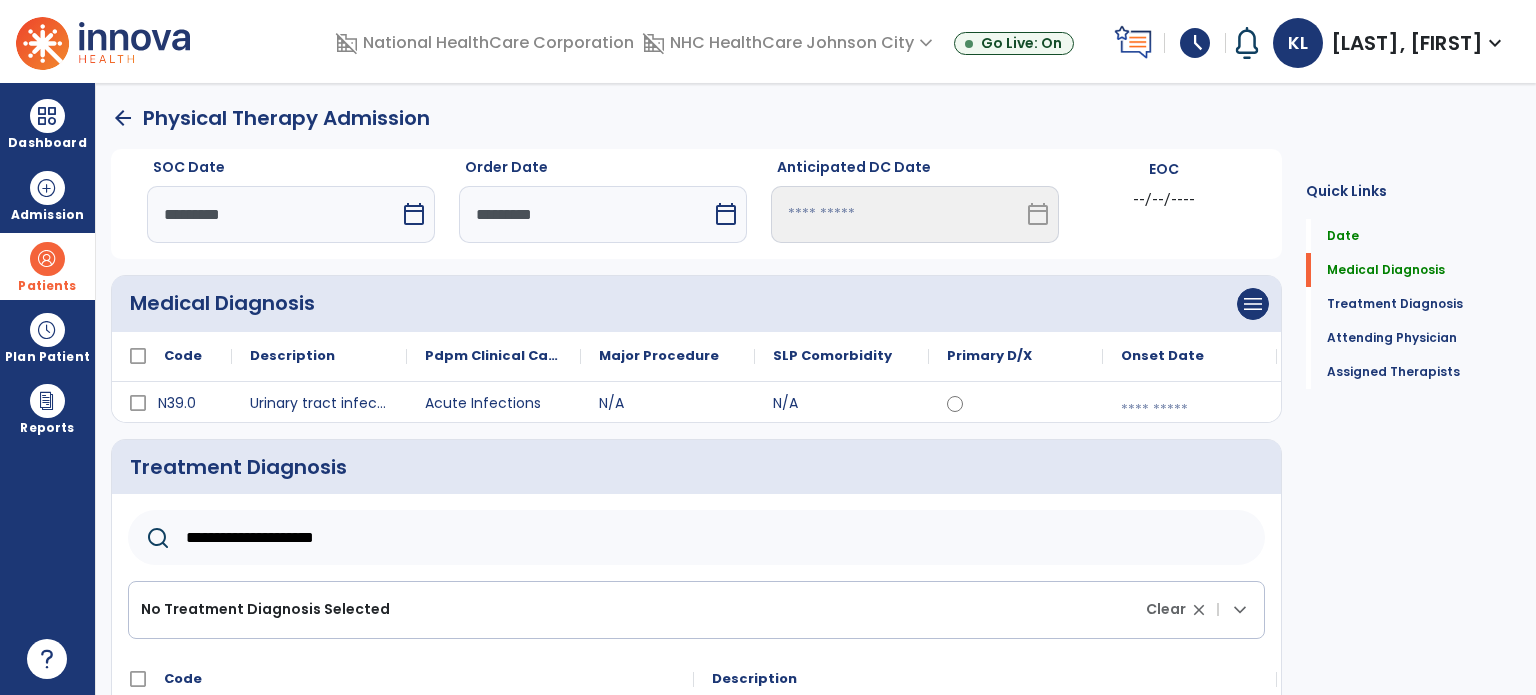 type on "**********" 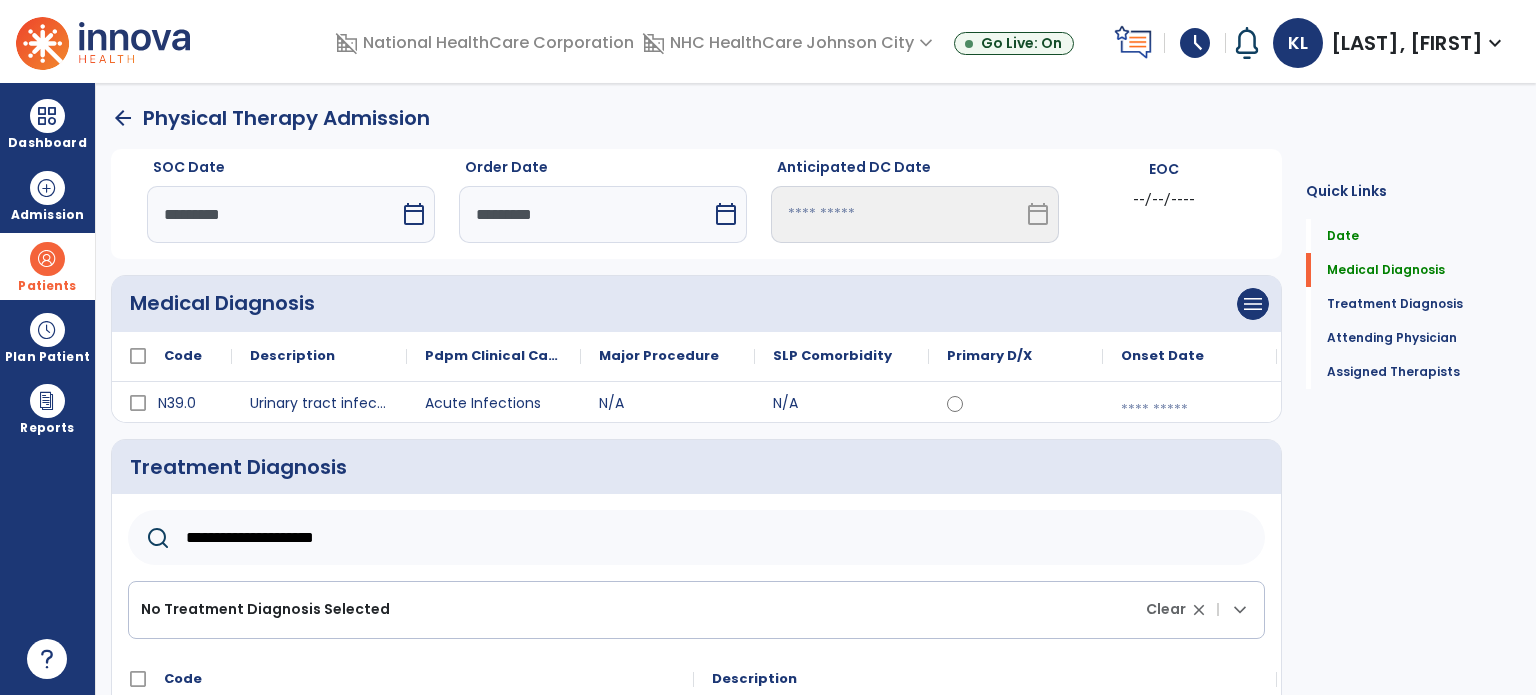 click on "Quick Links  Date   Date   Medical Diagnosis   Medical Diagnosis   Treatment Diagnosis   Treatment Diagnosis   Attending Physician   Attending Physician   Assigned Therapists   Assigned Therapists" 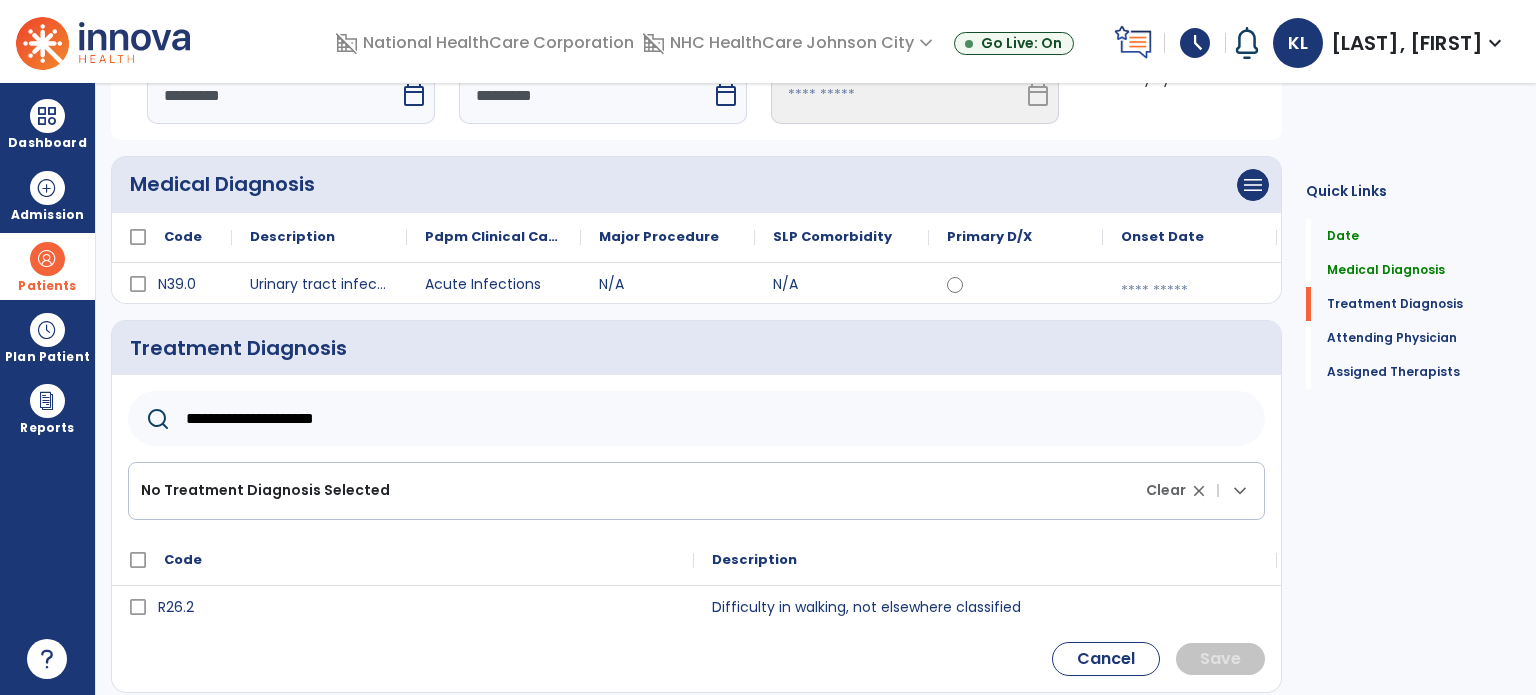 scroll, scrollTop: 120, scrollLeft: 0, axis: vertical 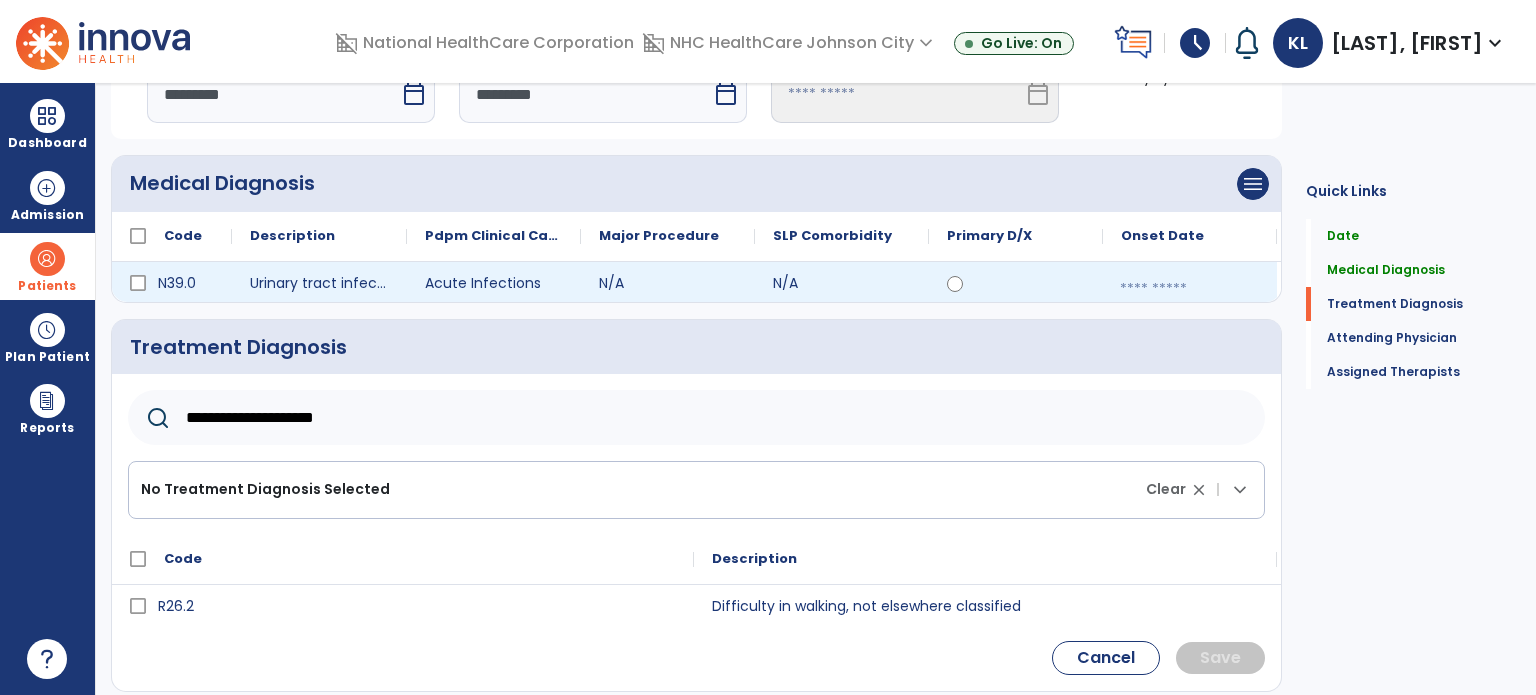 click at bounding box center [1190, 289] 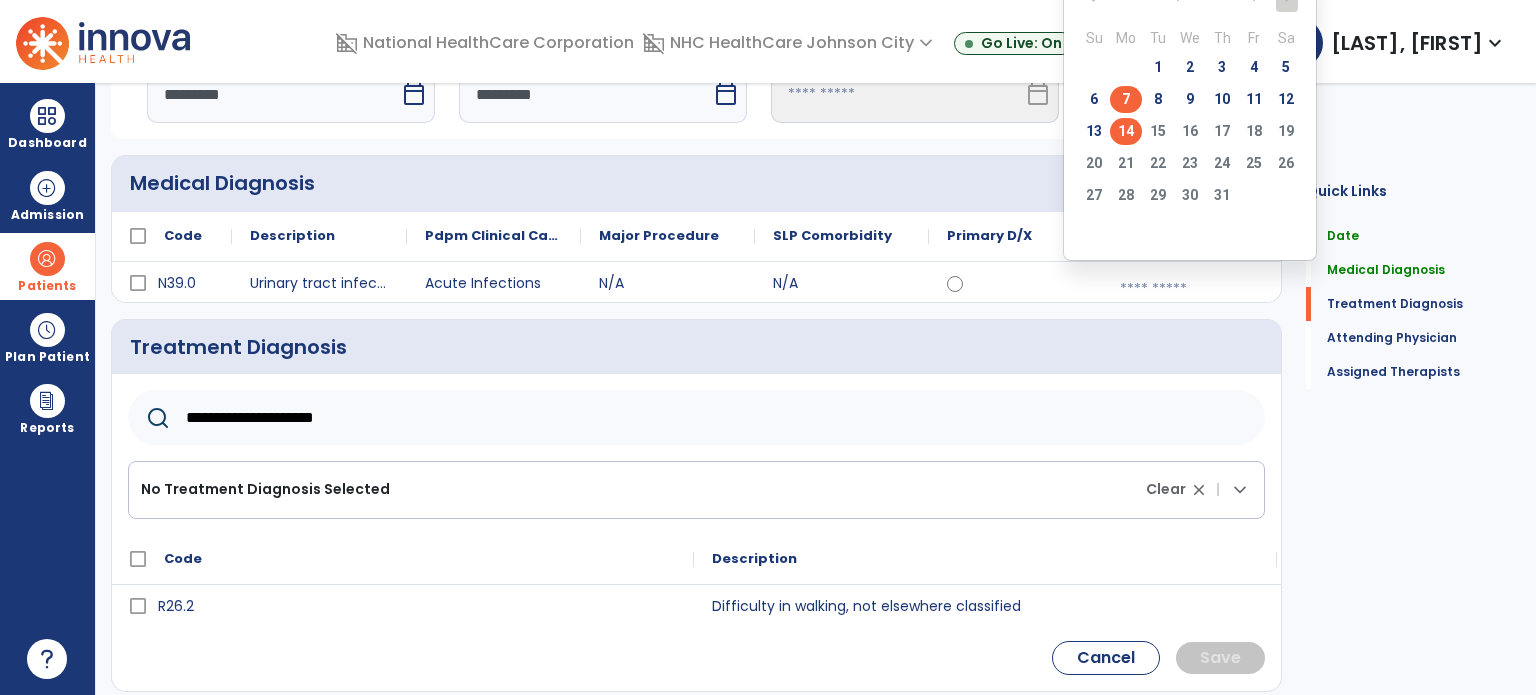 click on "7" 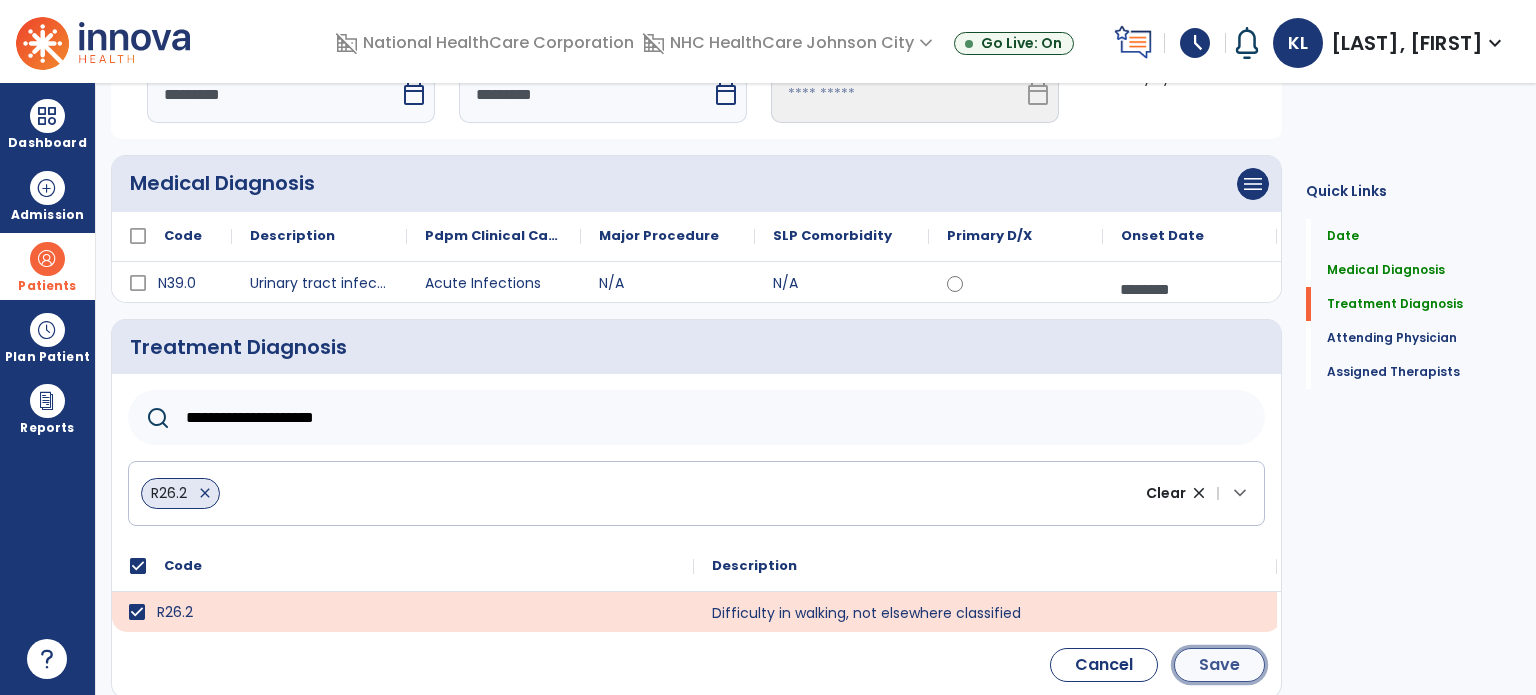 click on "Save" 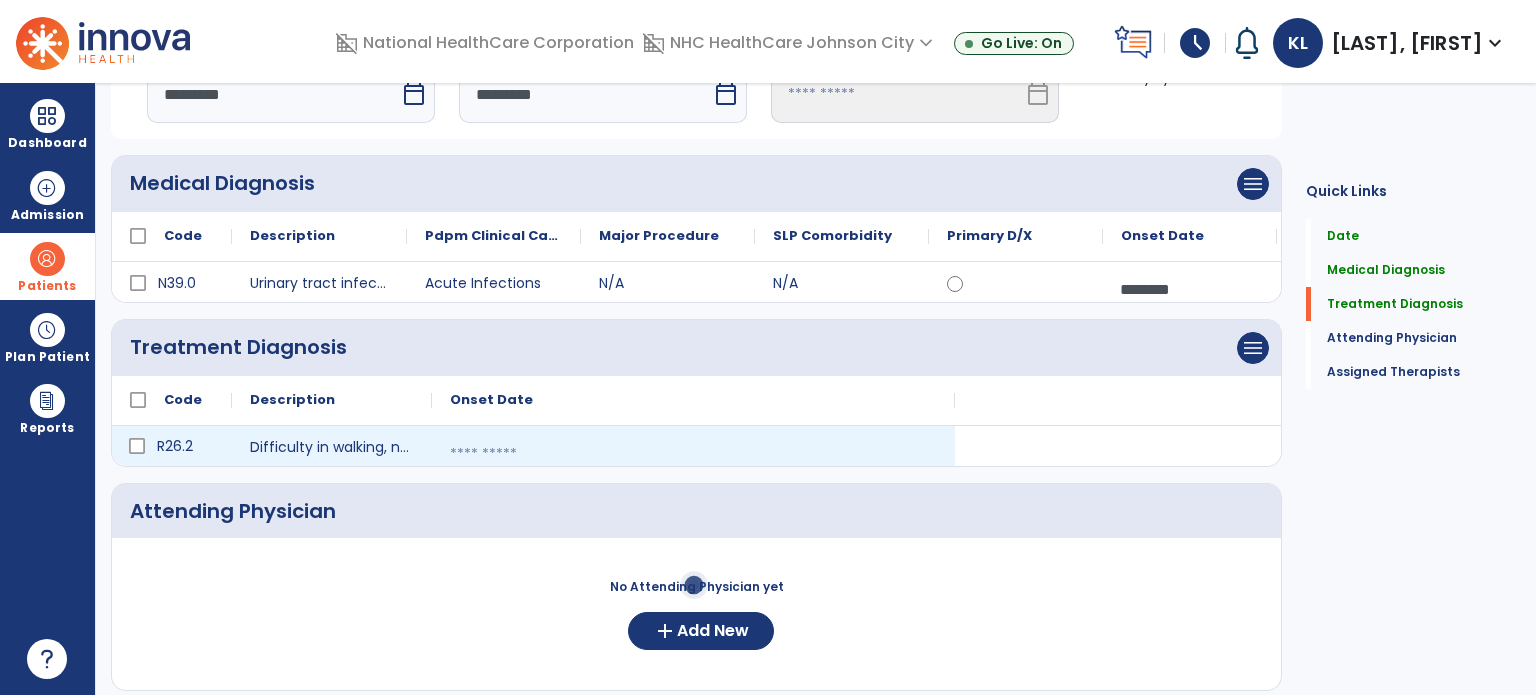 click at bounding box center (693, 454) 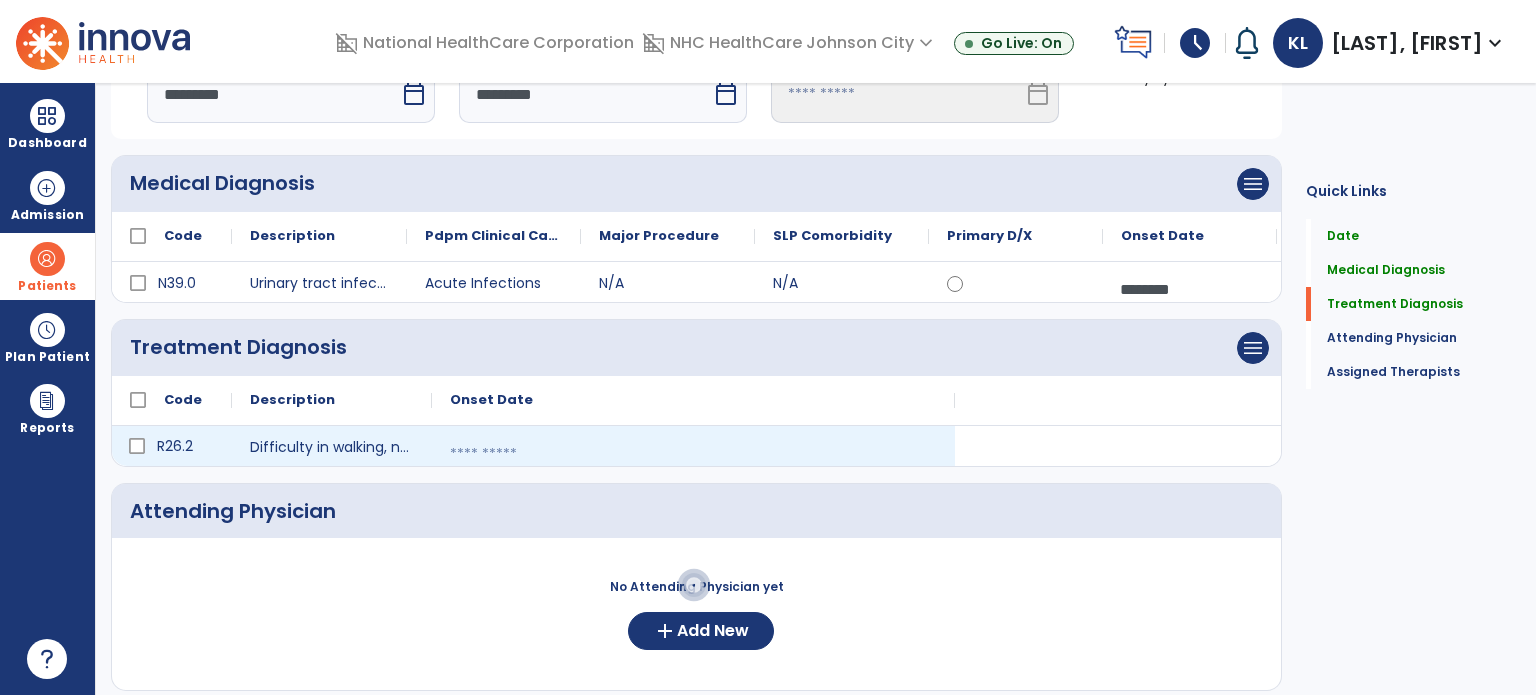 select on "*" 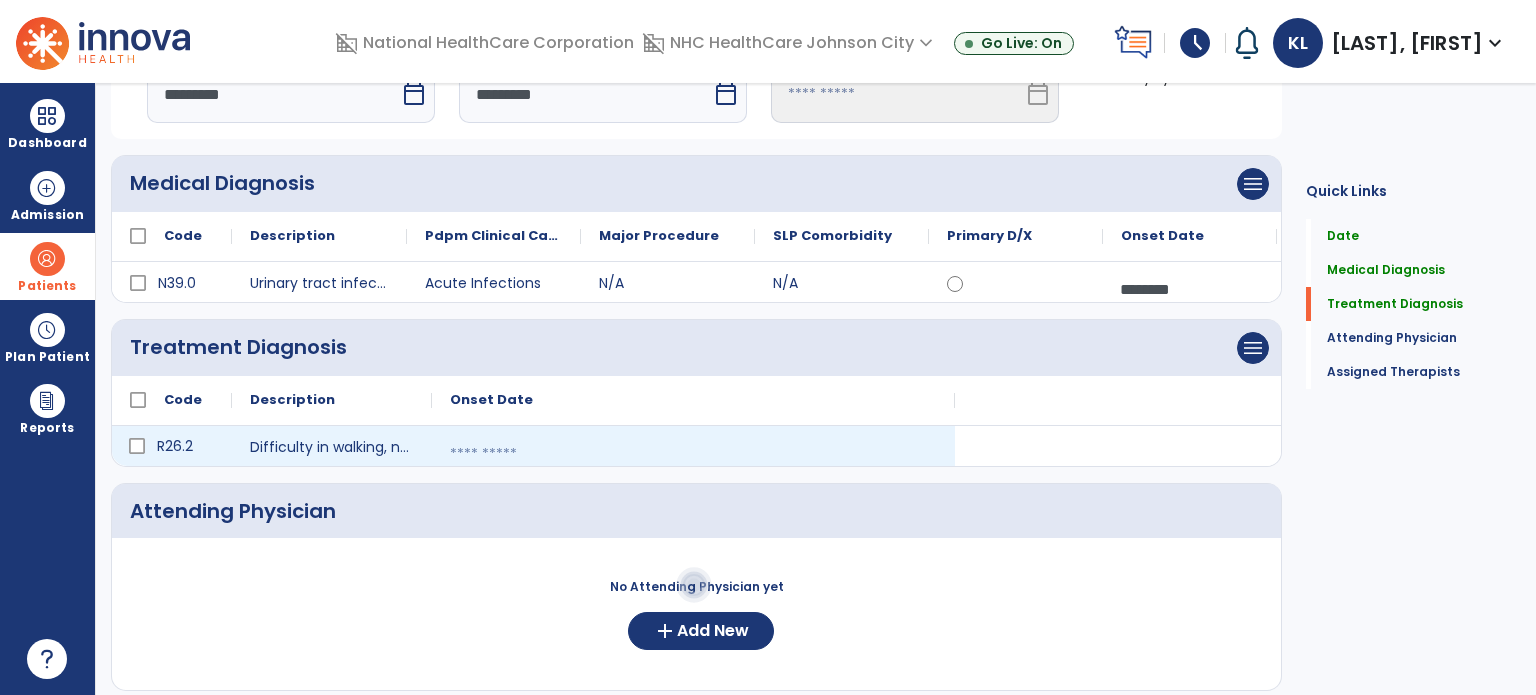 select on "****" 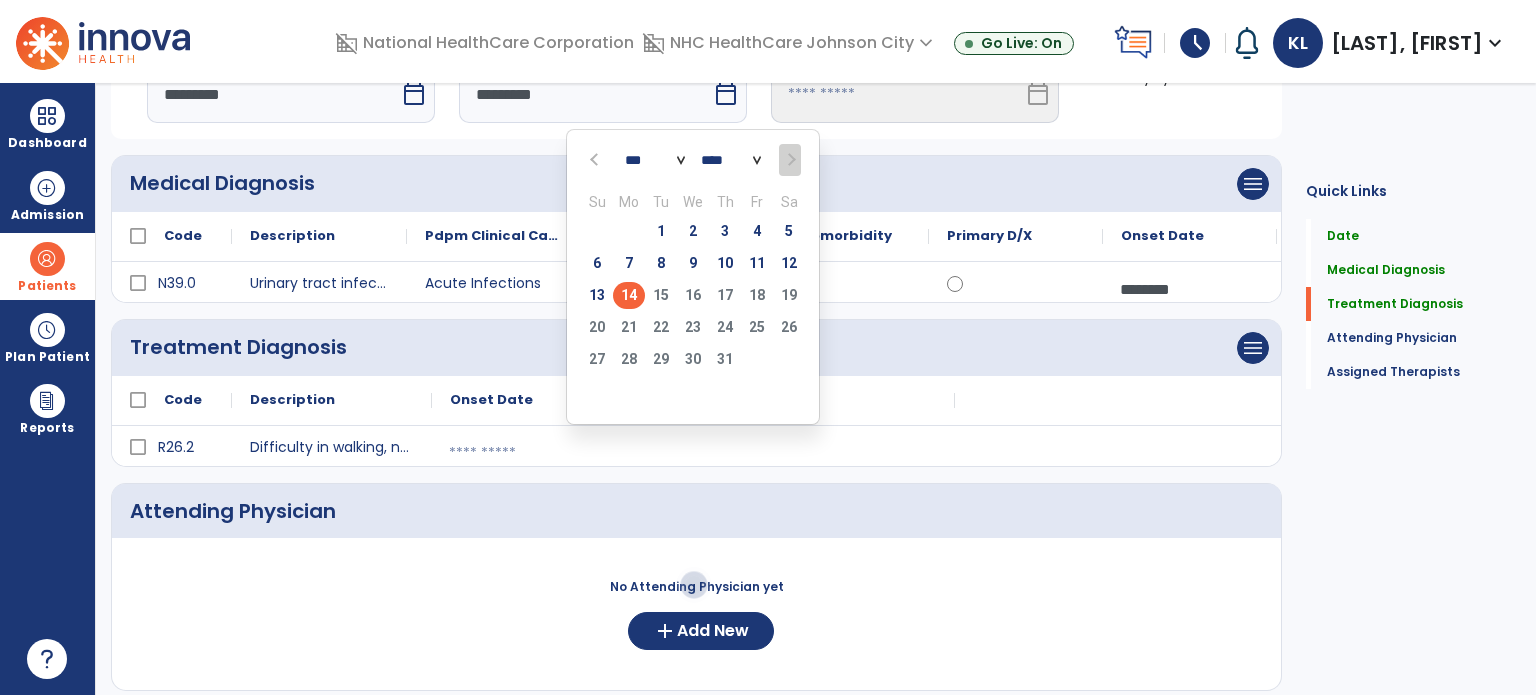 click on "14" 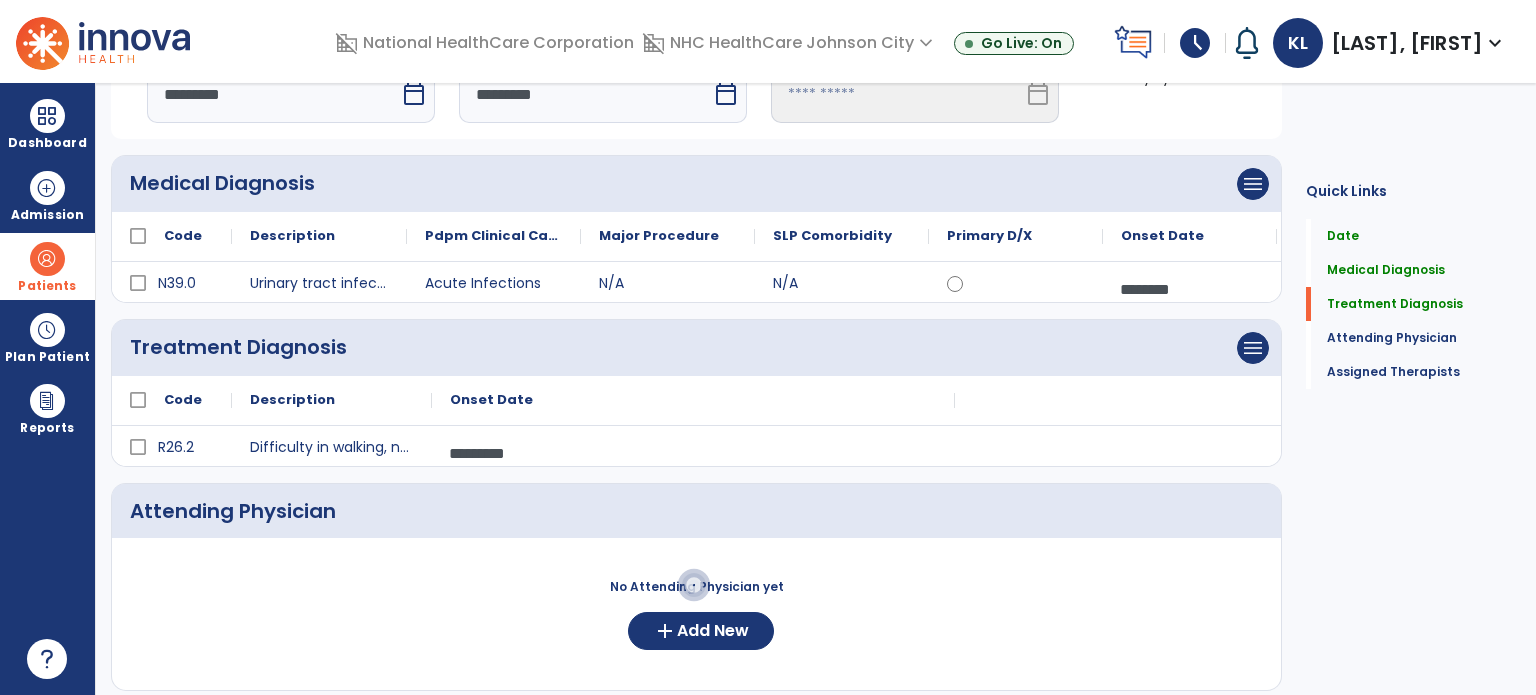 click 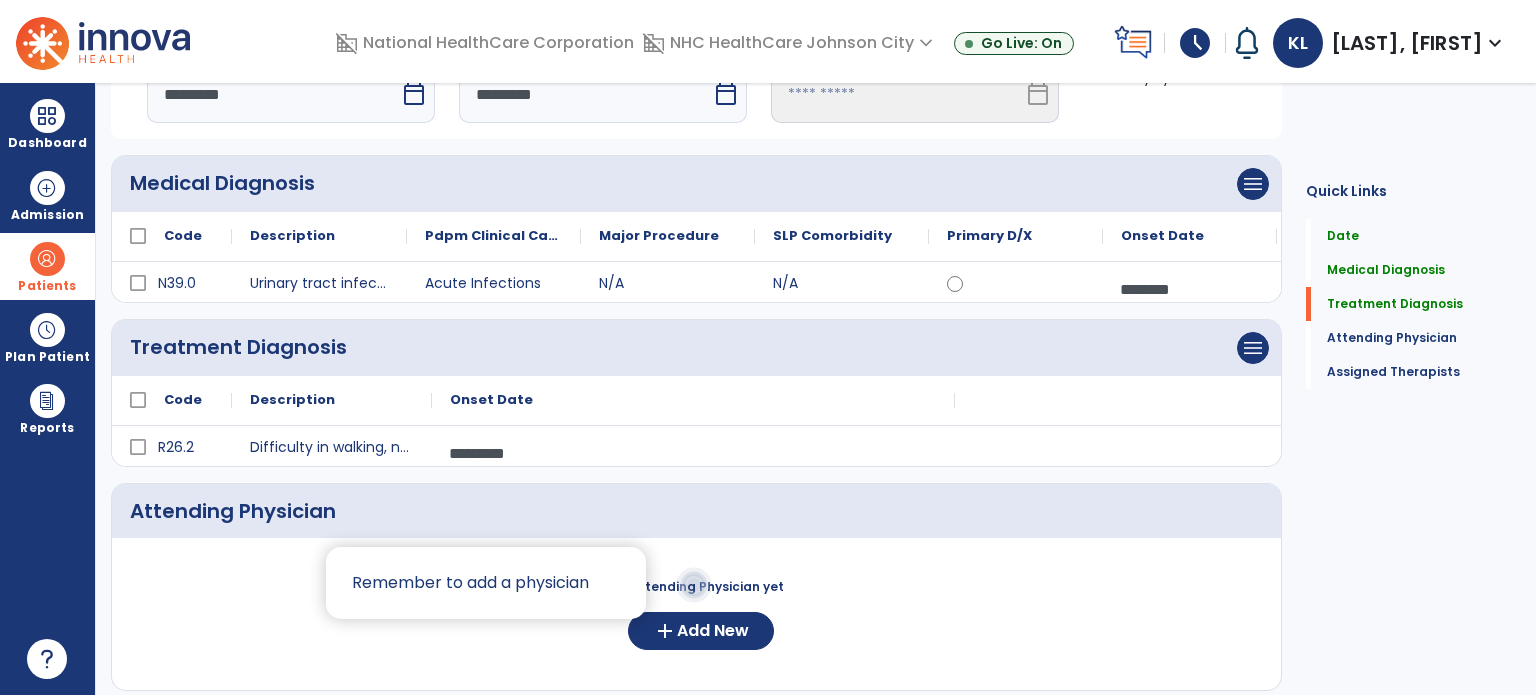 click at bounding box center [768, 347] 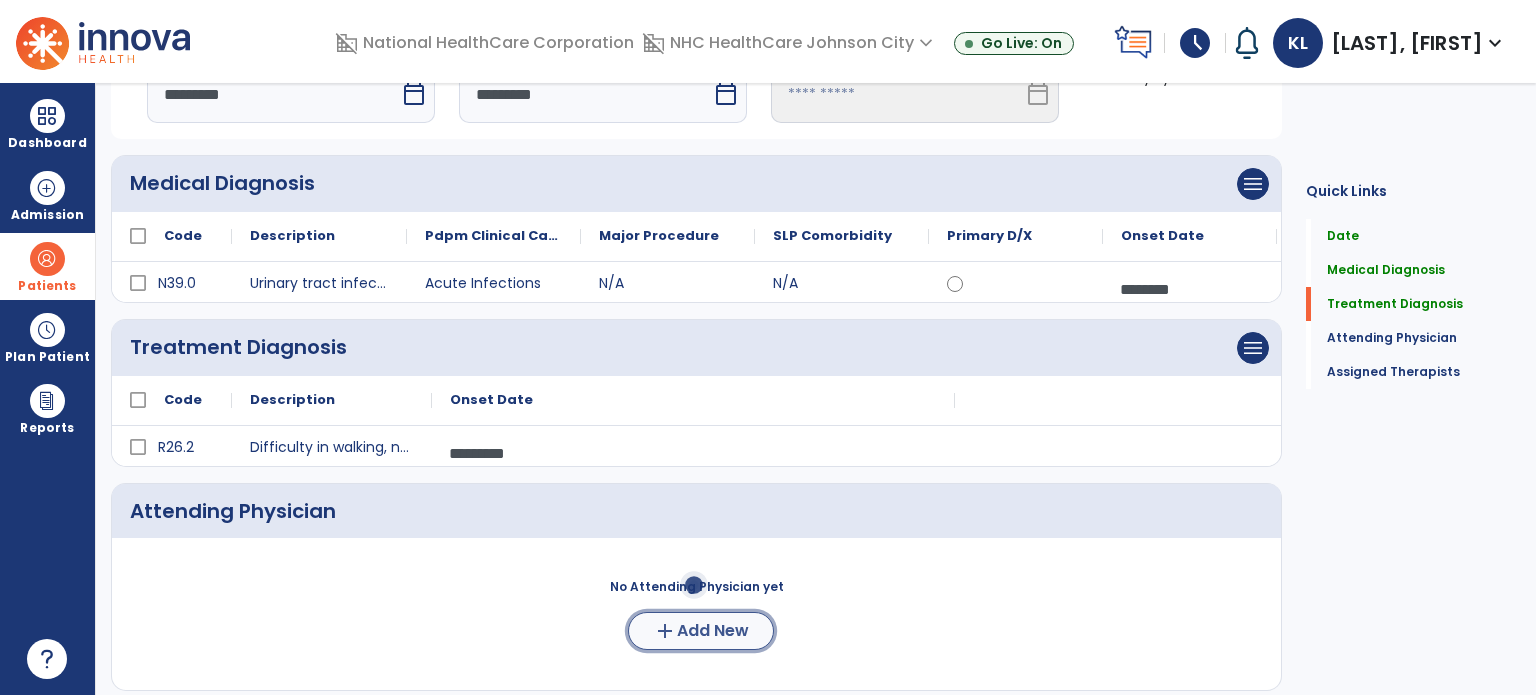 click on "Add New" 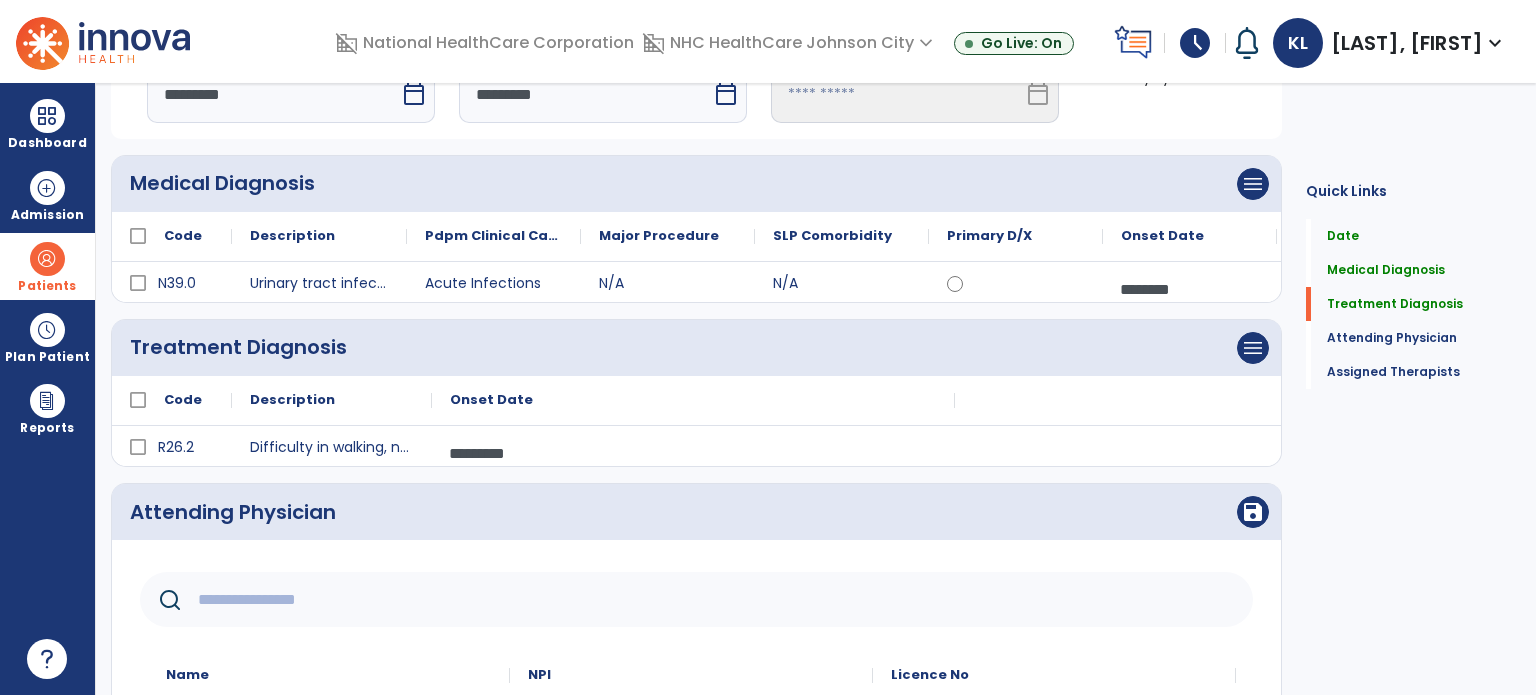 click 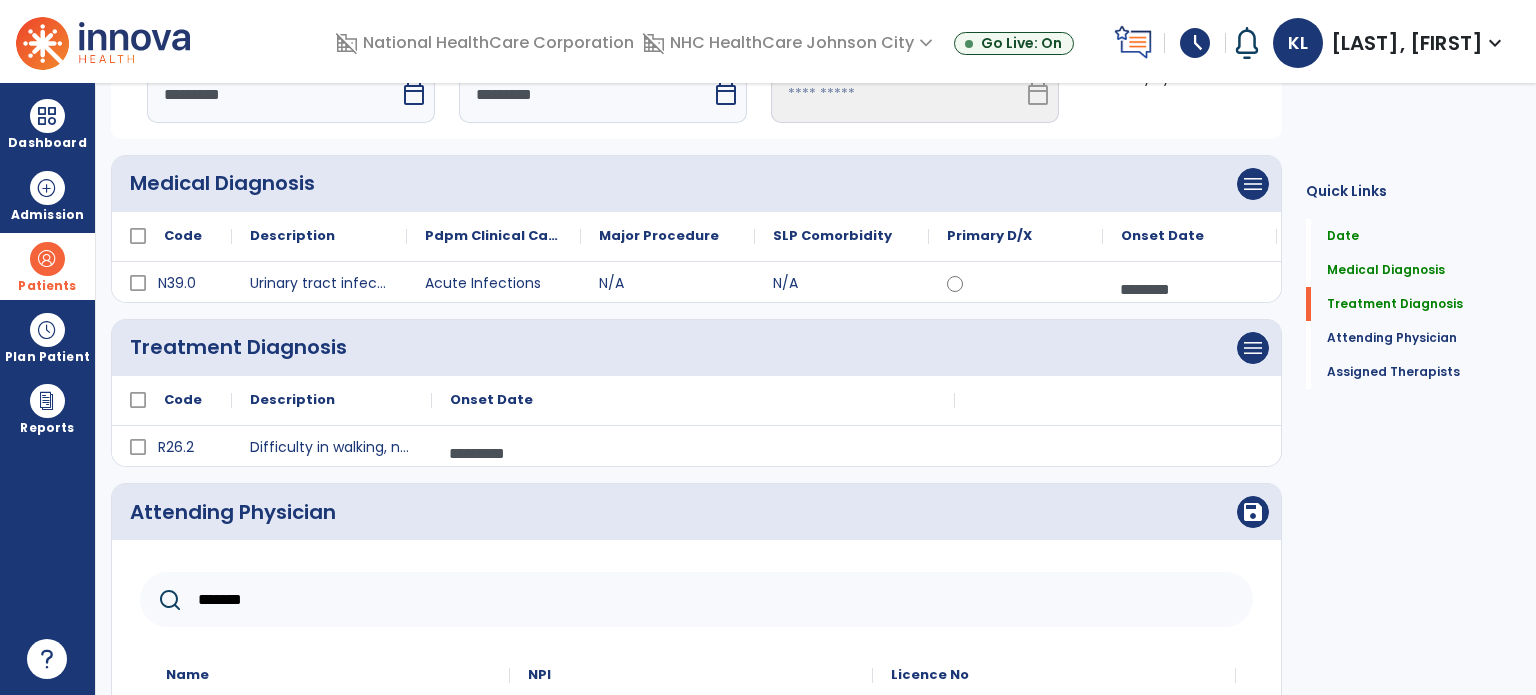 type on "*******" 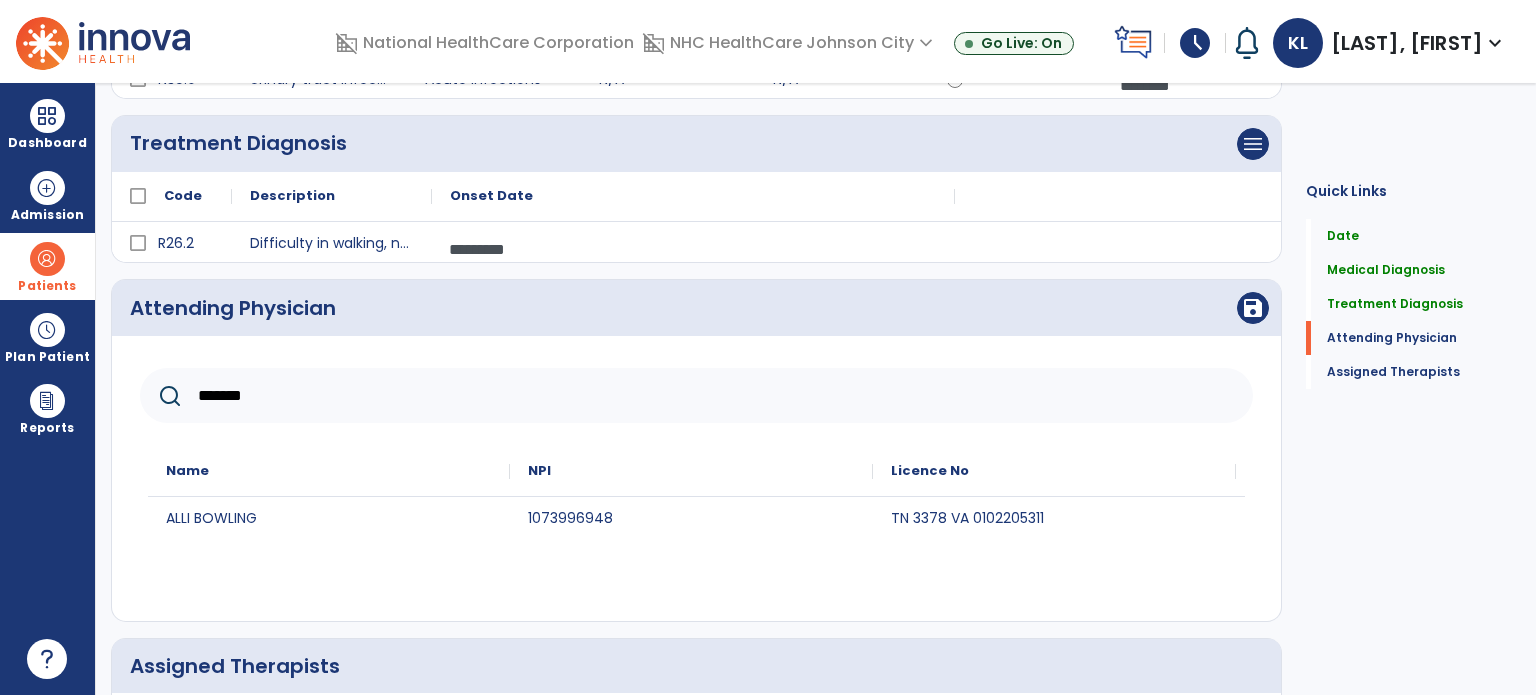 scroll, scrollTop: 488, scrollLeft: 0, axis: vertical 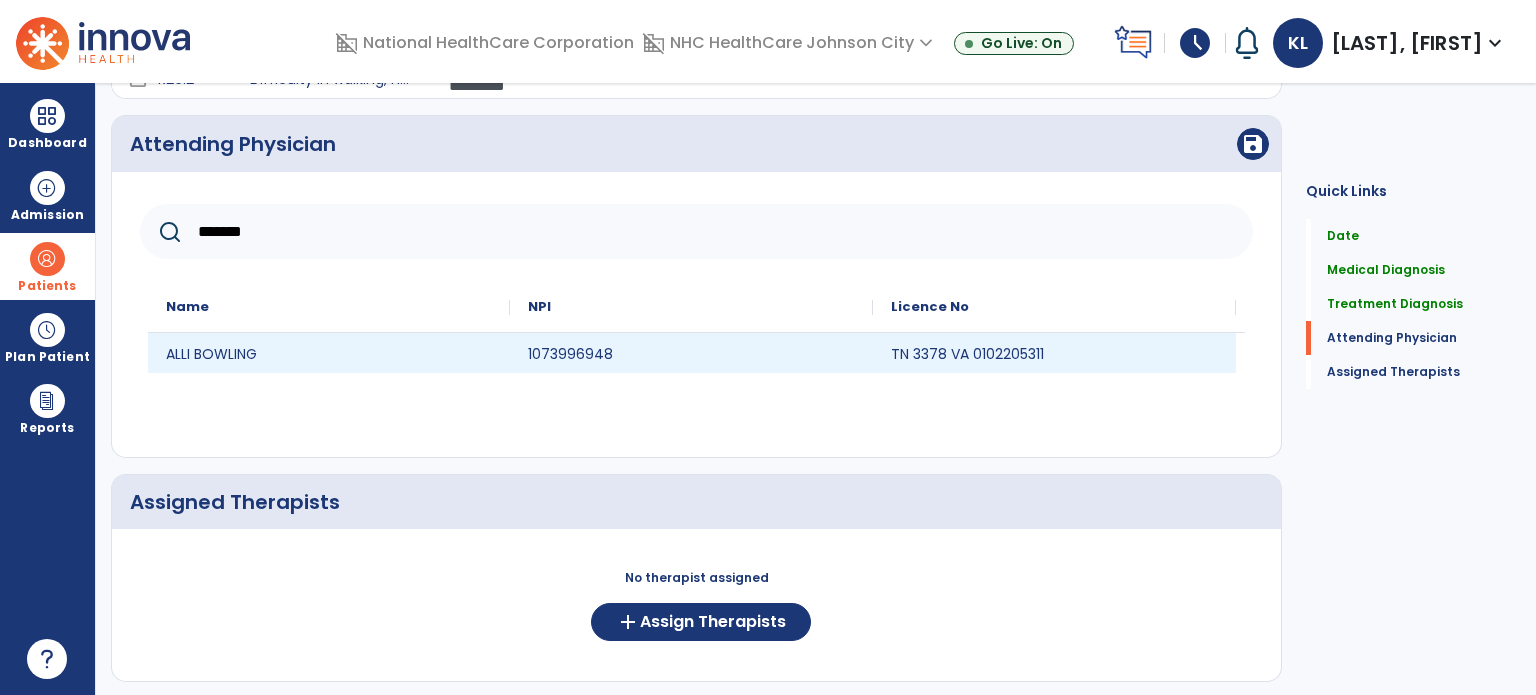 click on "[FIRST] [LAST] [NUMBER] TN [STATE] [VA] [NUMBER]" 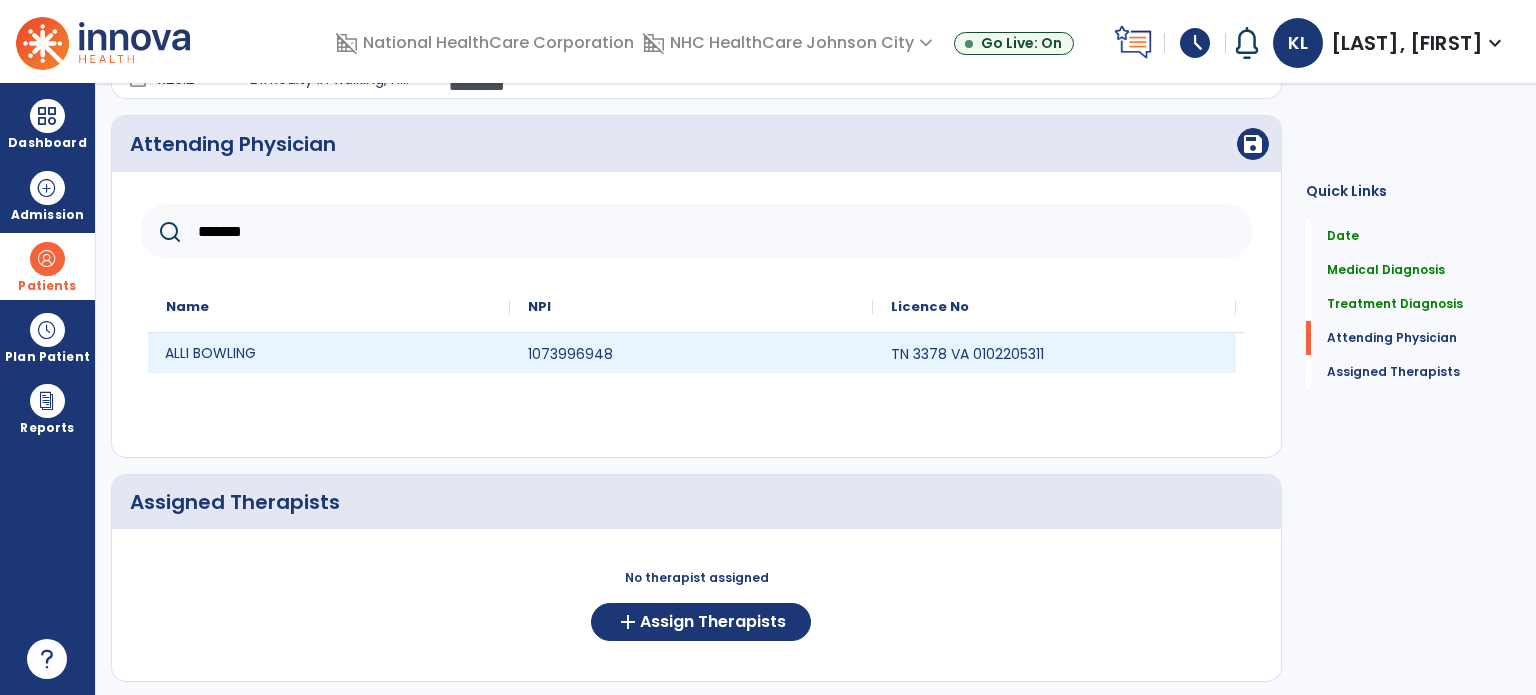 click on "ALLI BOWLING" 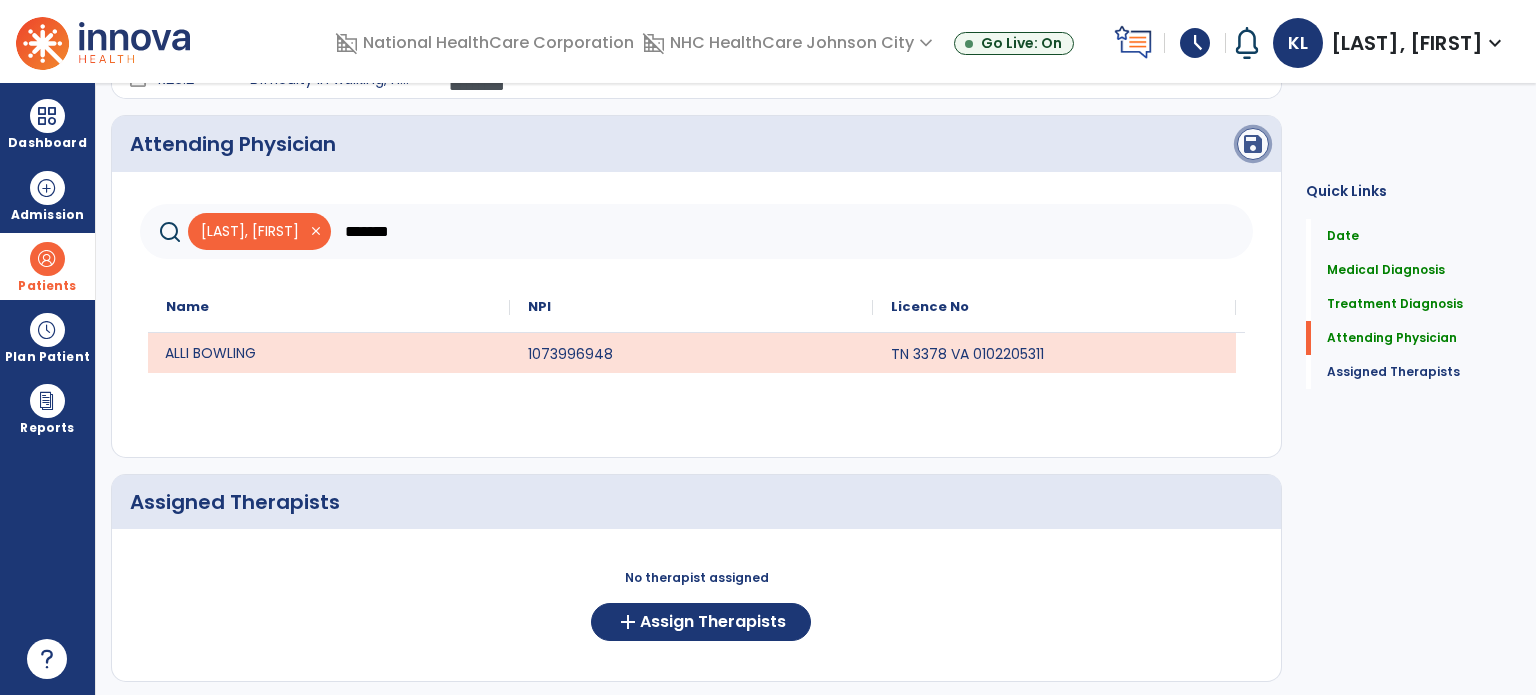 click on "save" 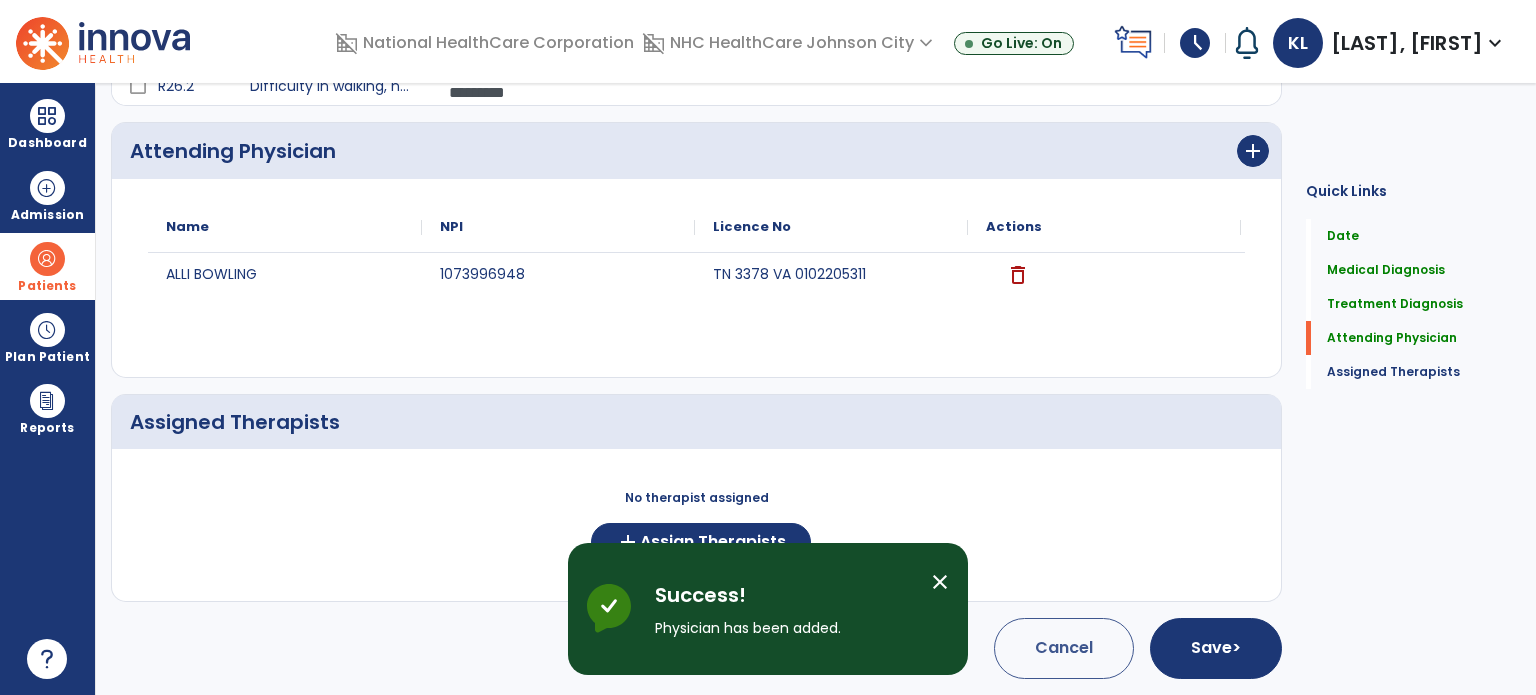 scroll, scrollTop: 477, scrollLeft: 0, axis: vertical 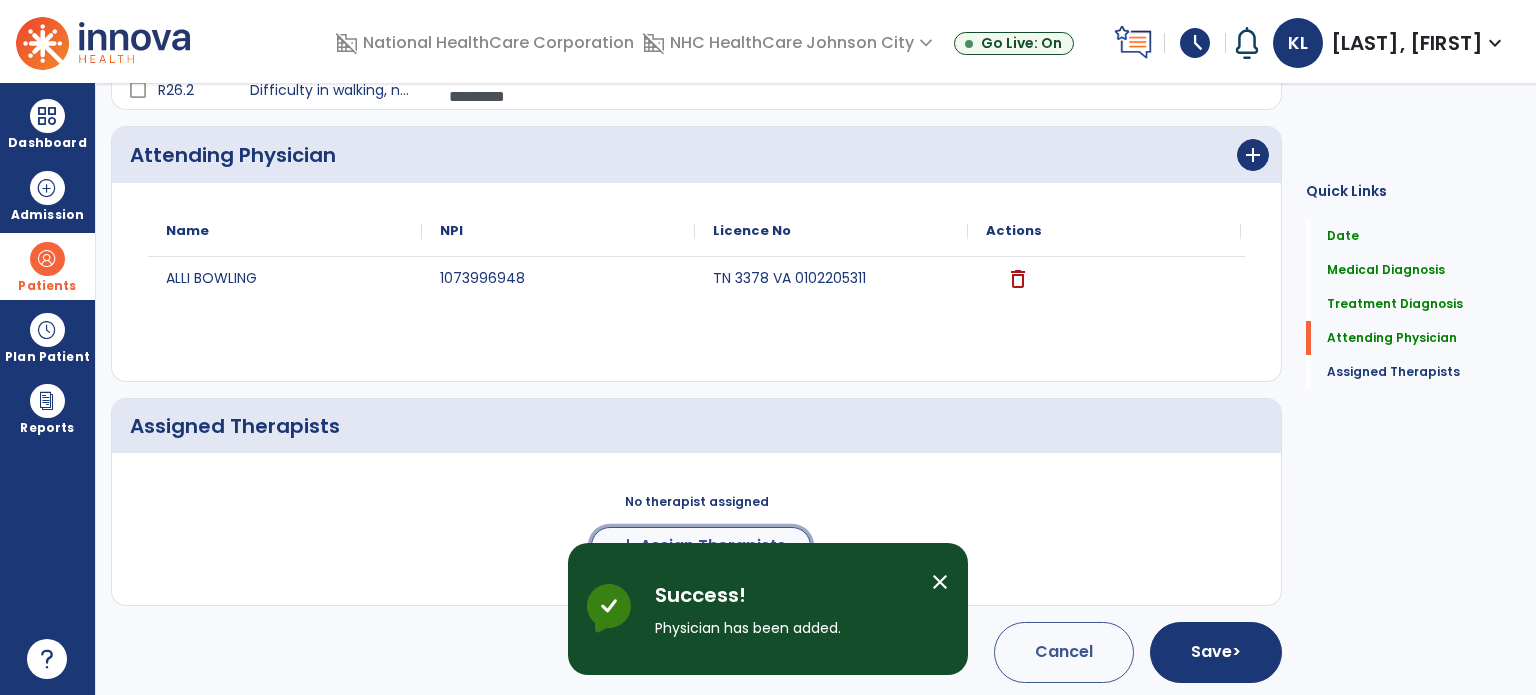 click on "Assign Therapists" 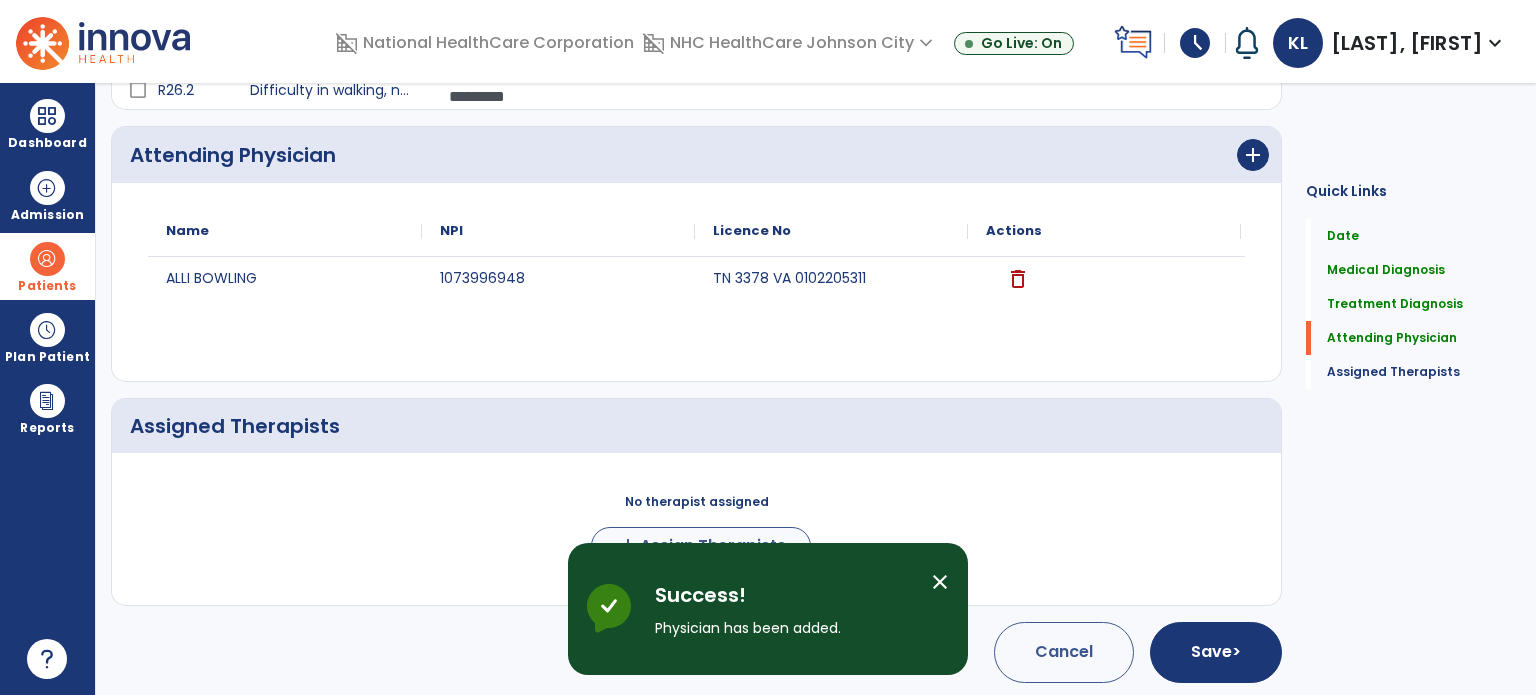 scroll, scrollTop: 474, scrollLeft: 0, axis: vertical 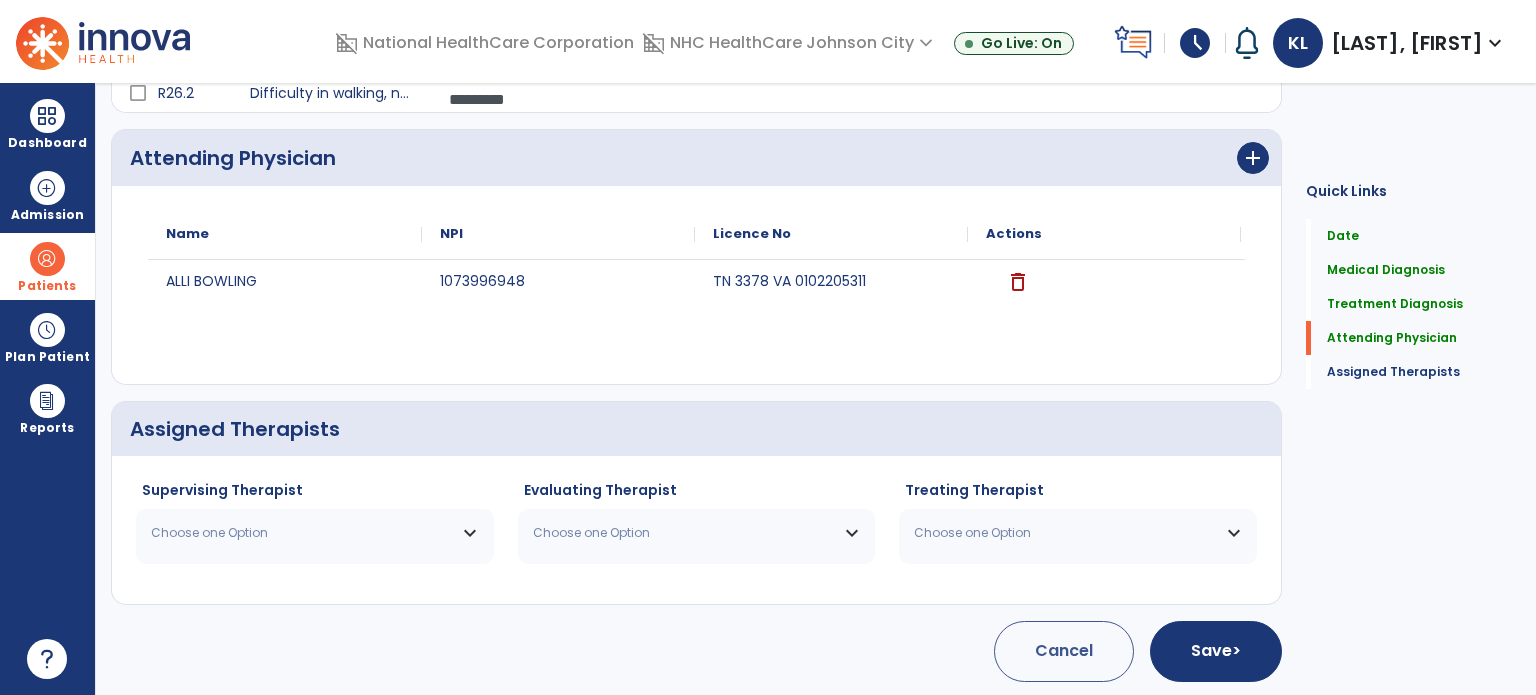 click on "Choose one Option" at bounding box center [315, 533] 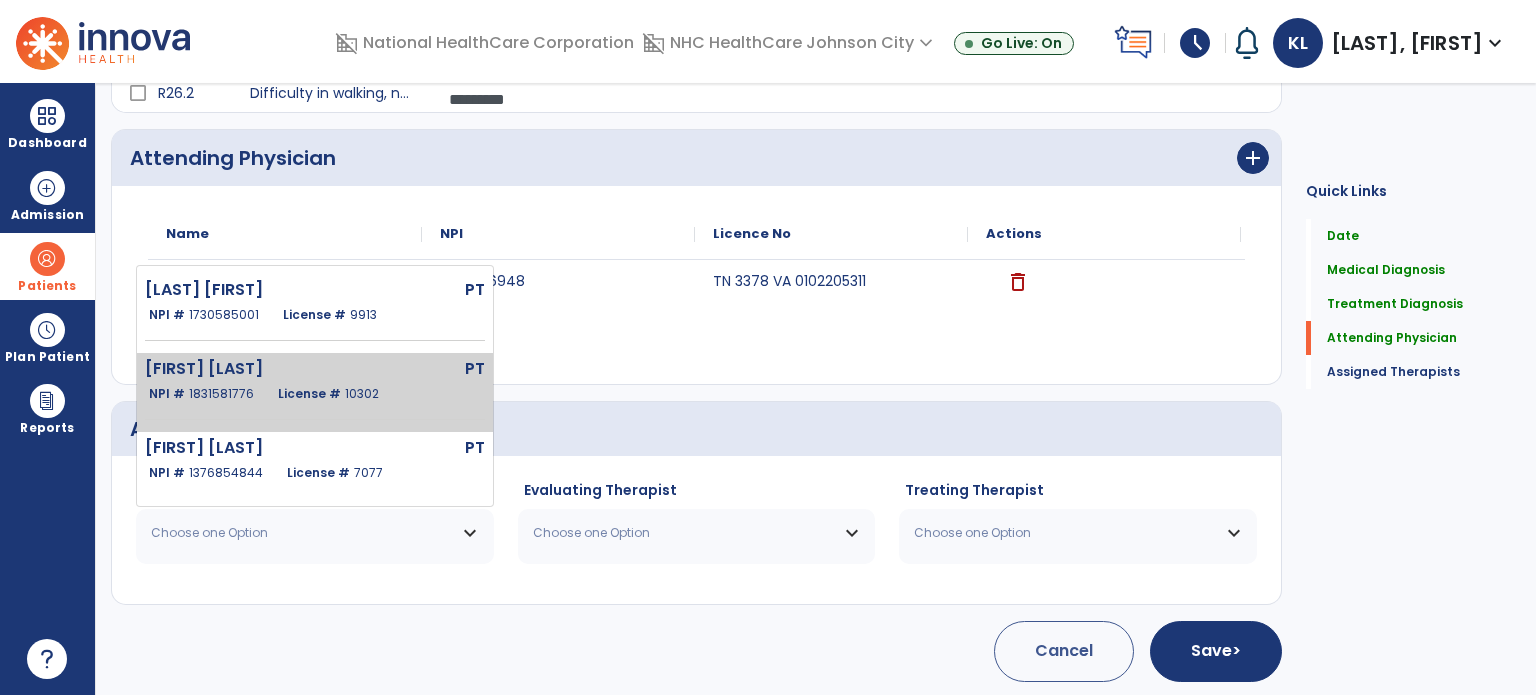 click on "NPI # [LICENSE_NUMBER] License # [LICENSE_NUMBER]" 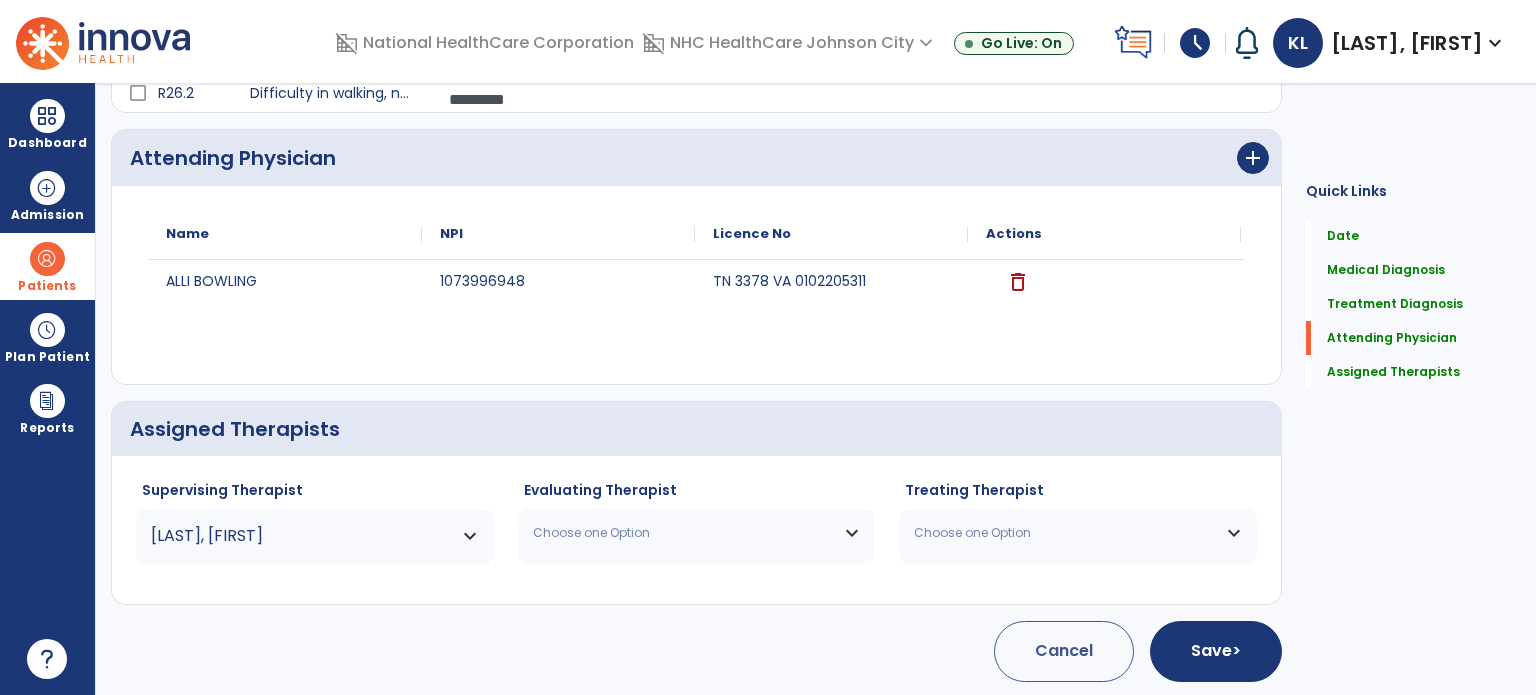 click on "Choose one Option" at bounding box center (684, 533) 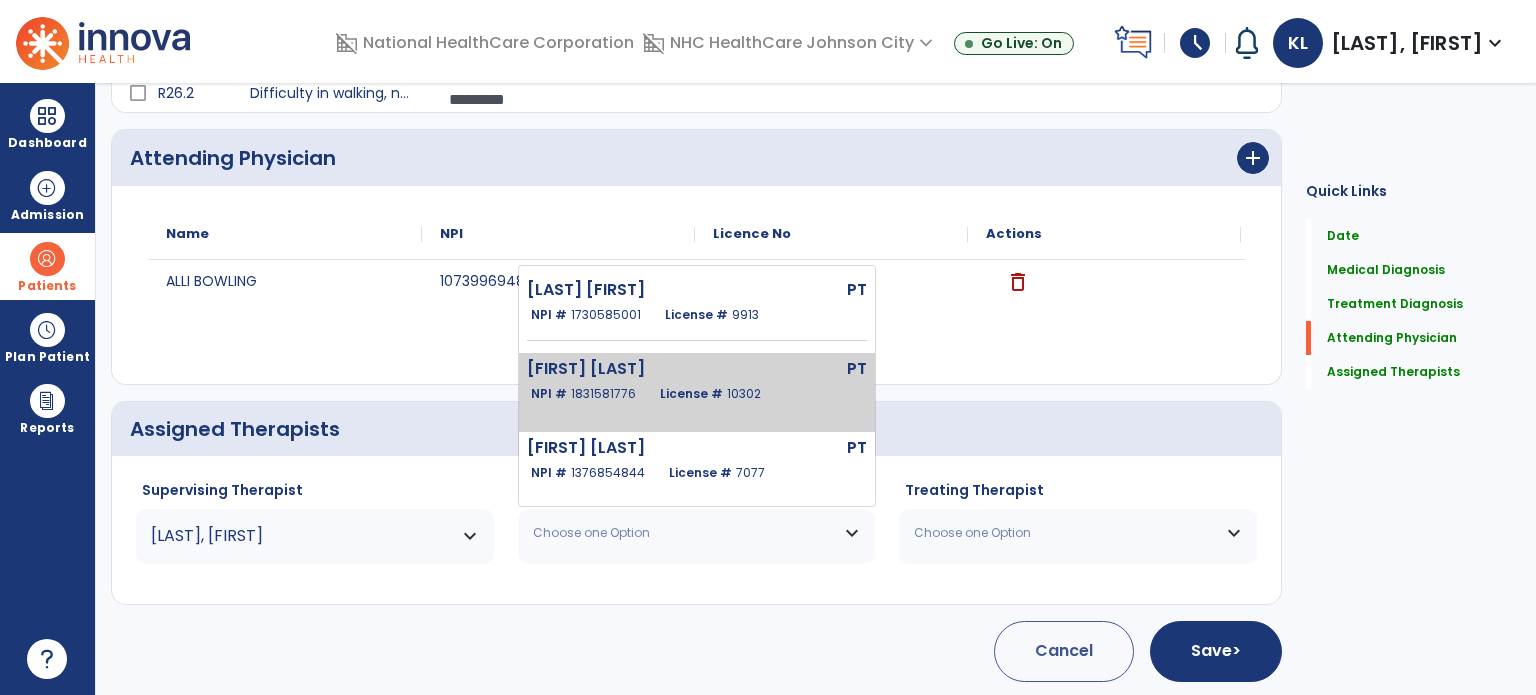 click on "1831581776" 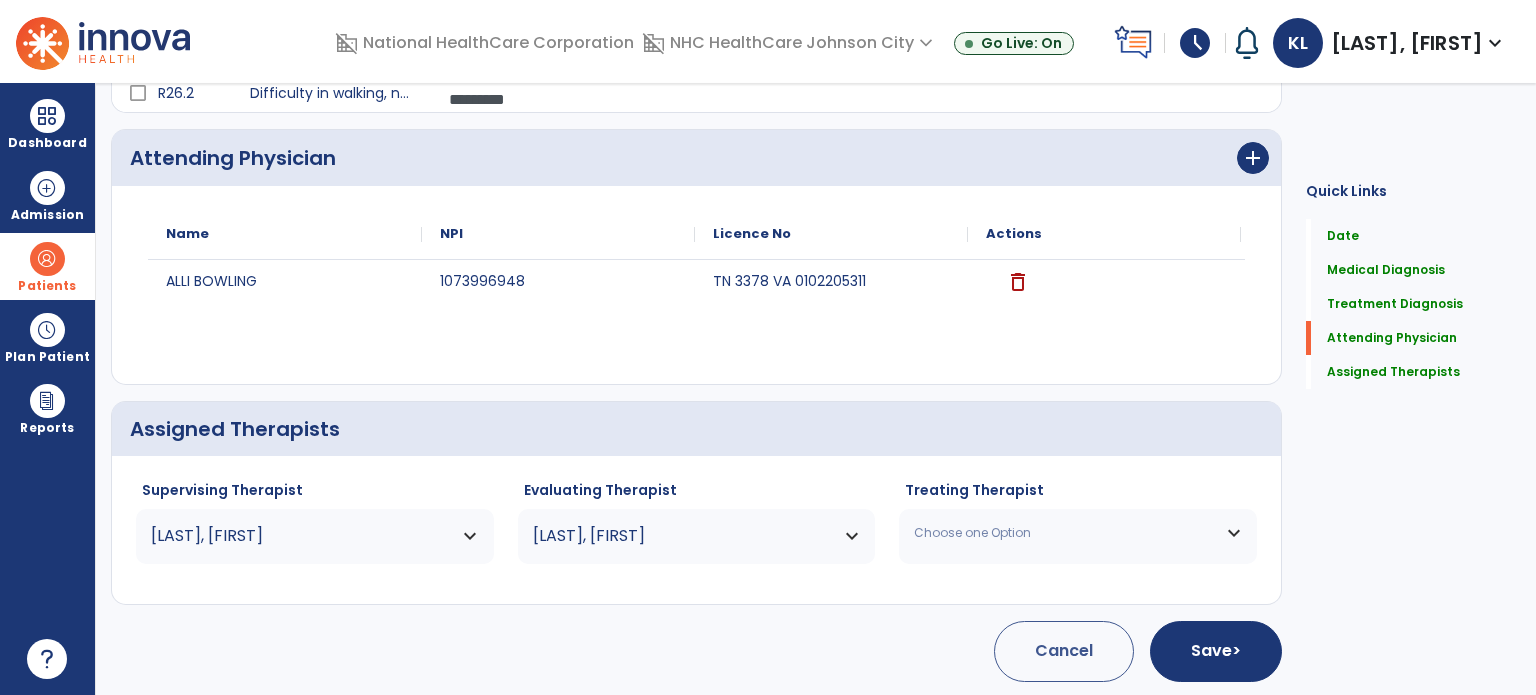 click on "Choose one Option" at bounding box center (1065, 533) 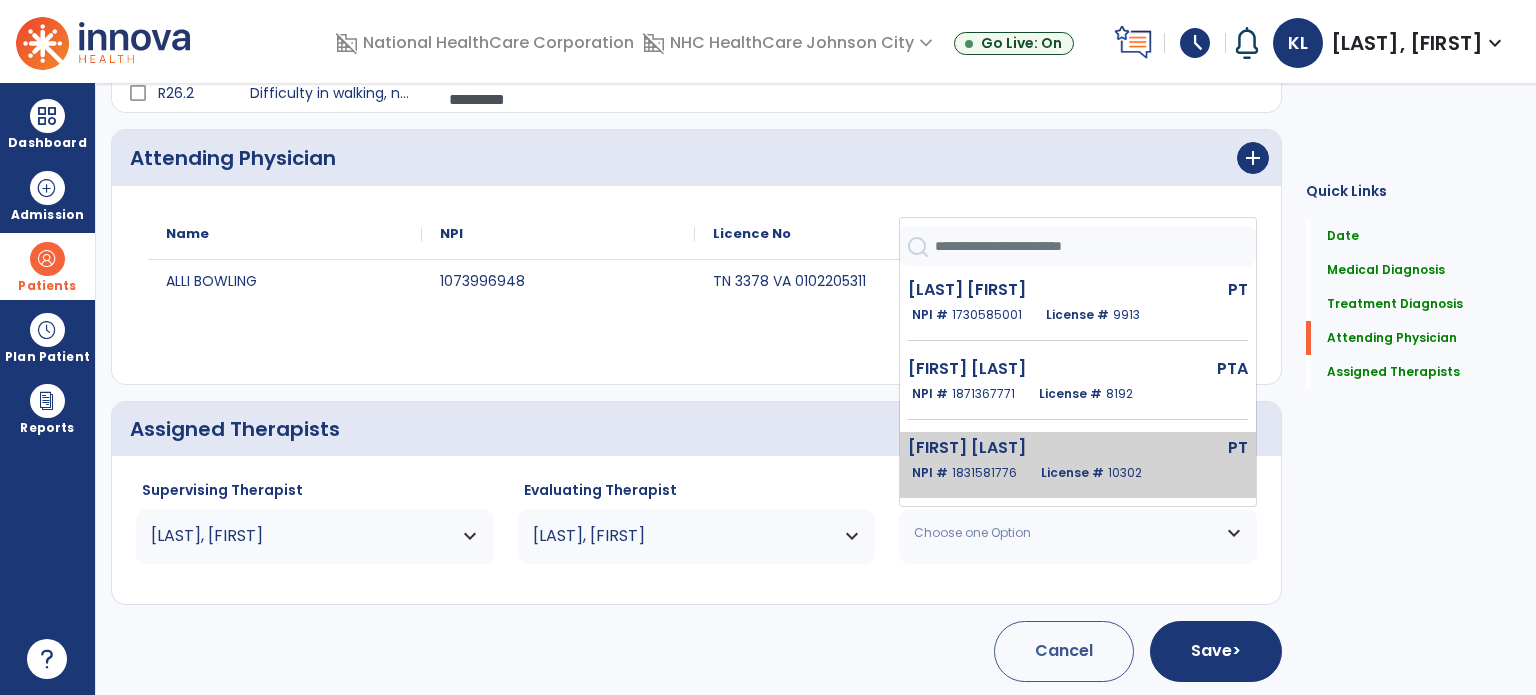 click on "[FIRST] [LAST]" 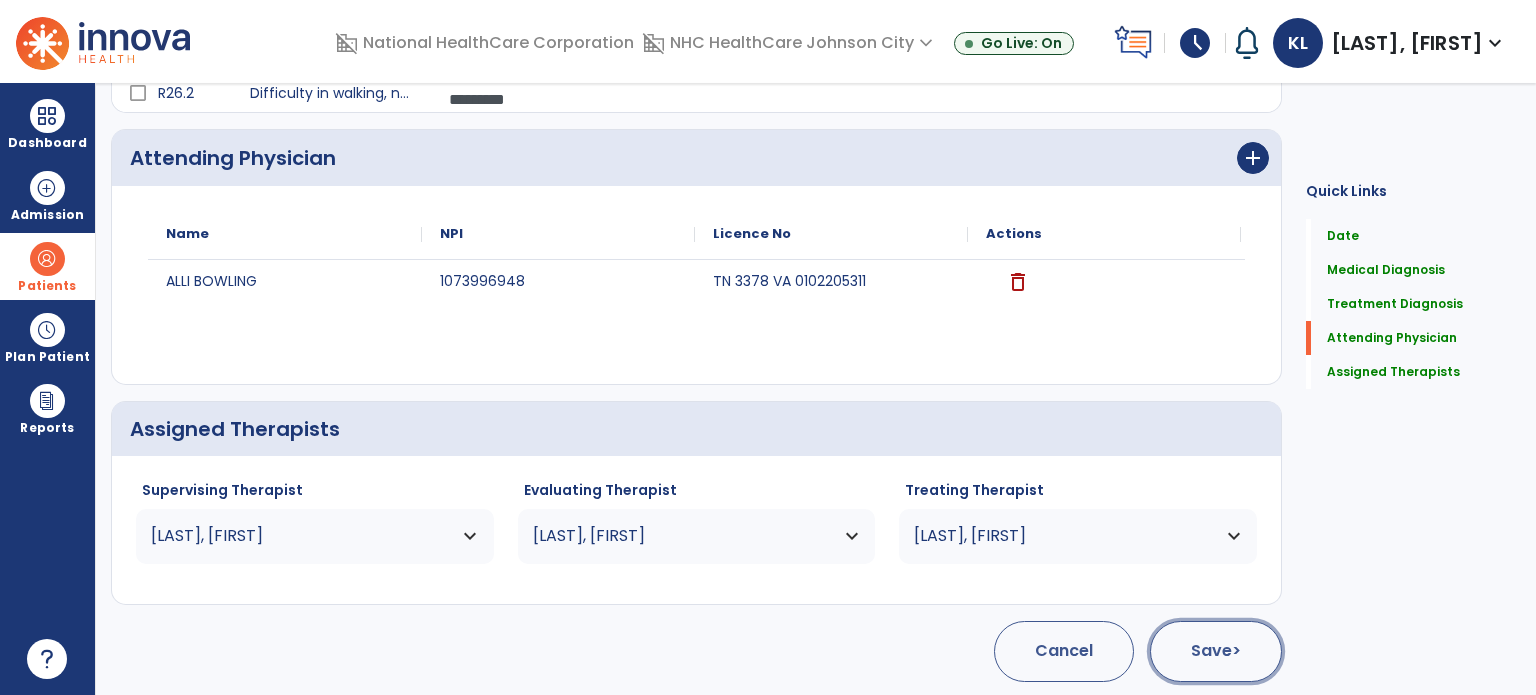 click on "Save  >" 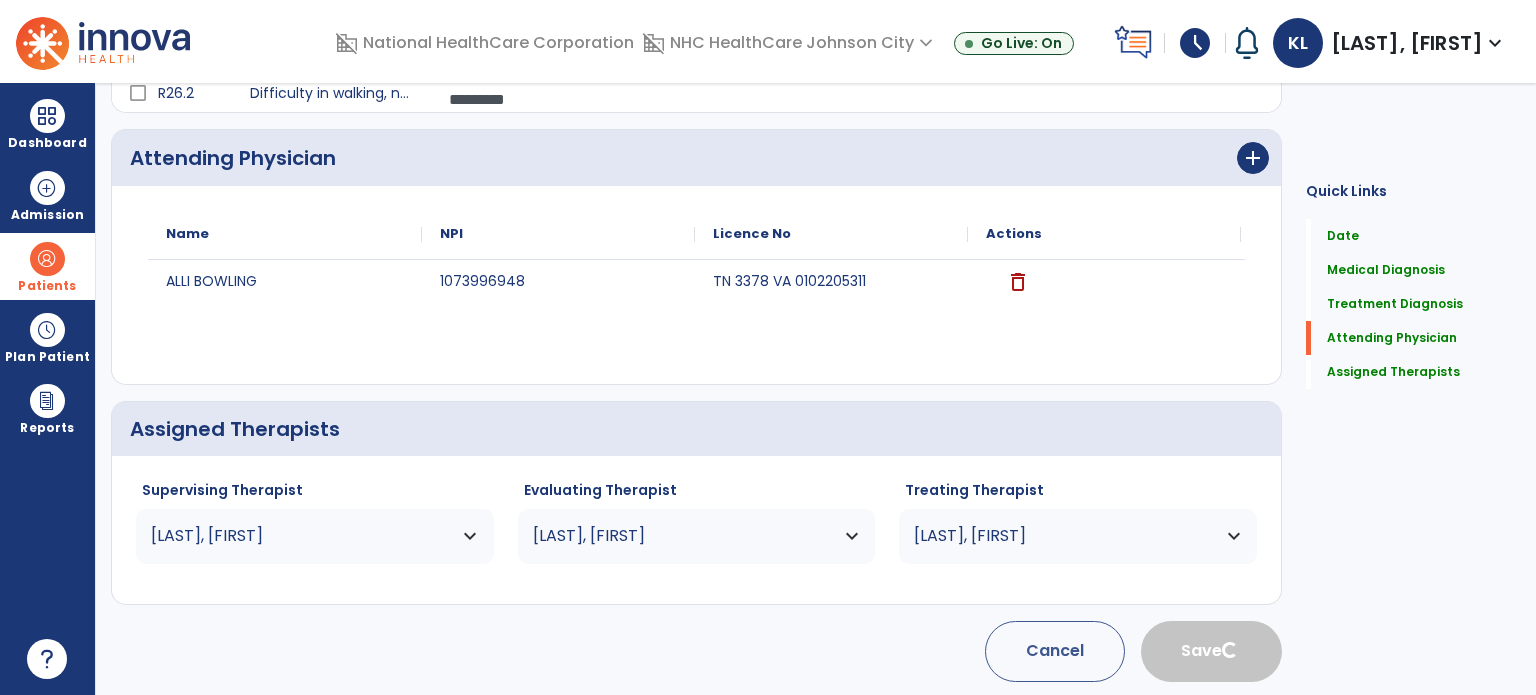 type 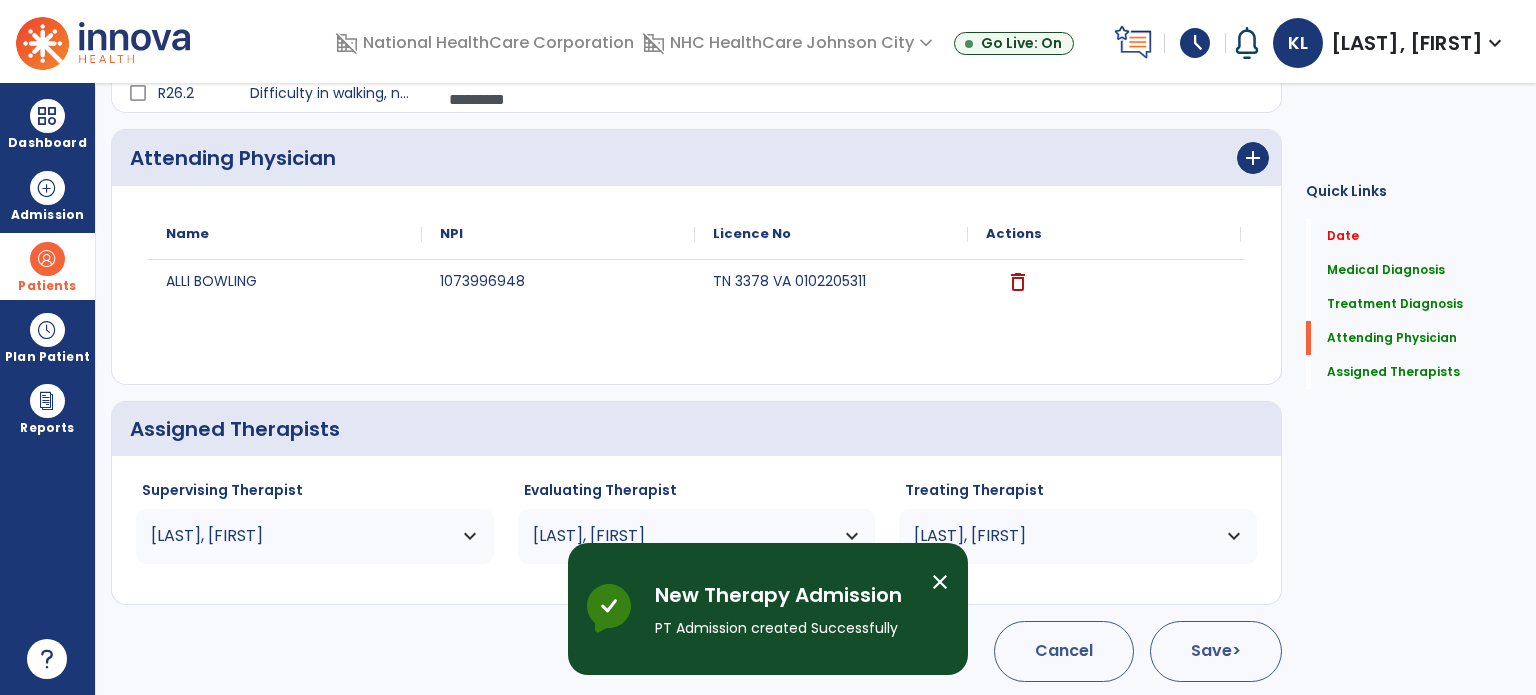 scroll, scrollTop: 0, scrollLeft: 0, axis: both 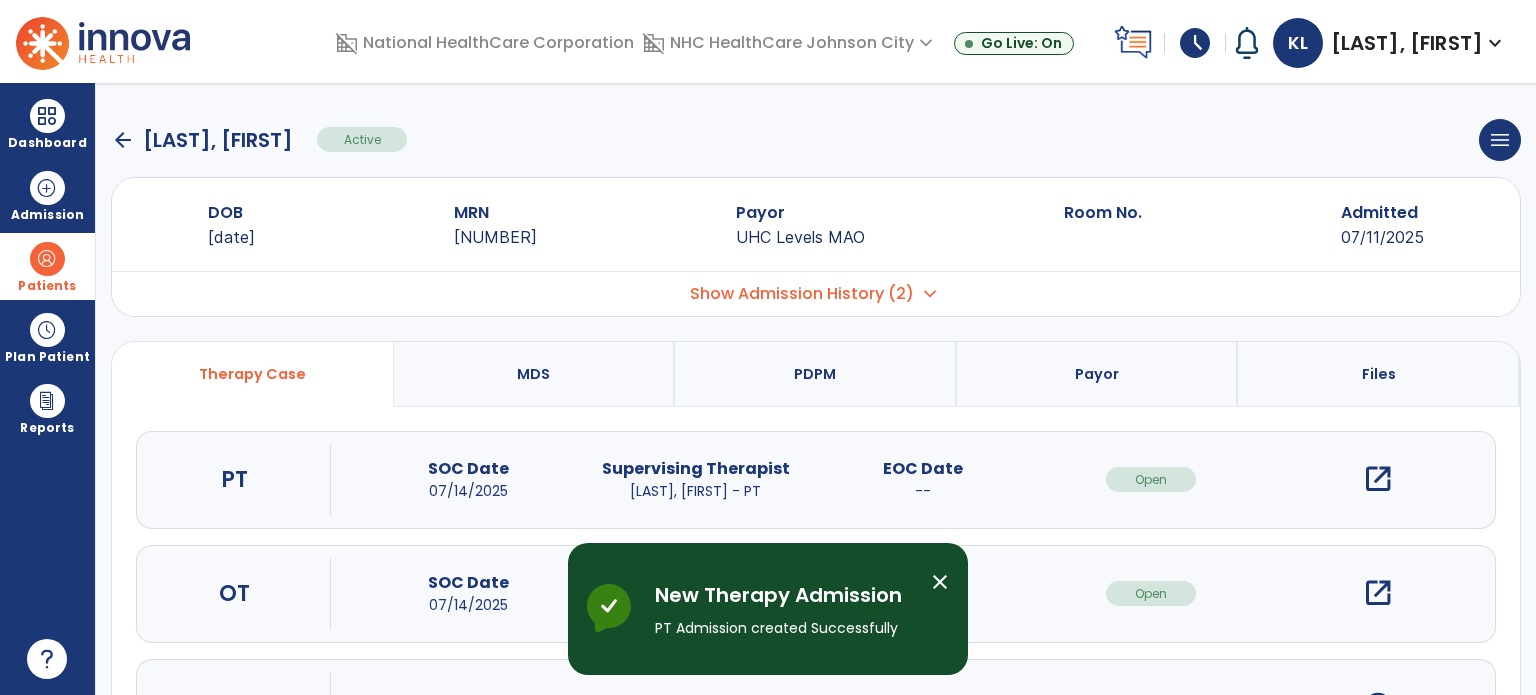 click on "open_in_new" at bounding box center (1378, 479) 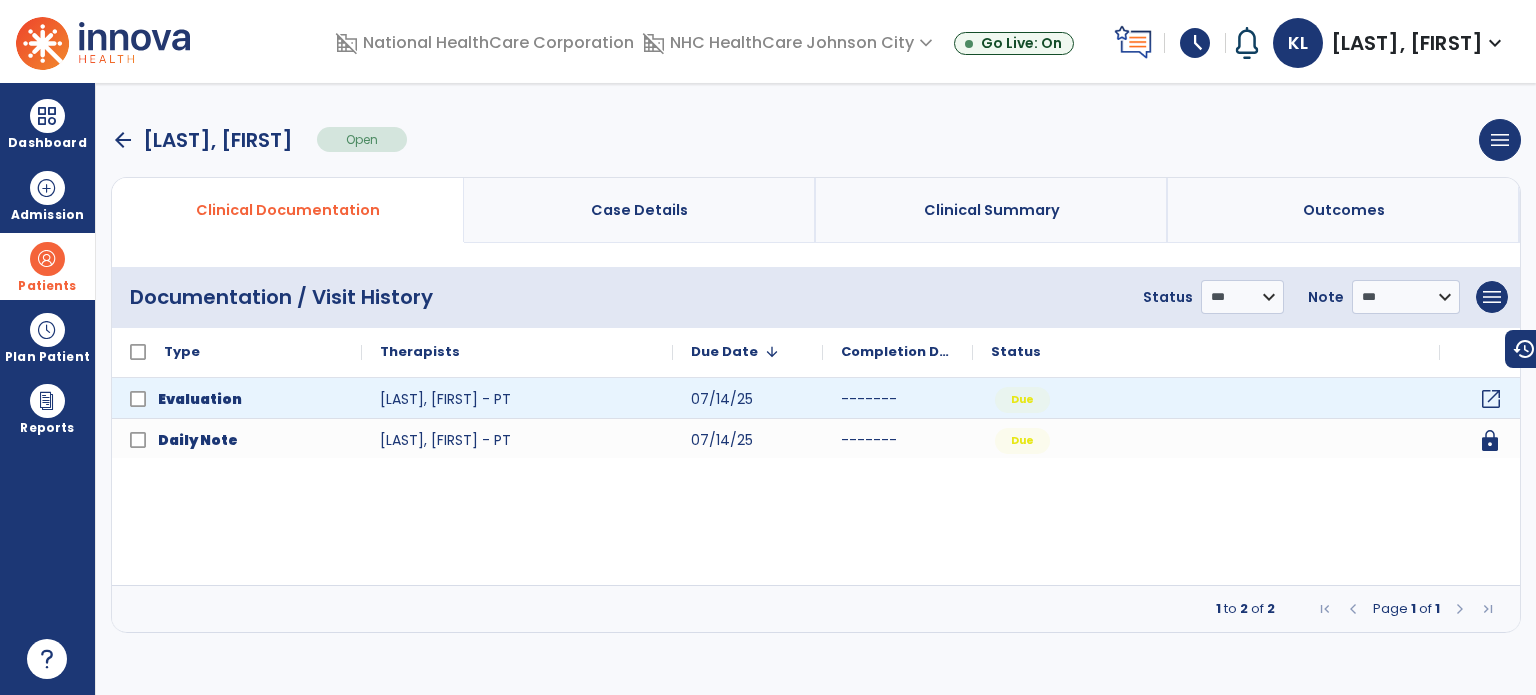 click on "open_in_new" 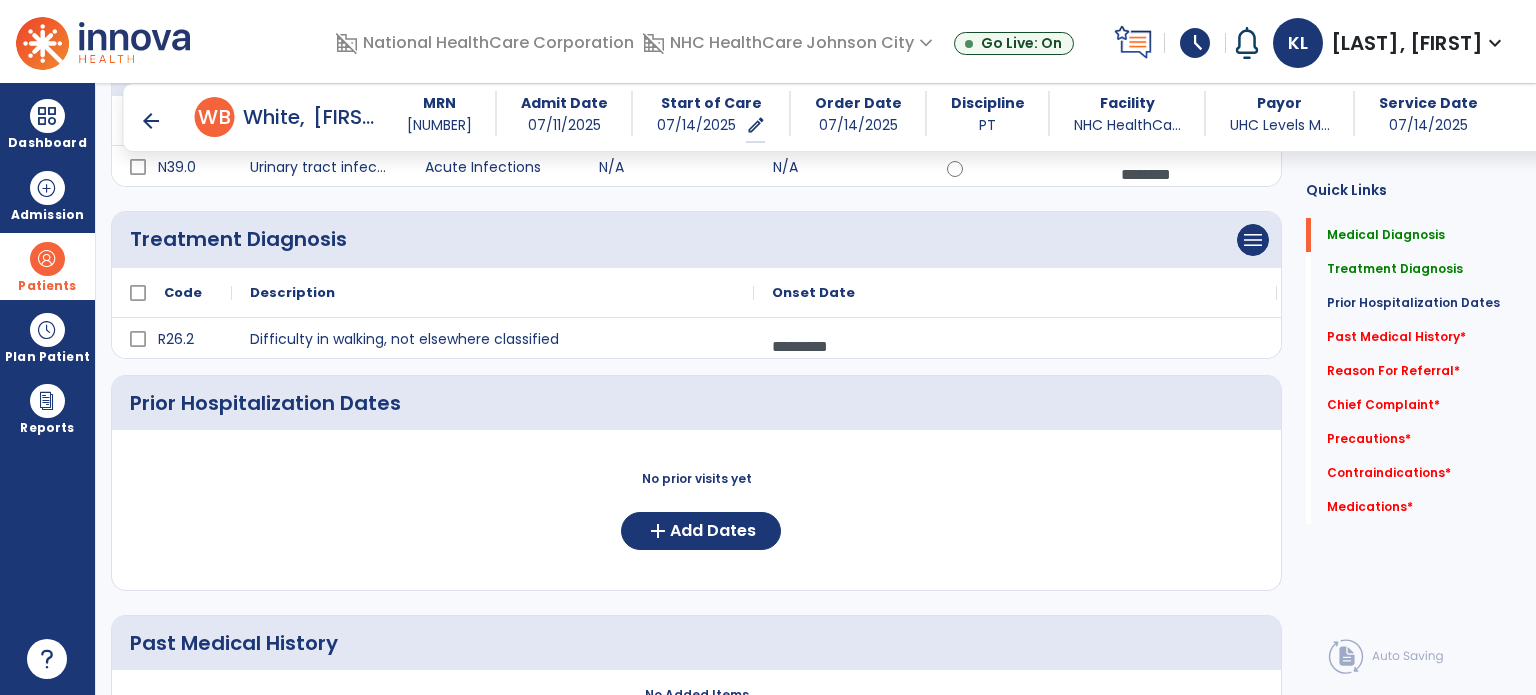 scroll, scrollTop: 480, scrollLeft: 0, axis: vertical 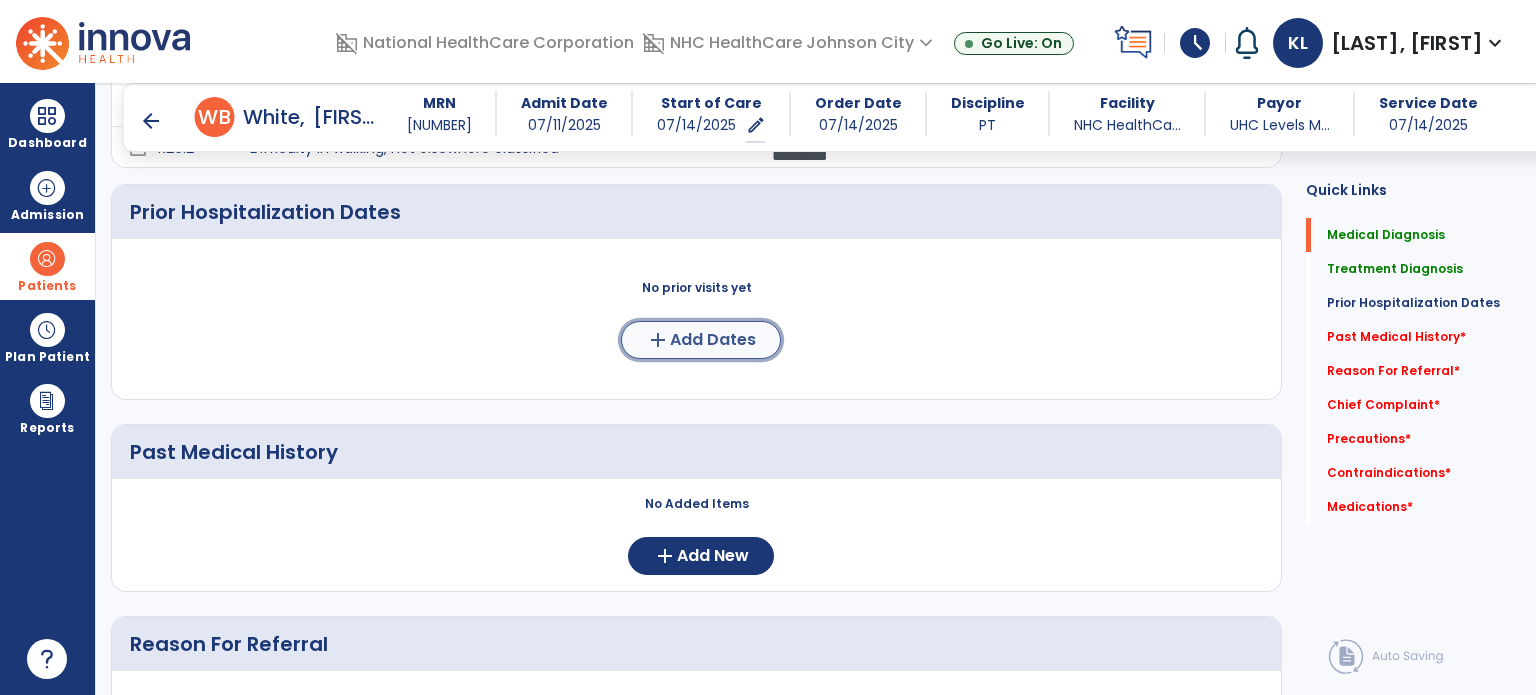 click on "Add Dates" 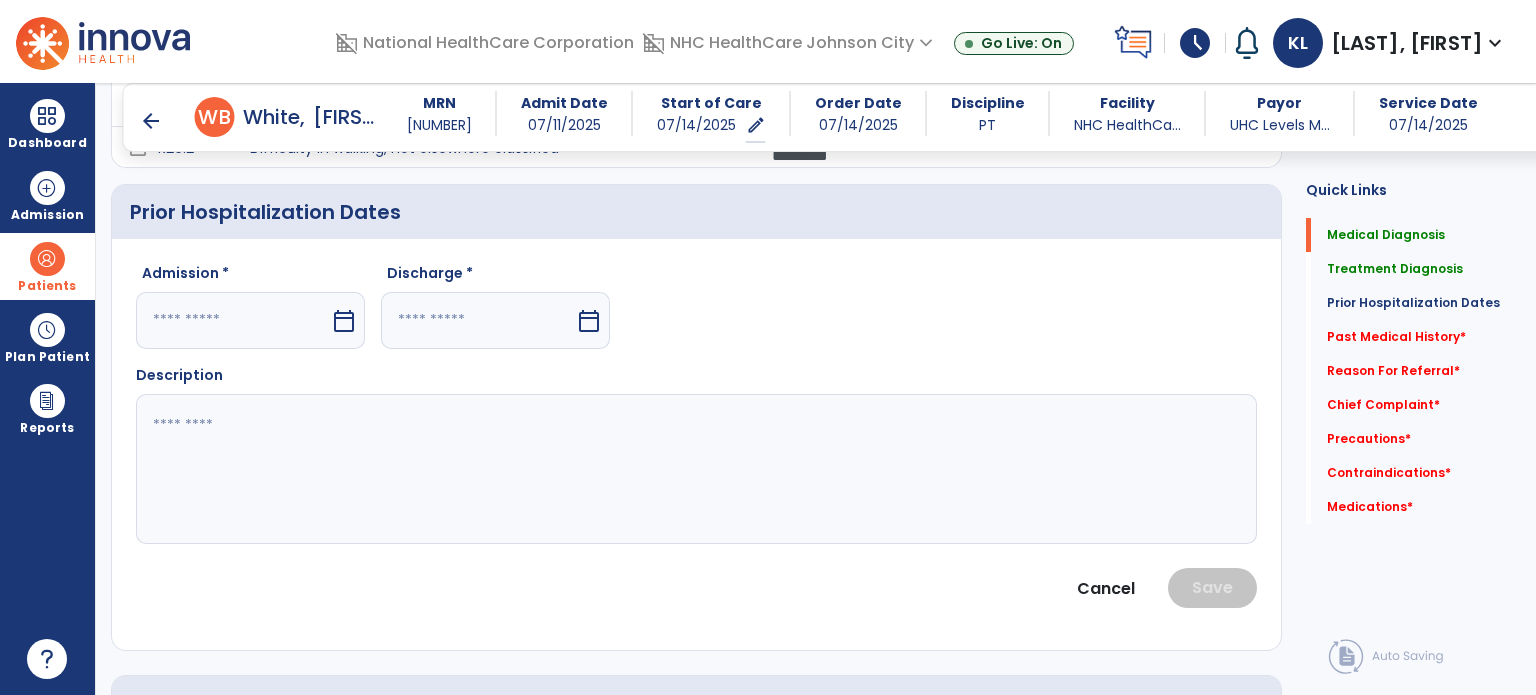 click at bounding box center [233, 320] 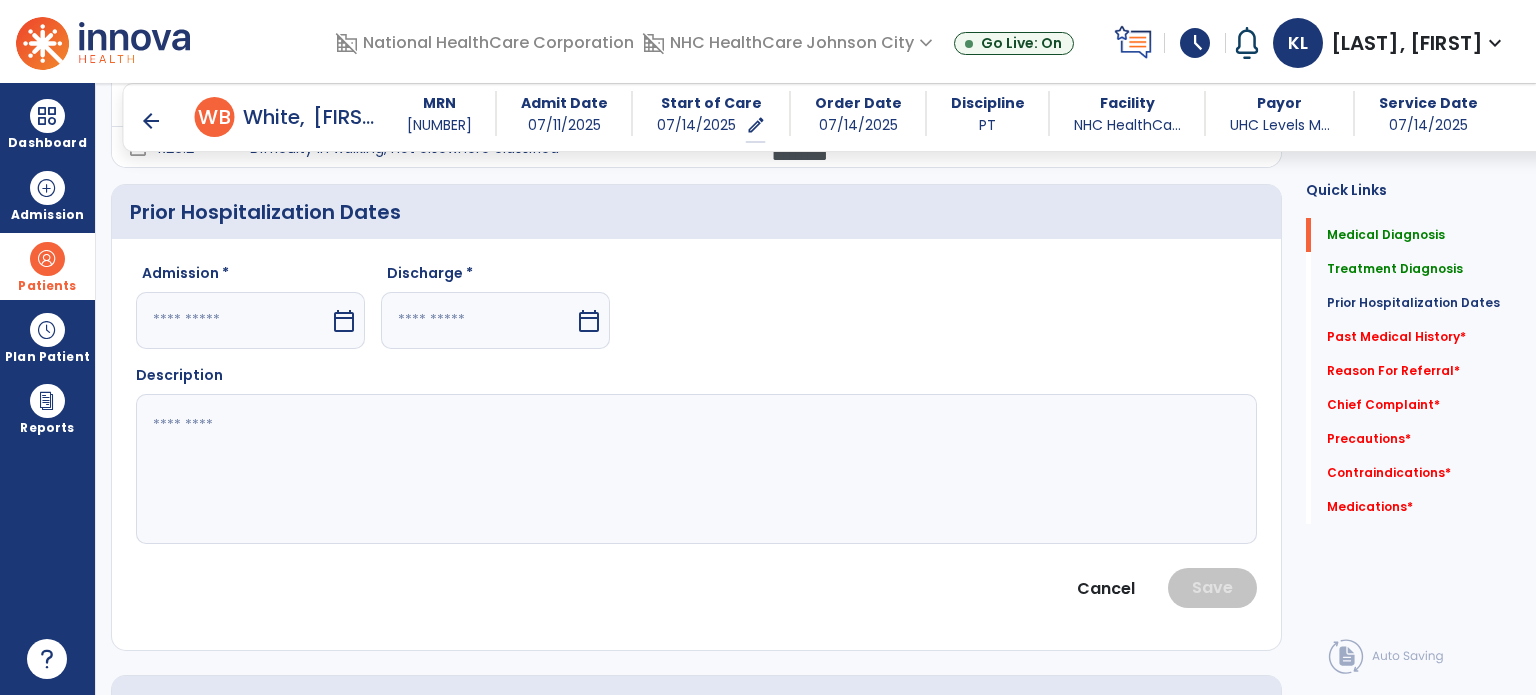 select on "*" 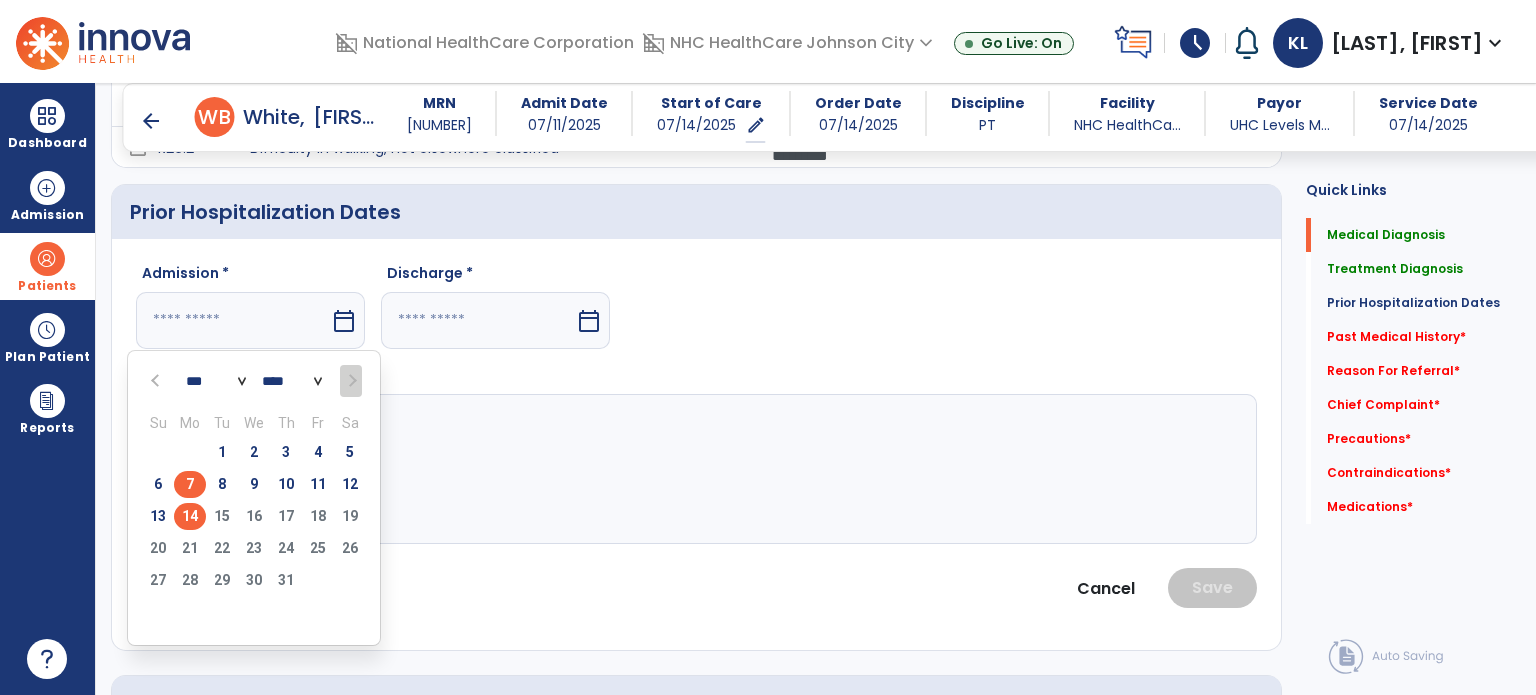 click on "7" at bounding box center [190, 484] 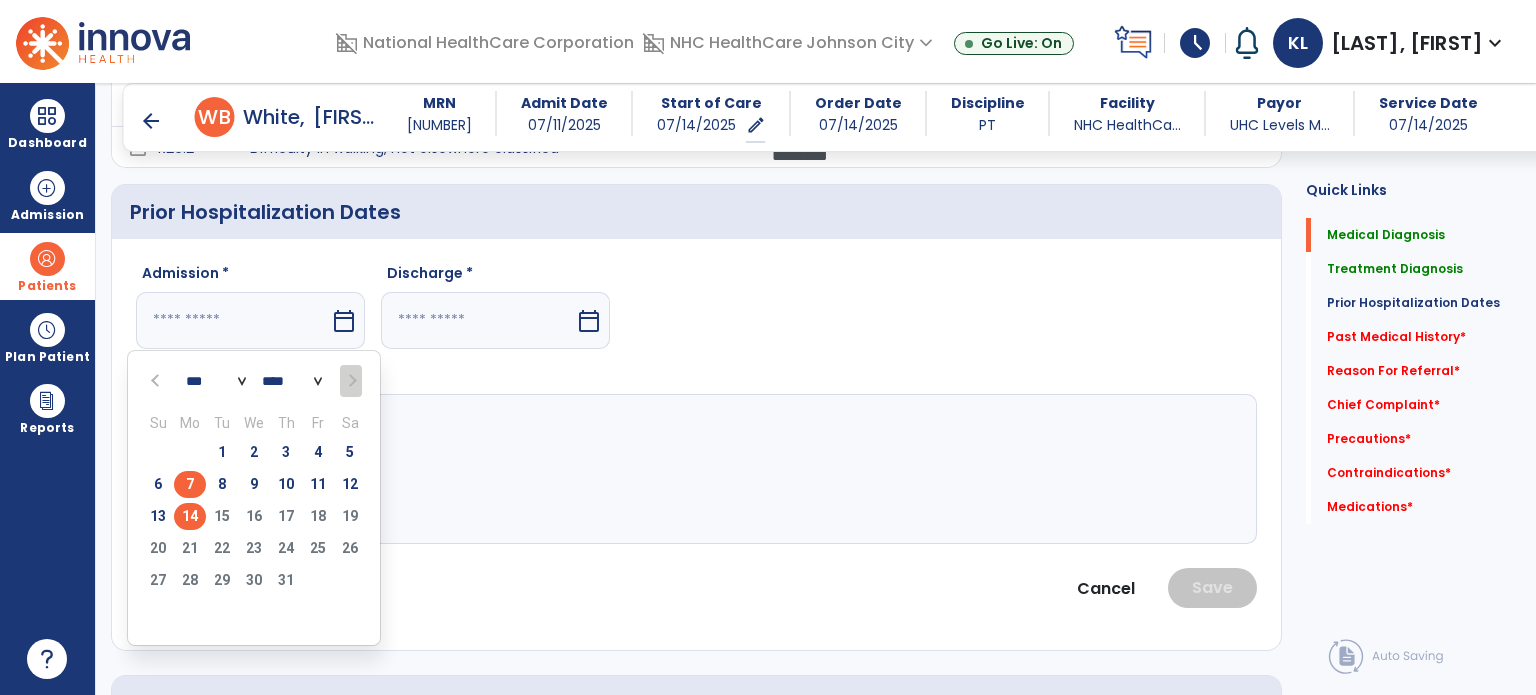 type on "********" 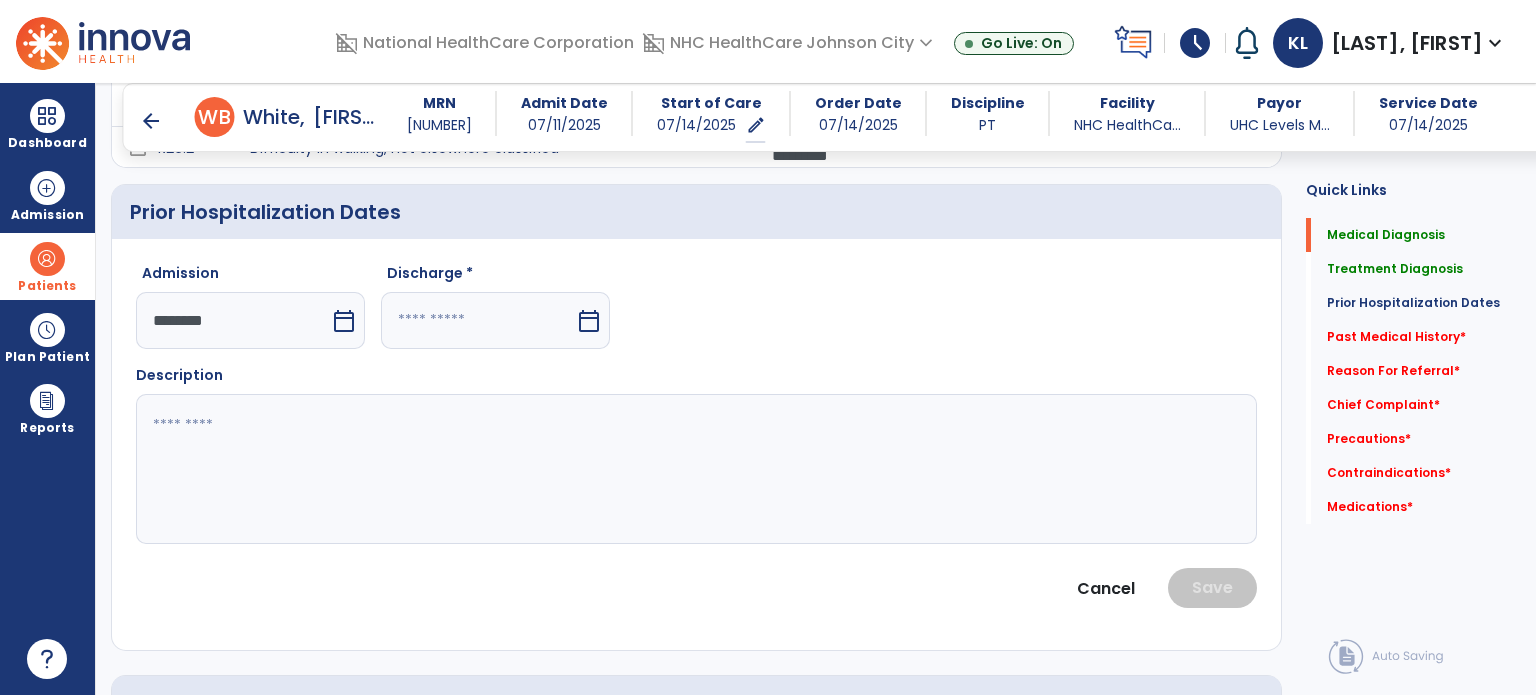 click at bounding box center [478, 320] 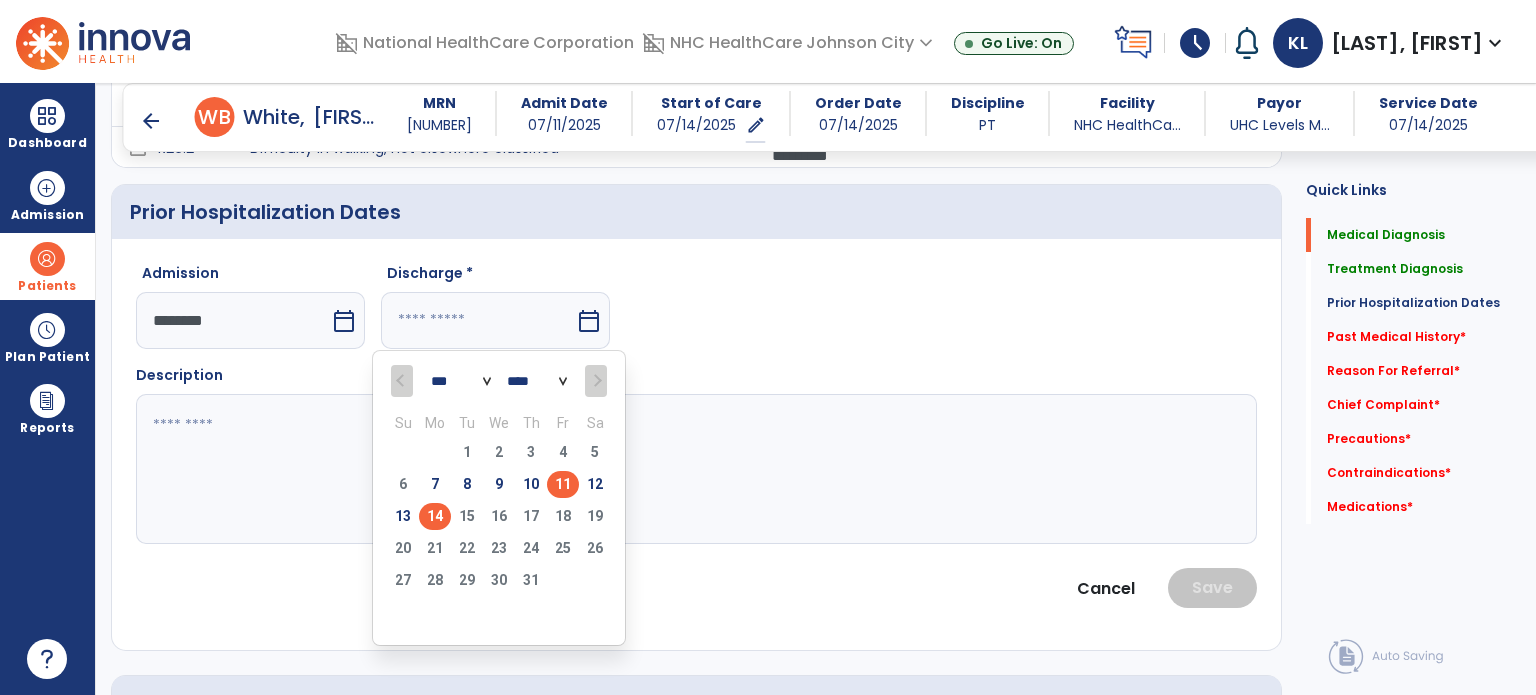 click on "11" at bounding box center (563, 484) 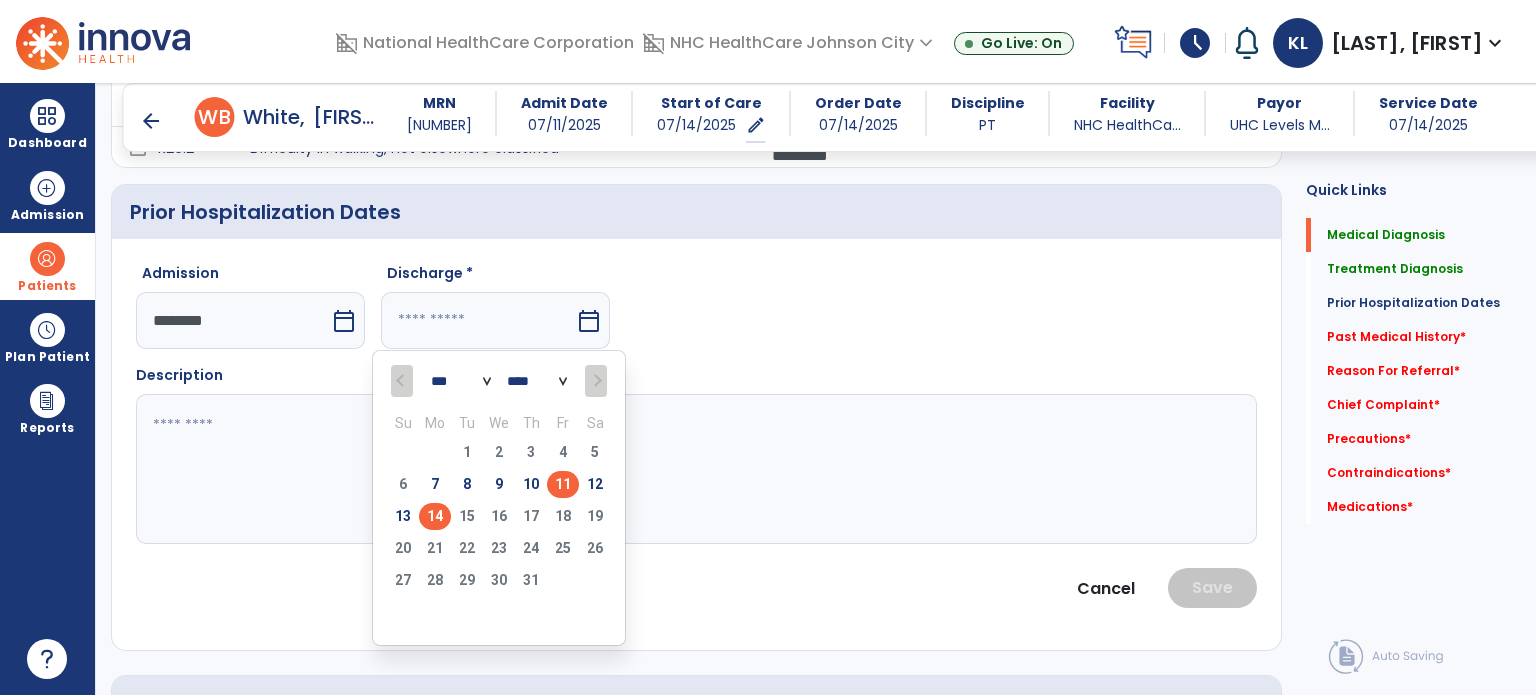 type on "*********" 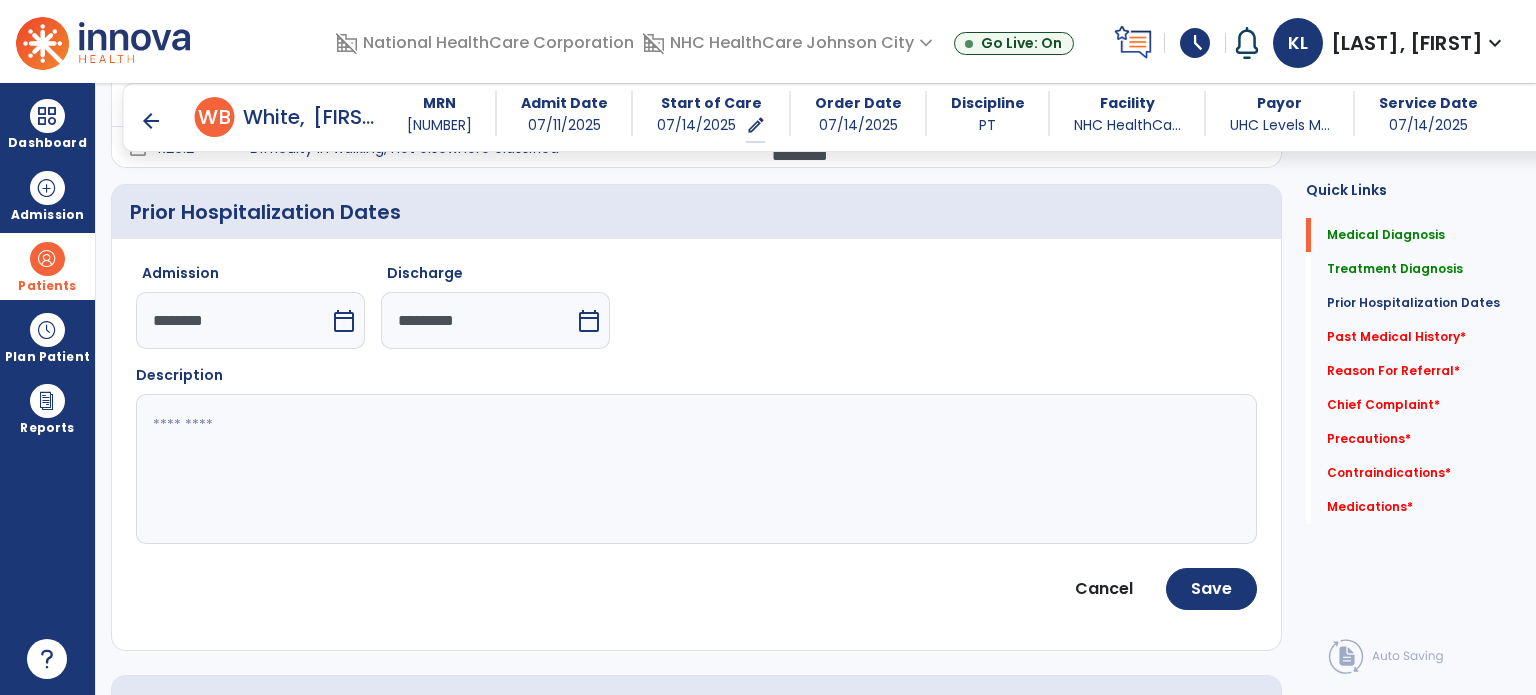 click 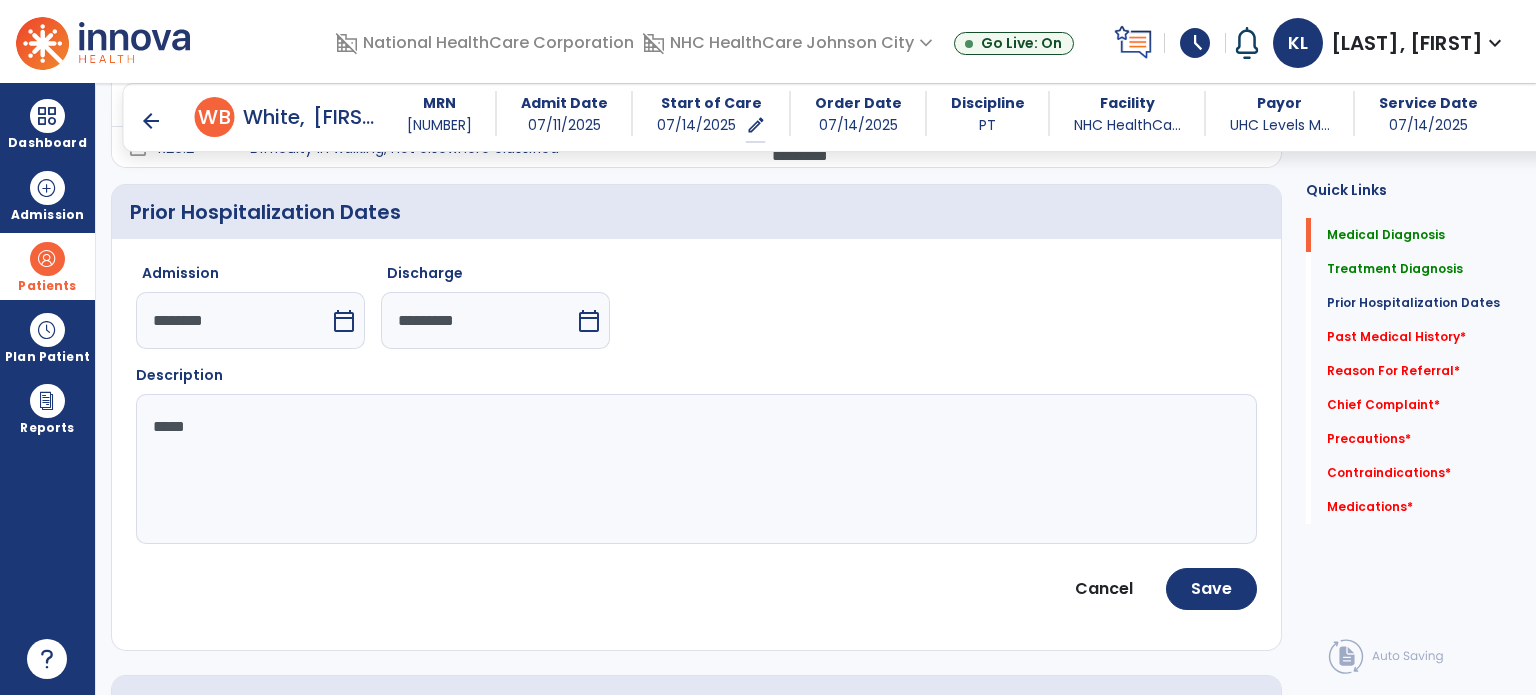 paste on "**********" 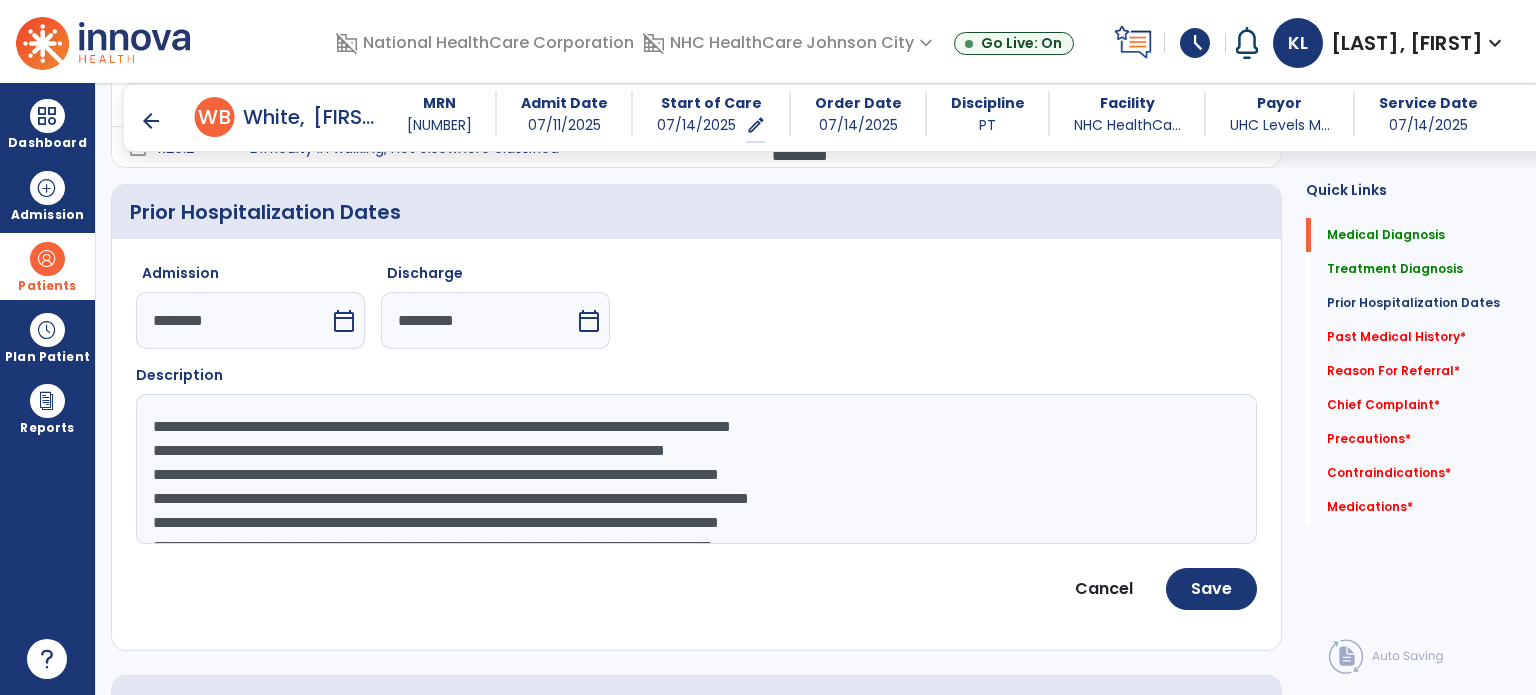 scroll, scrollTop: 112, scrollLeft: 0, axis: vertical 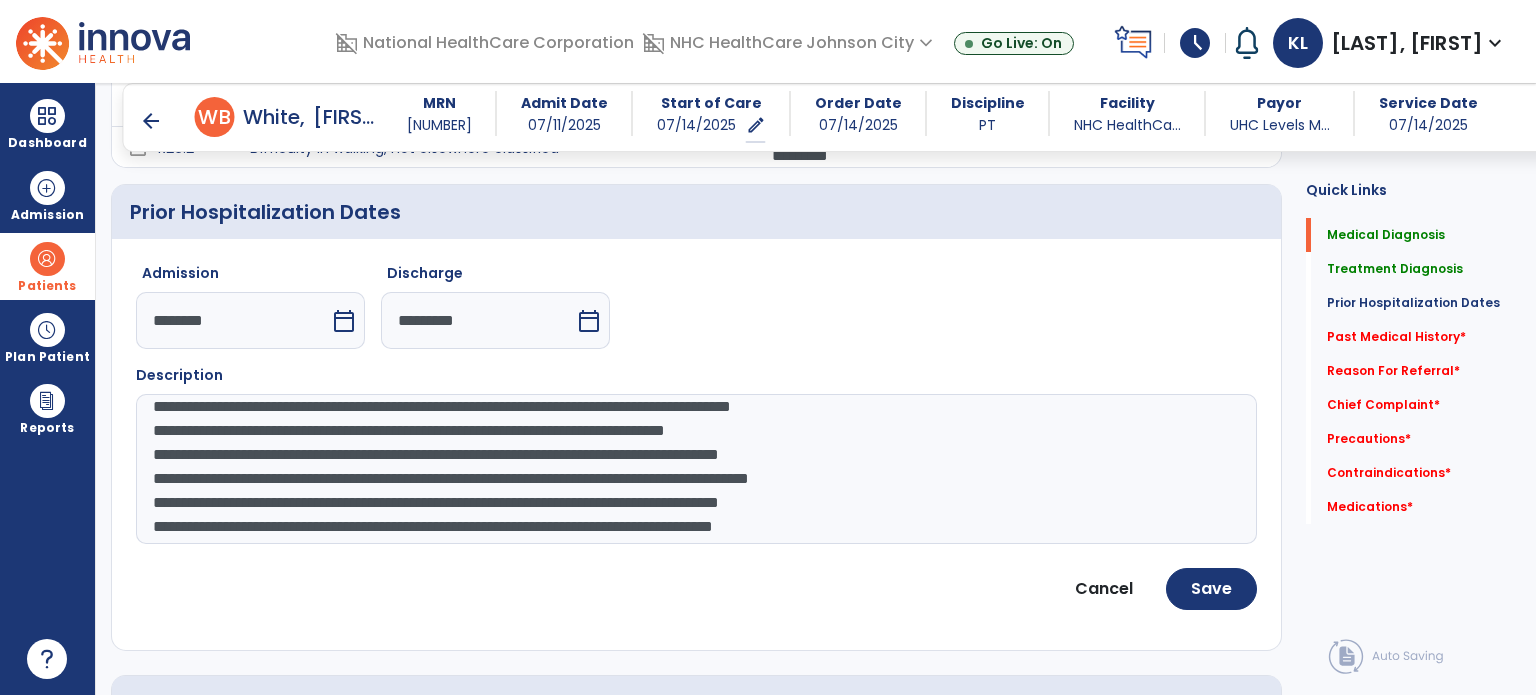 click on "**********" 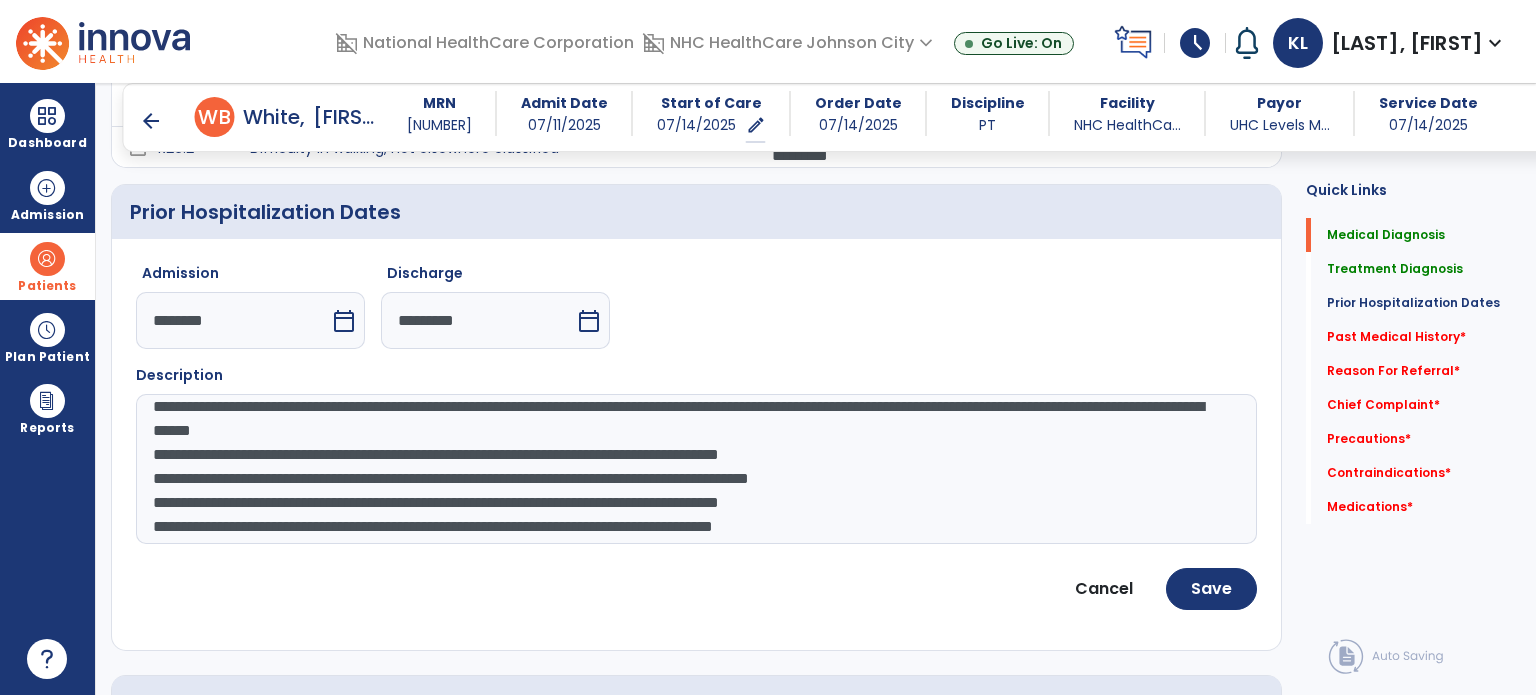 scroll, scrollTop: 0, scrollLeft: 0, axis: both 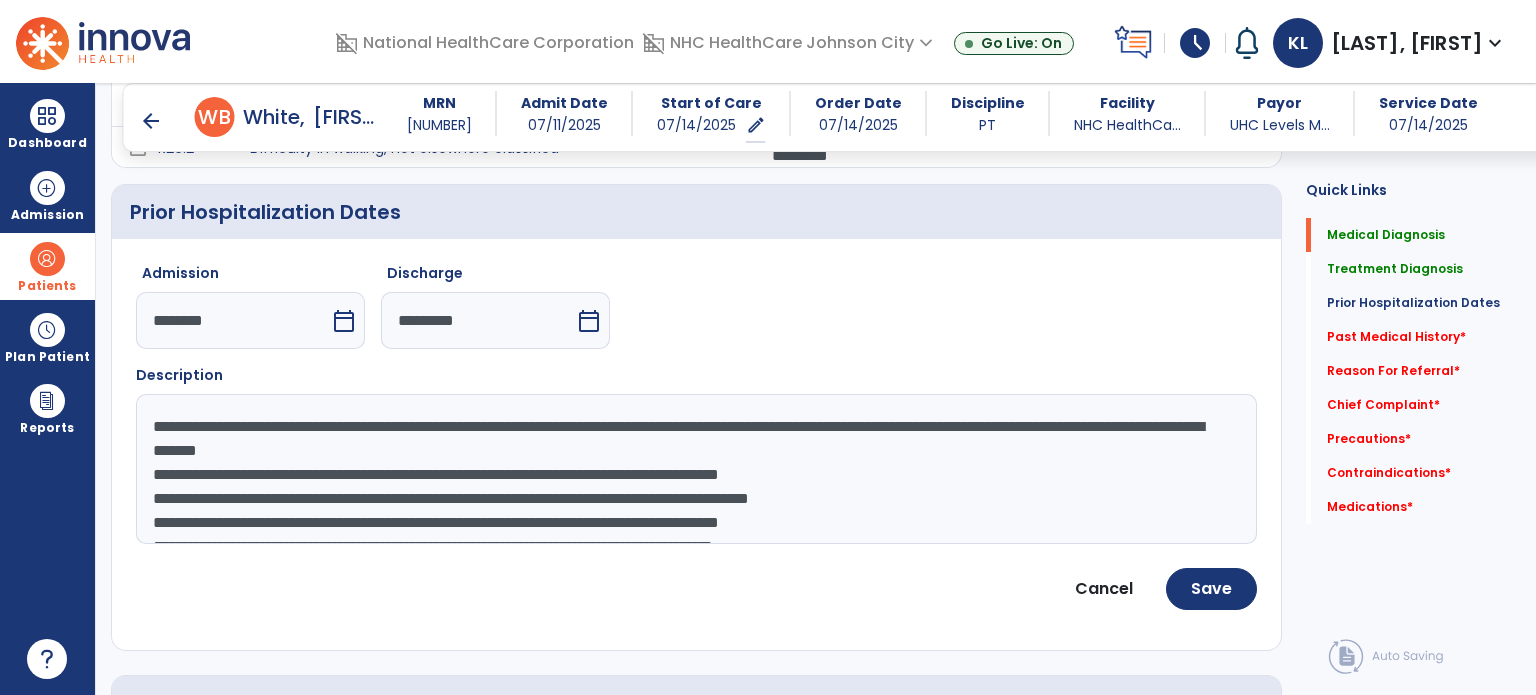 click on "**********" 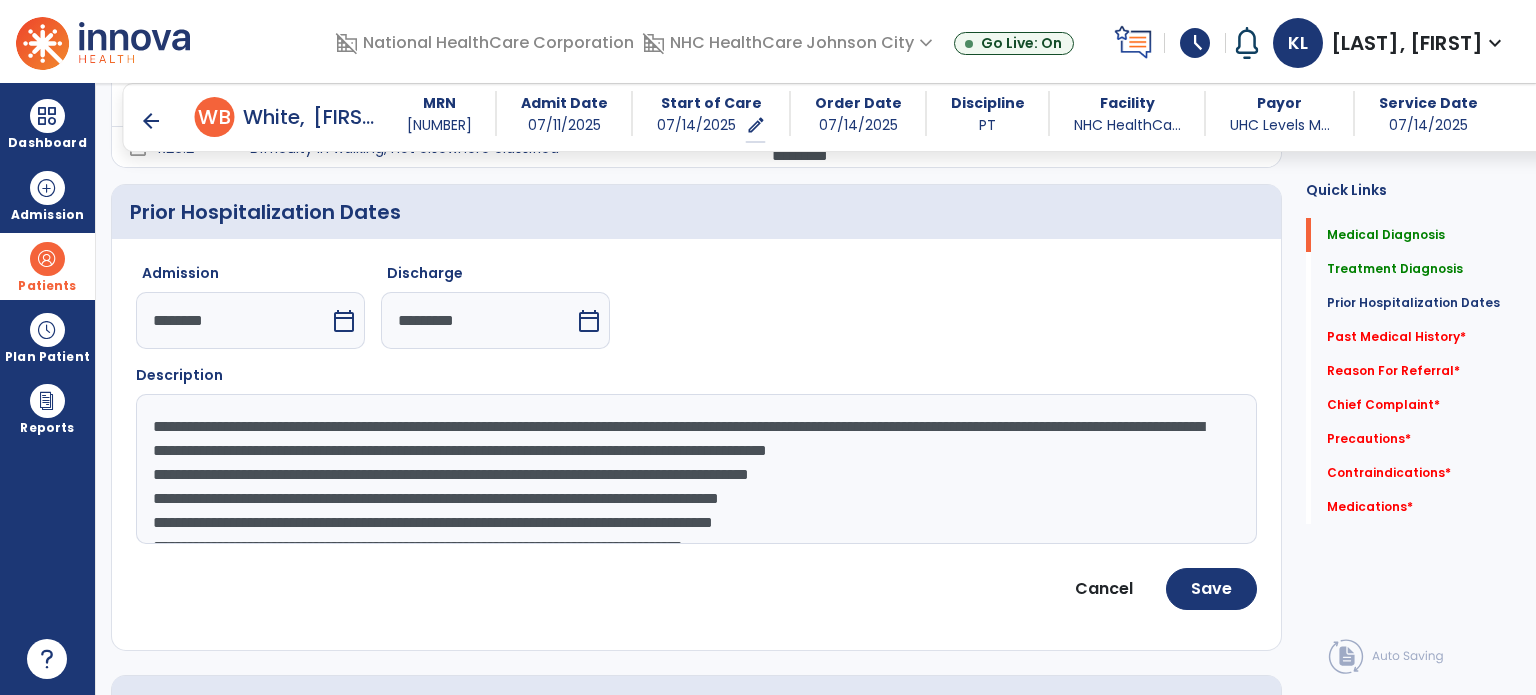 click on "**********" 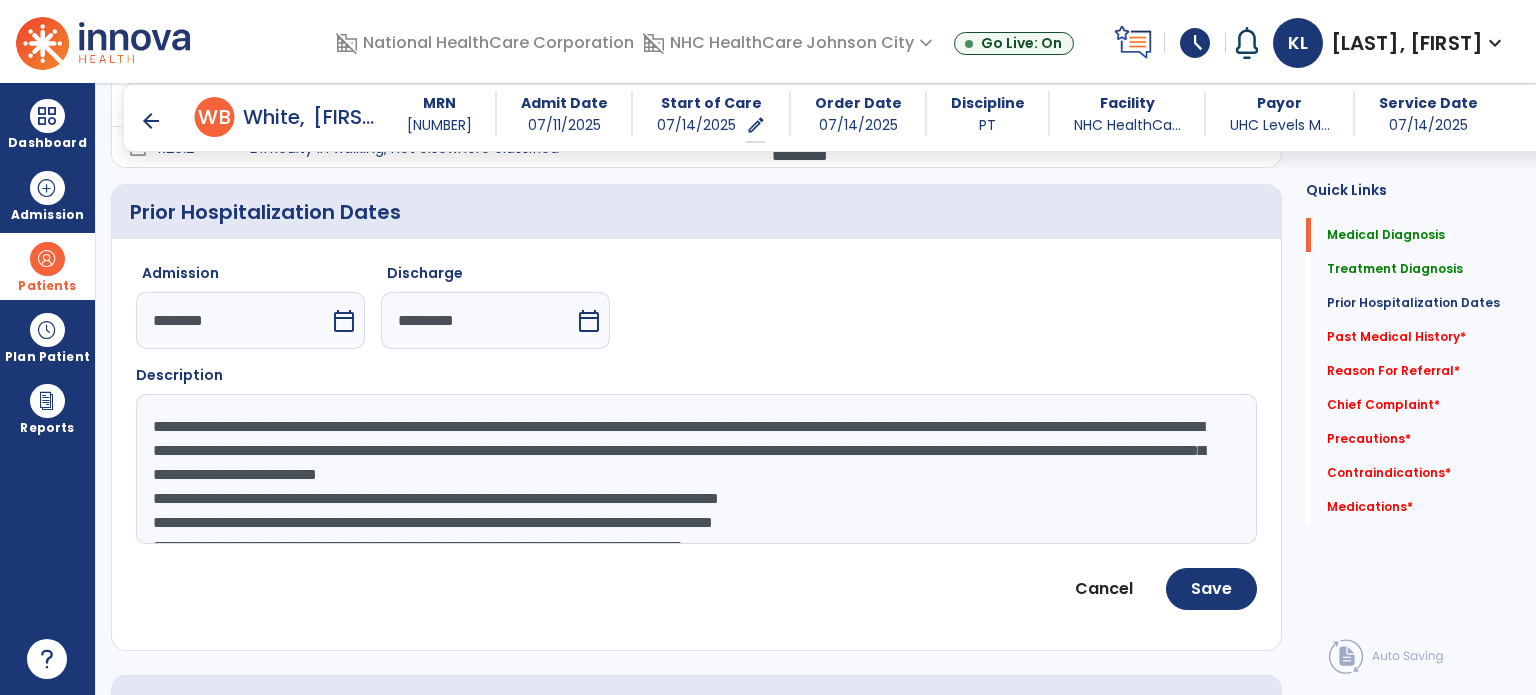 click on "**********" 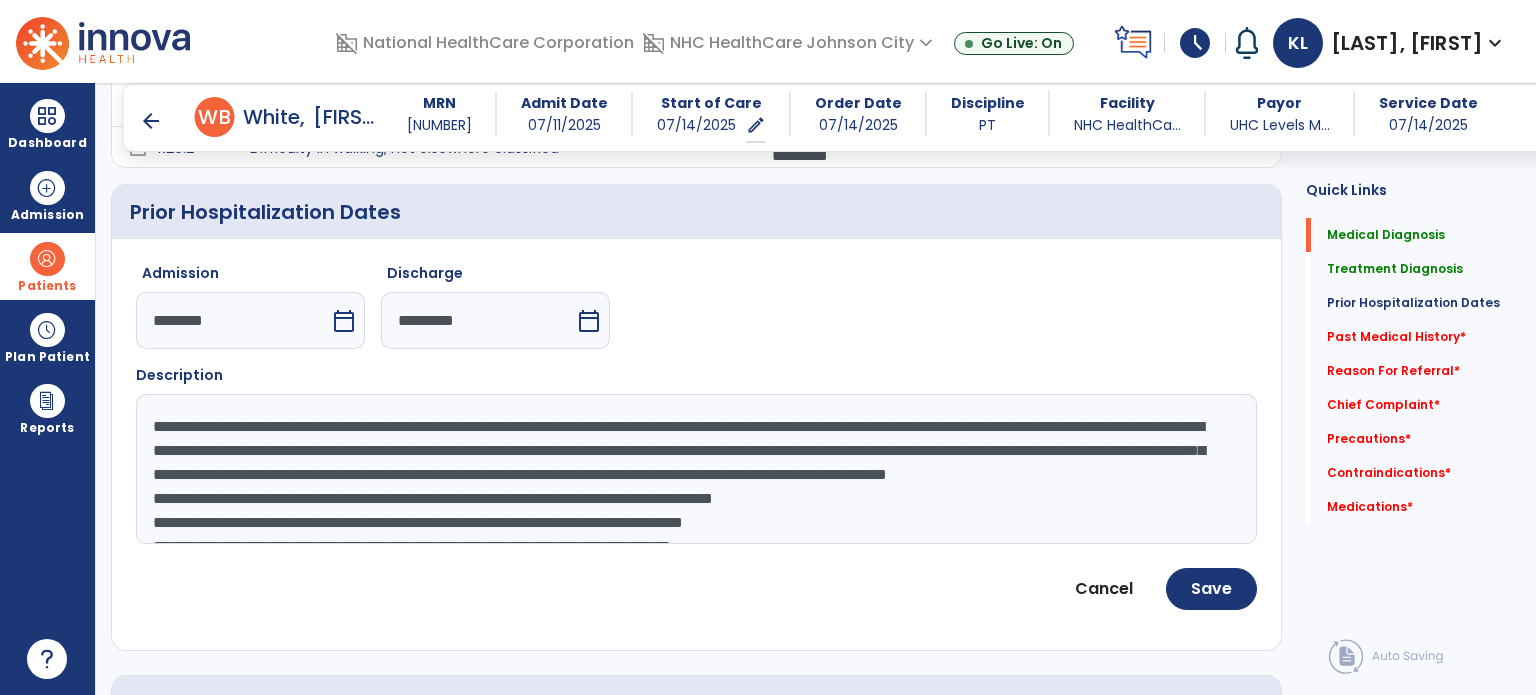 click on "**********" 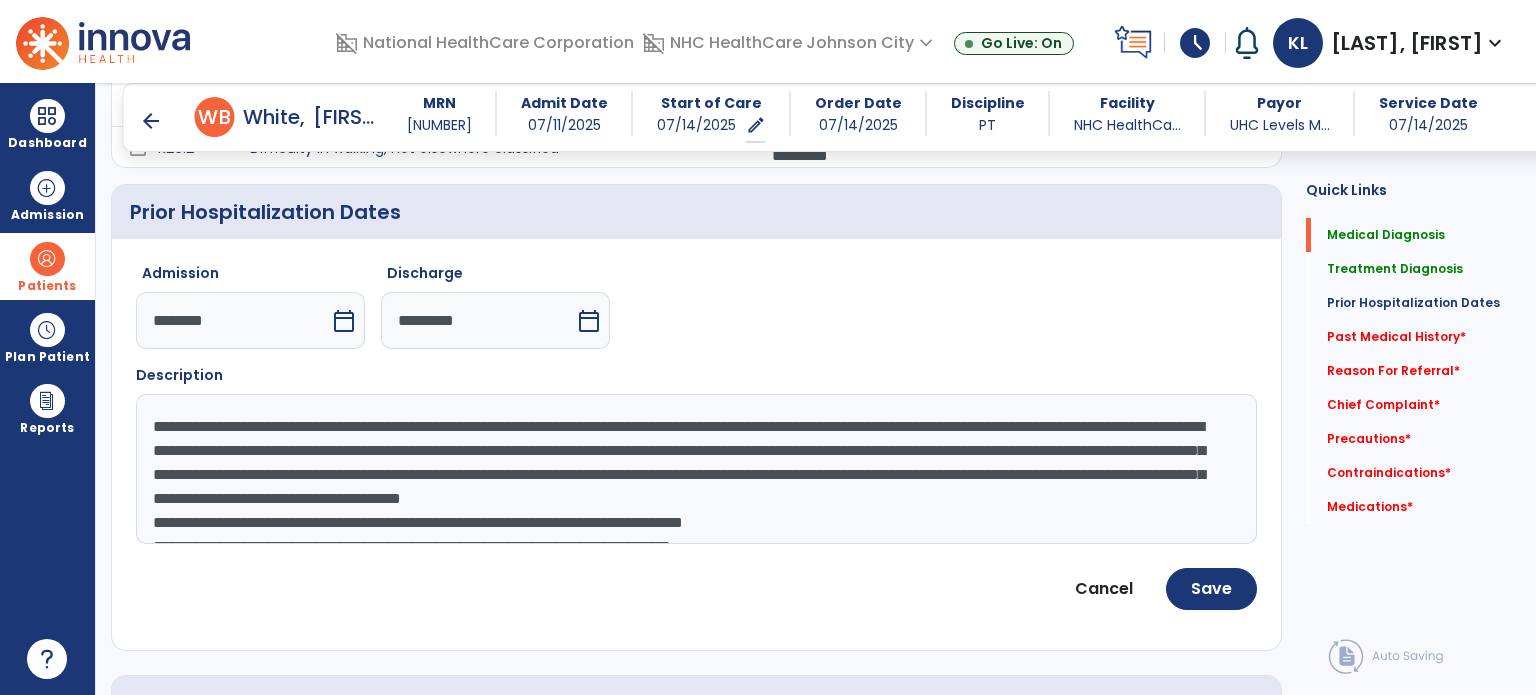 click on "Admission [date] calendar_today Discharge [date] calendar_today Description HPI: Ms. [LAST] is a [age]-year-old female with PMH significant for HTN, DM2, hypothyroid, recurrent UTIs, and others listed below who presents to FWCH ED from primary care office due to concern for recurrent multidrug resistant urinary tract infection. Patient states that she was recently admitted to the hospital and sent to rehab for IV antibiotics. Patient was discharged from that facility on Monday this past week and had her follow up appointment with her primary care doctor today and states she has still been having ongoing dysuria and discomfort. Patient had urinalysis conducted in the office which showed concern for persistent infection and was recommended to report to the emergency room for evaluation and likely admission for IV antibiotics.
Cancel Save" 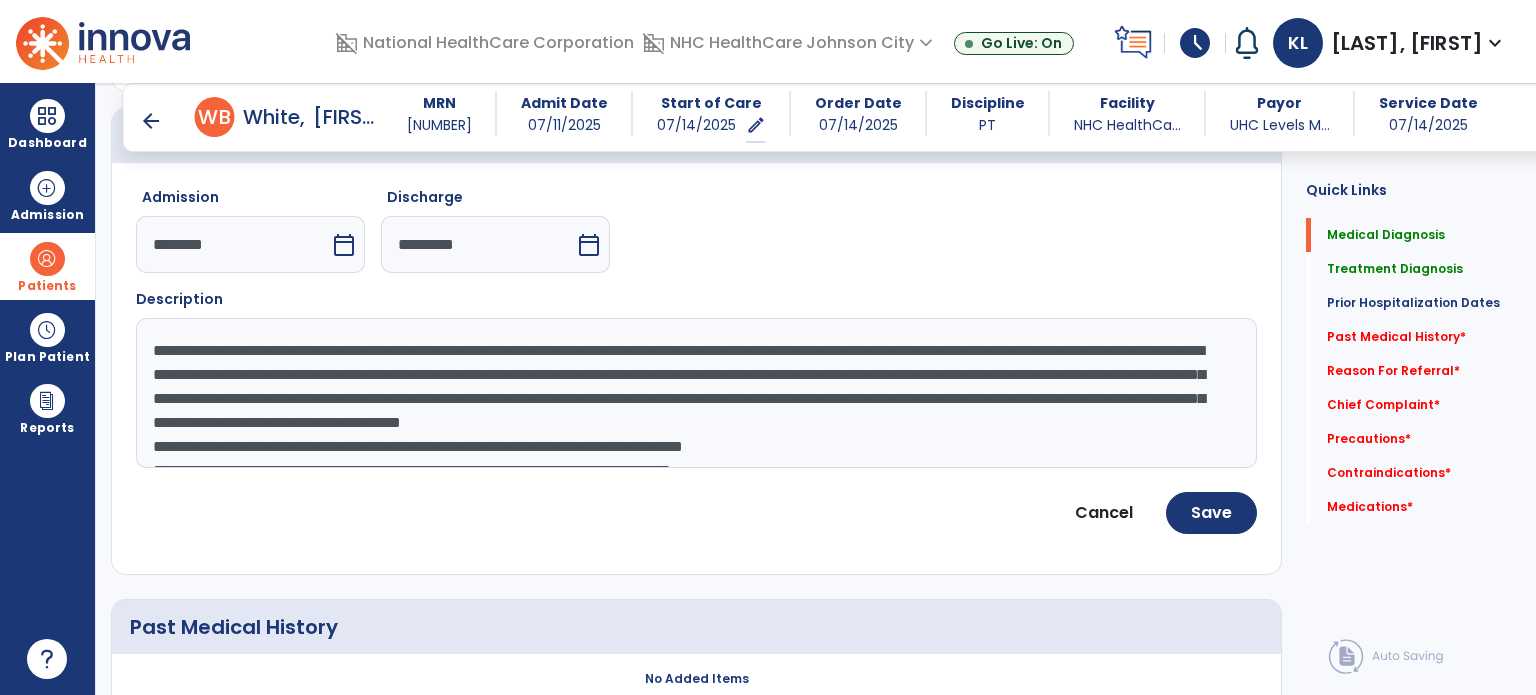 scroll, scrollTop: 600, scrollLeft: 0, axis: vertical 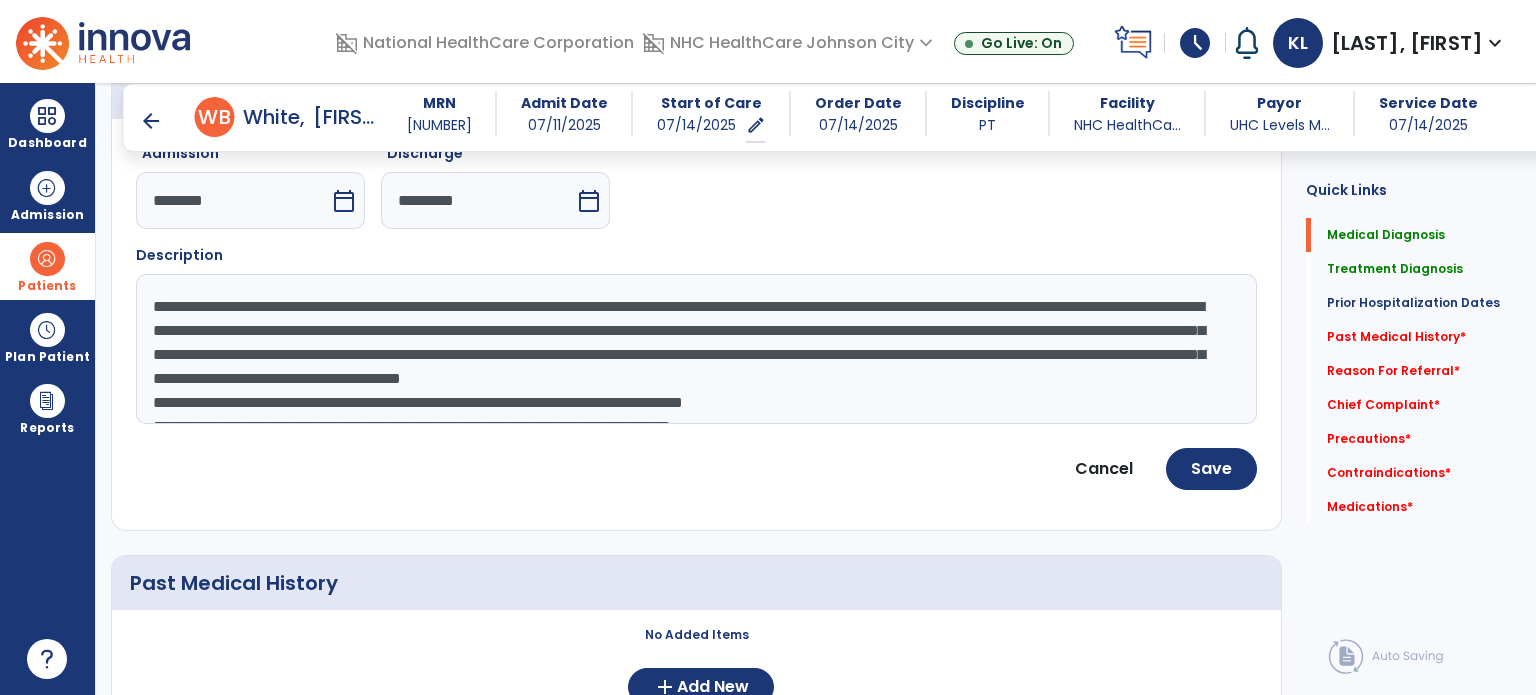 click on "**********" 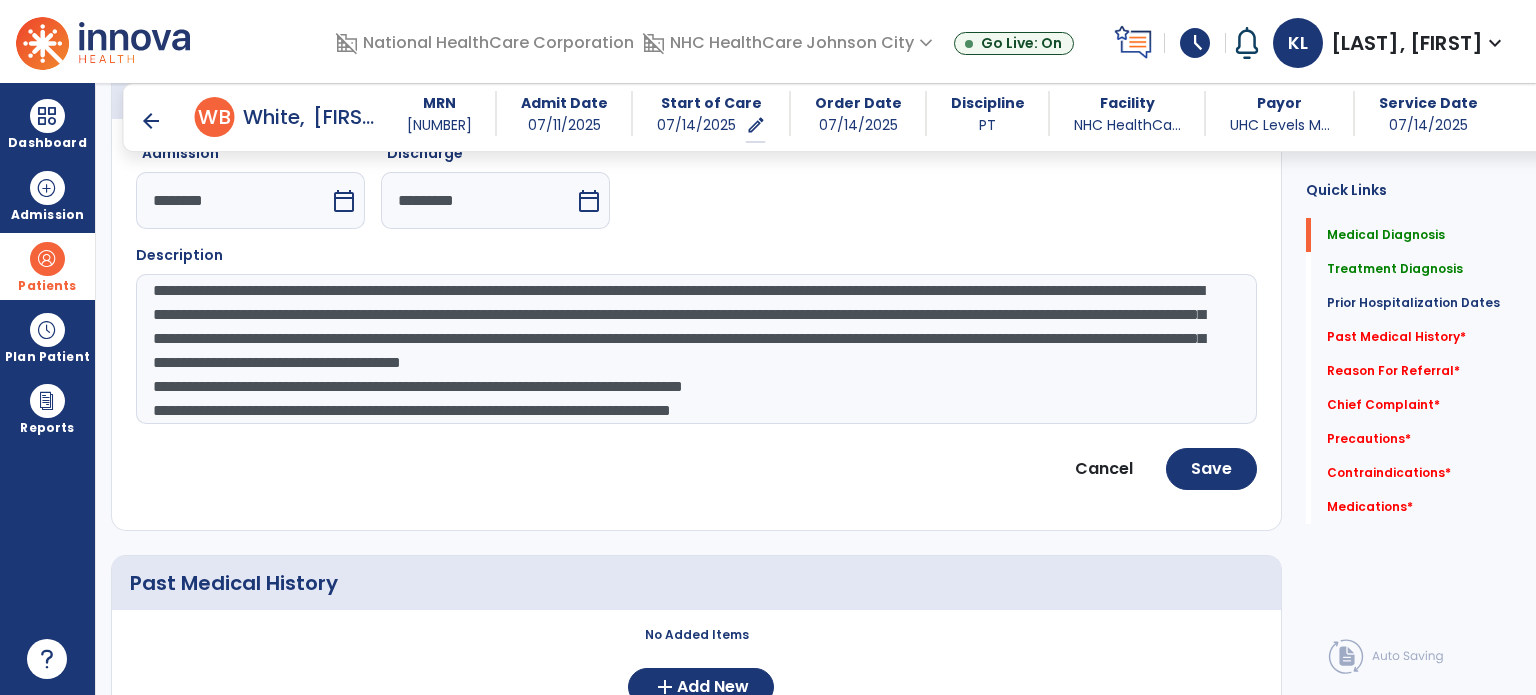 scroll, scrollTop: 40, scrollLeft: 0, axis: vertical 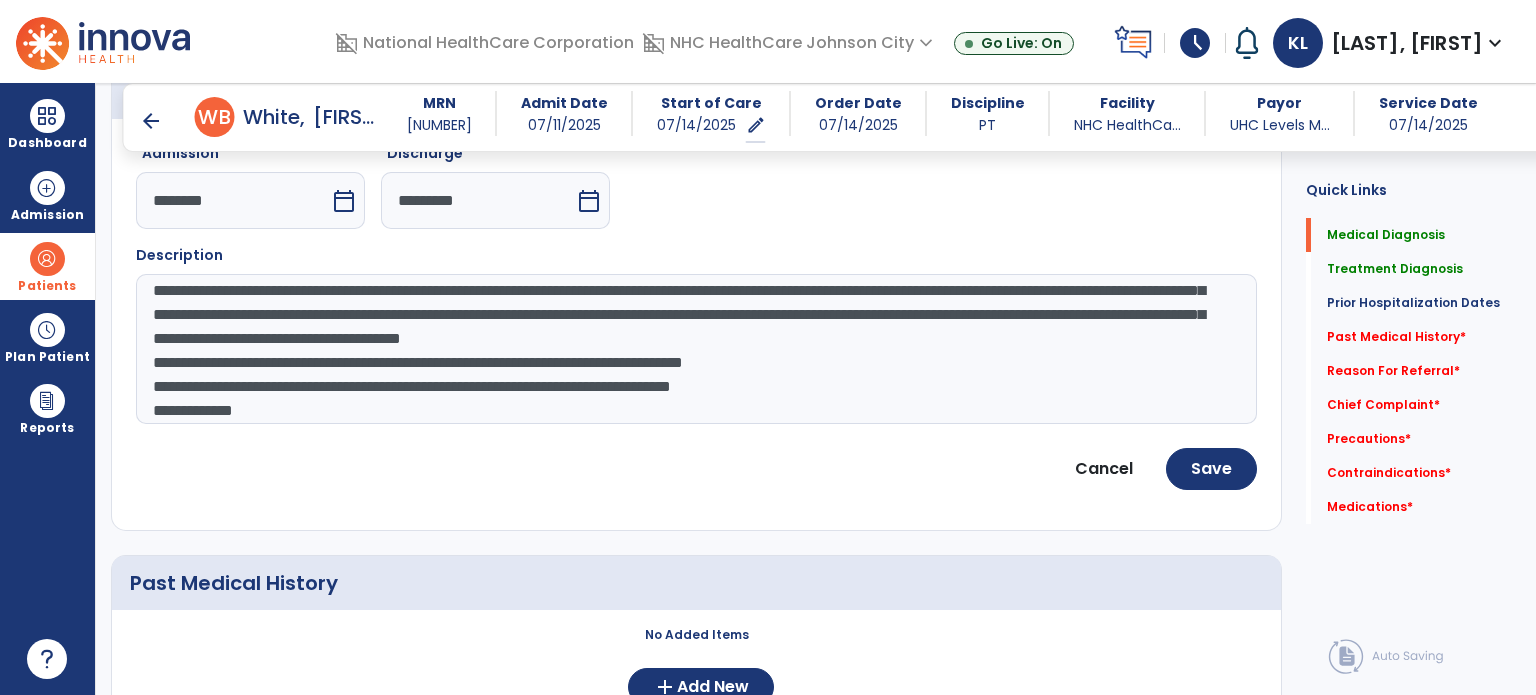 click on "**********" 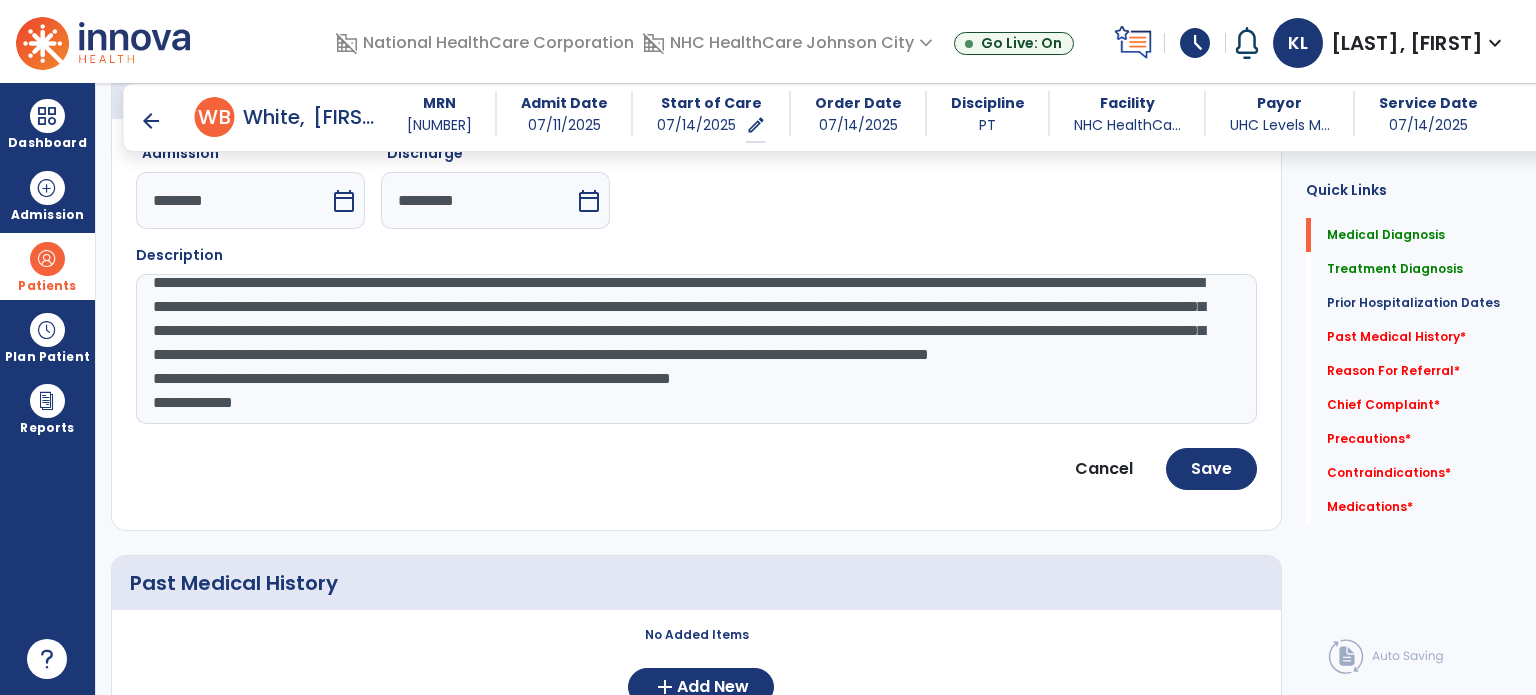 scroll, scrollTop: 16, scrollLeft: 0, axis: vertical 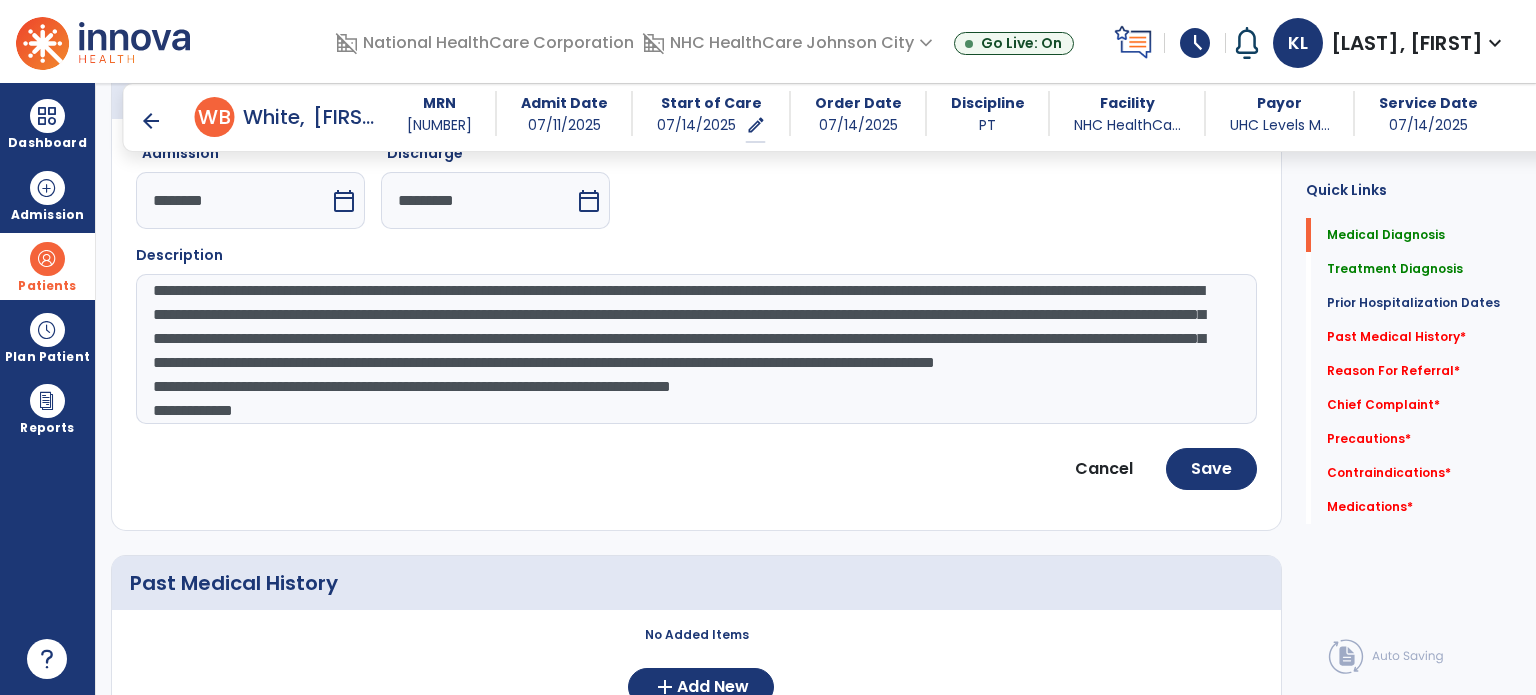 click on "**********" 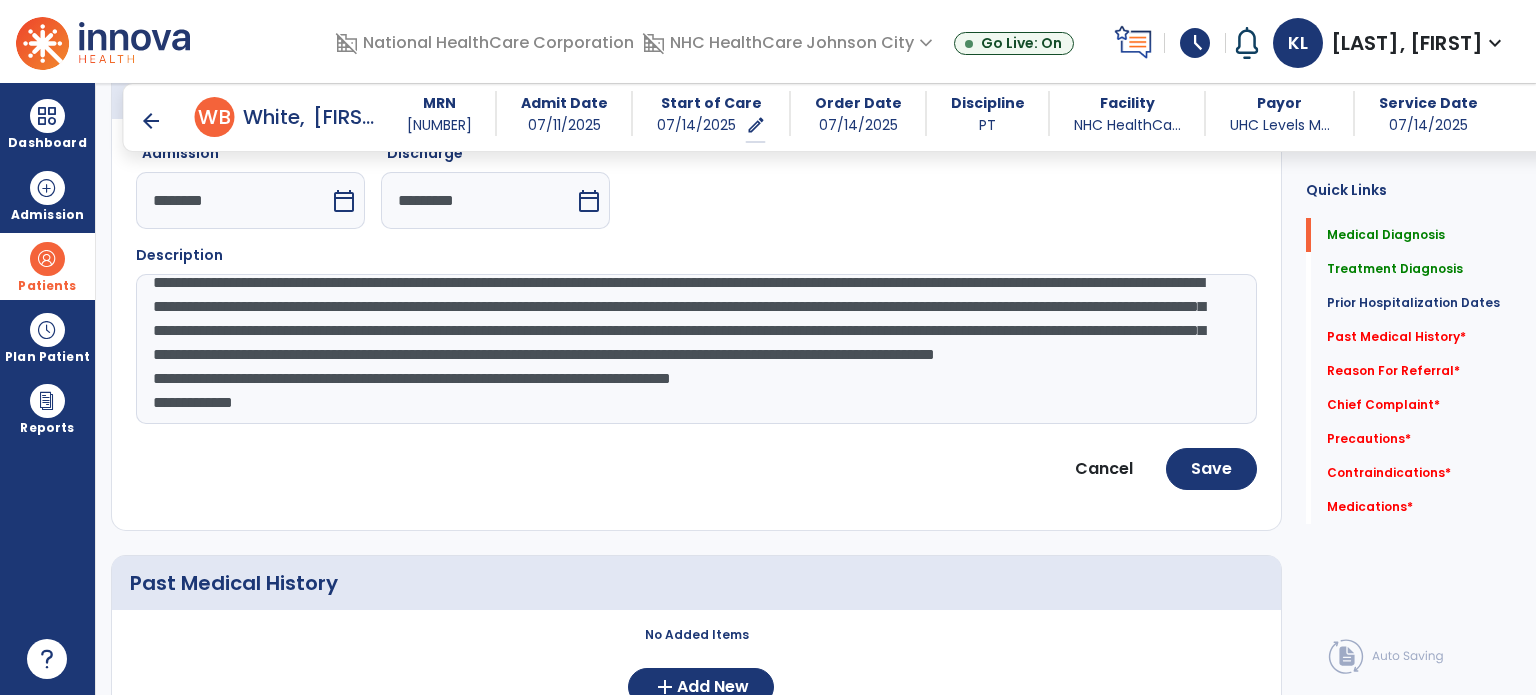 scroll, scrollTop: 64, scrollLeft: 0, axis: vertical 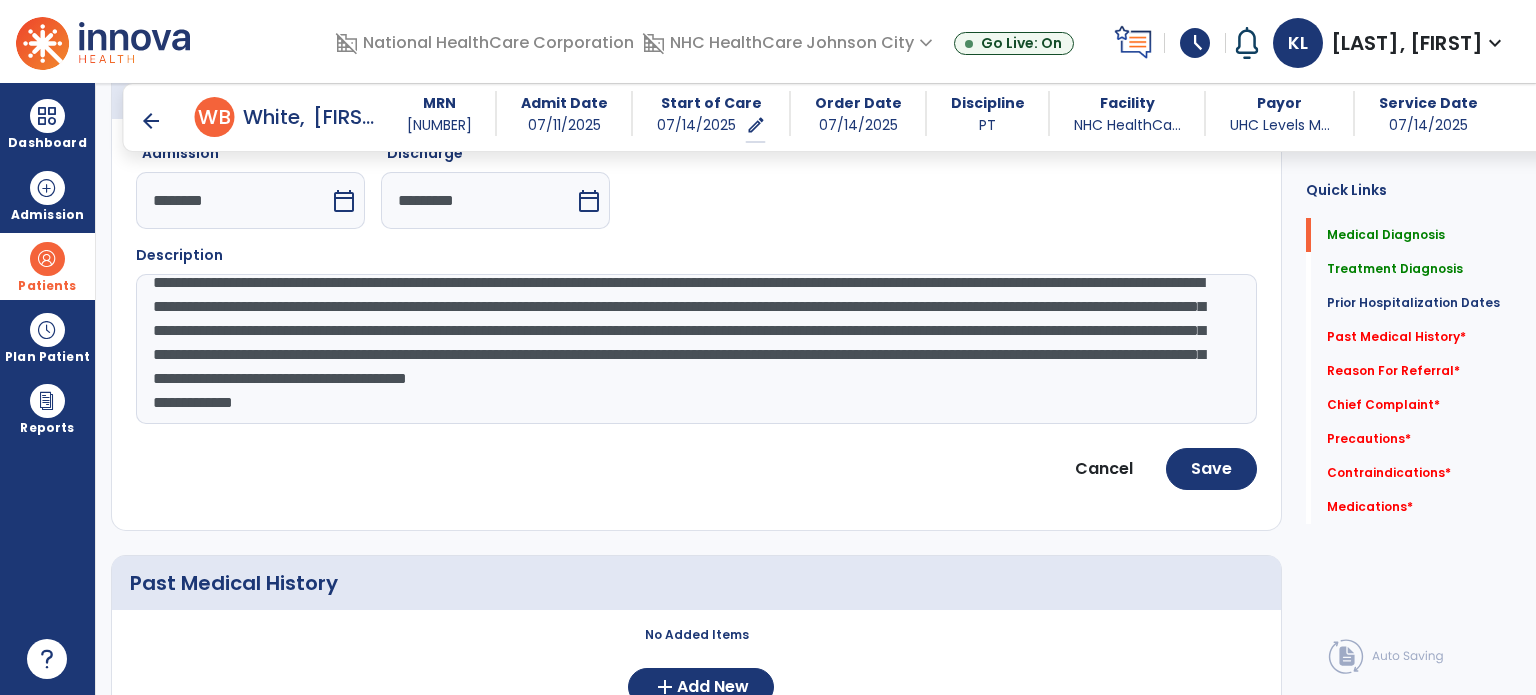 click on "**********" 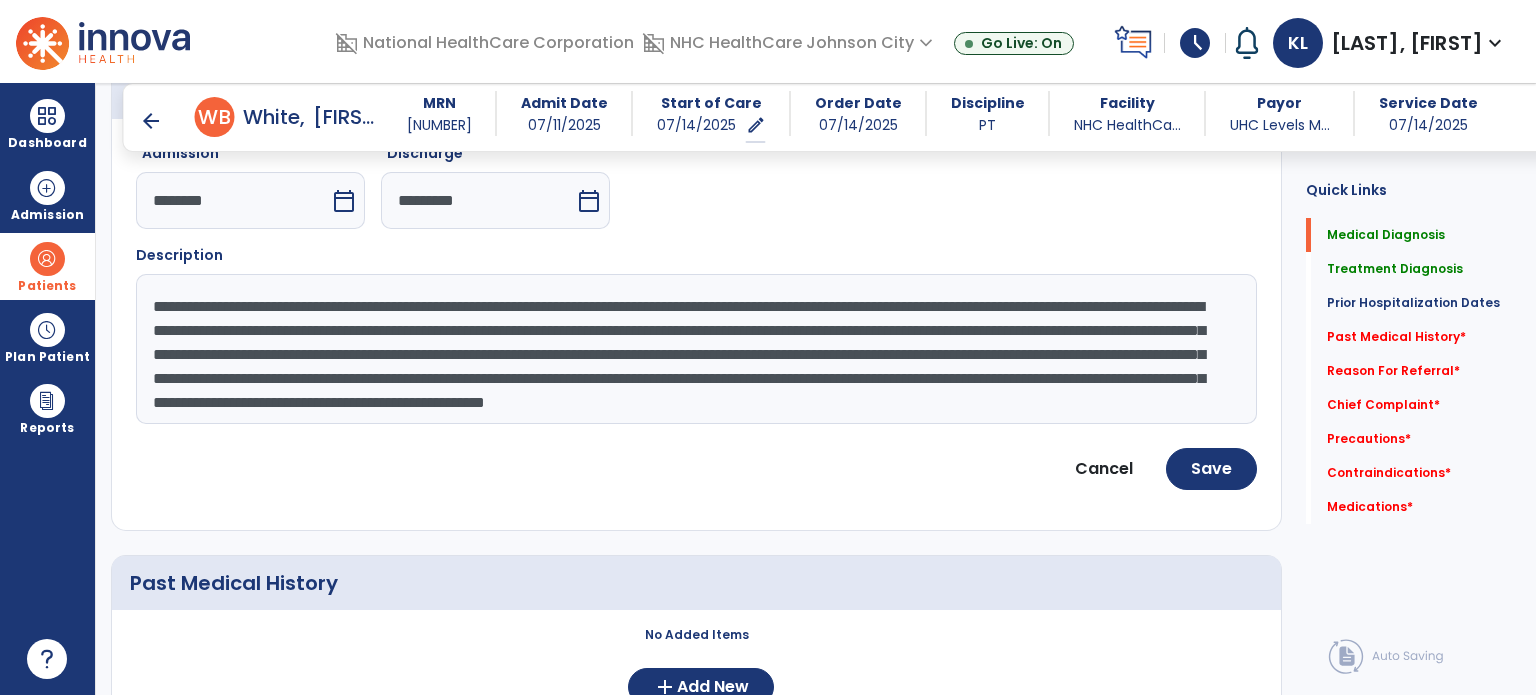 scroll, scrollTop: 16, scrollLeft: 0, axis: vertical 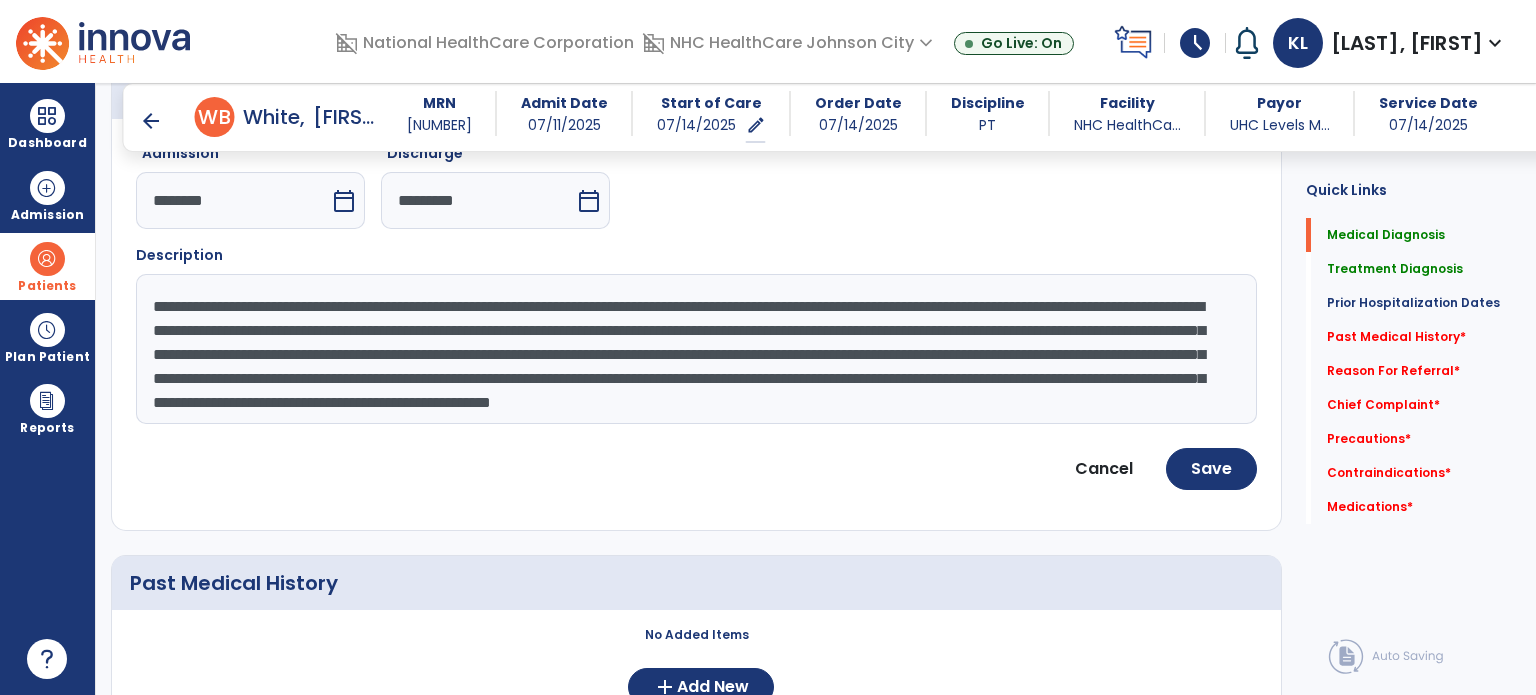 click on "**********" 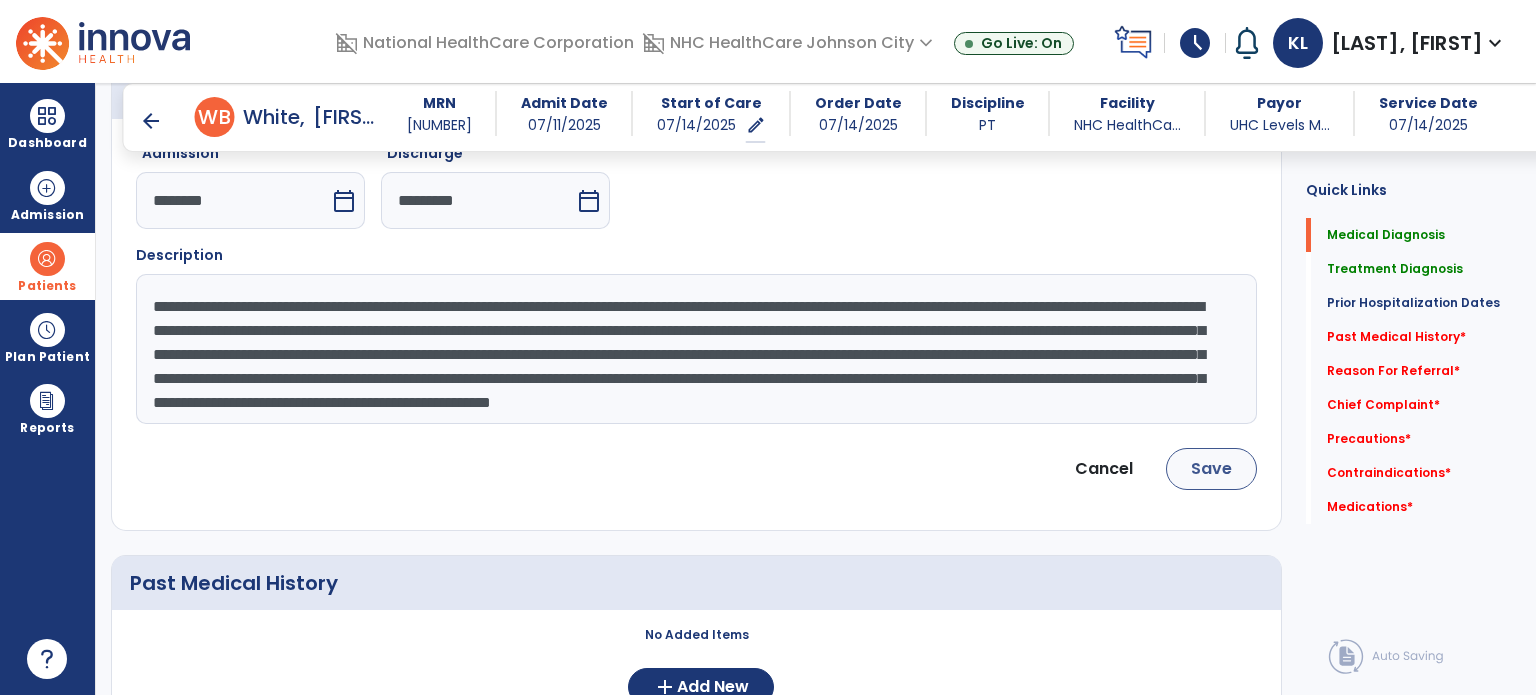 type on "**********" 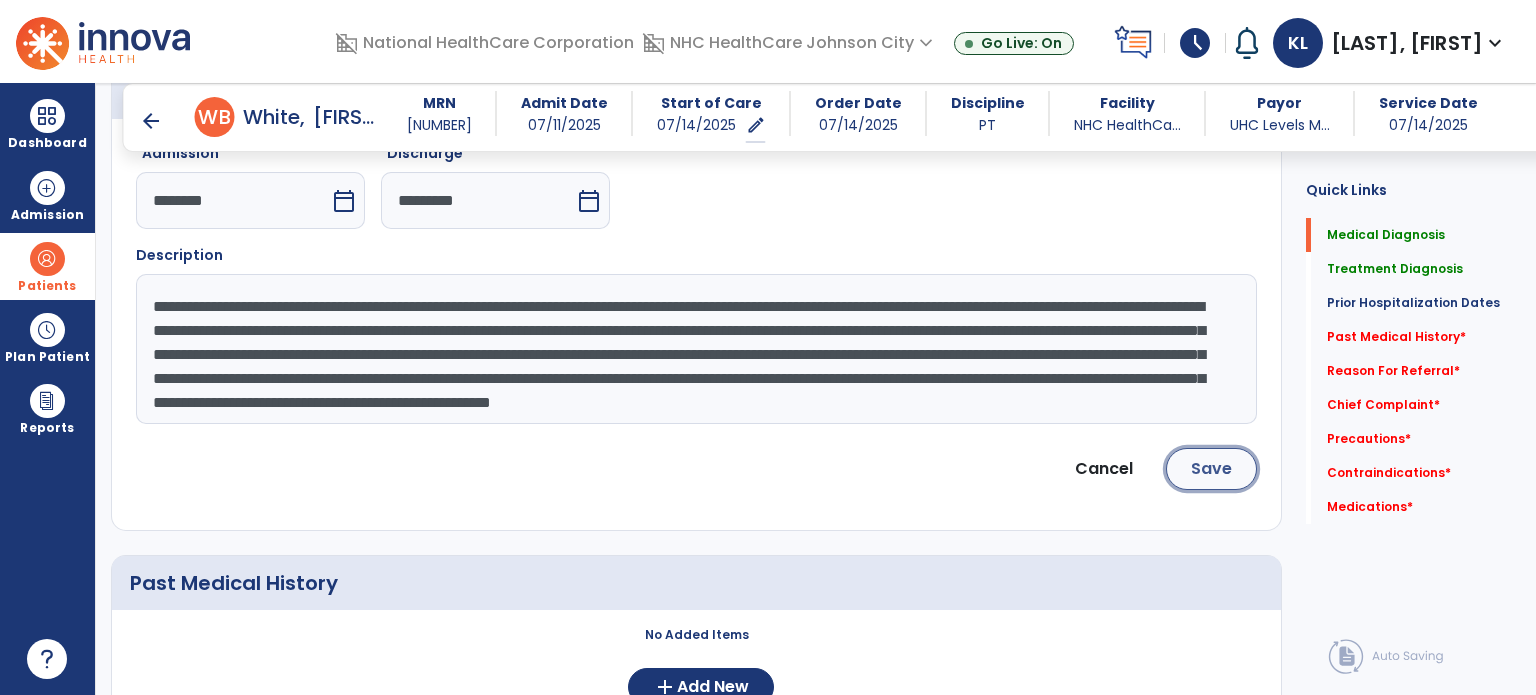 click on "Save" 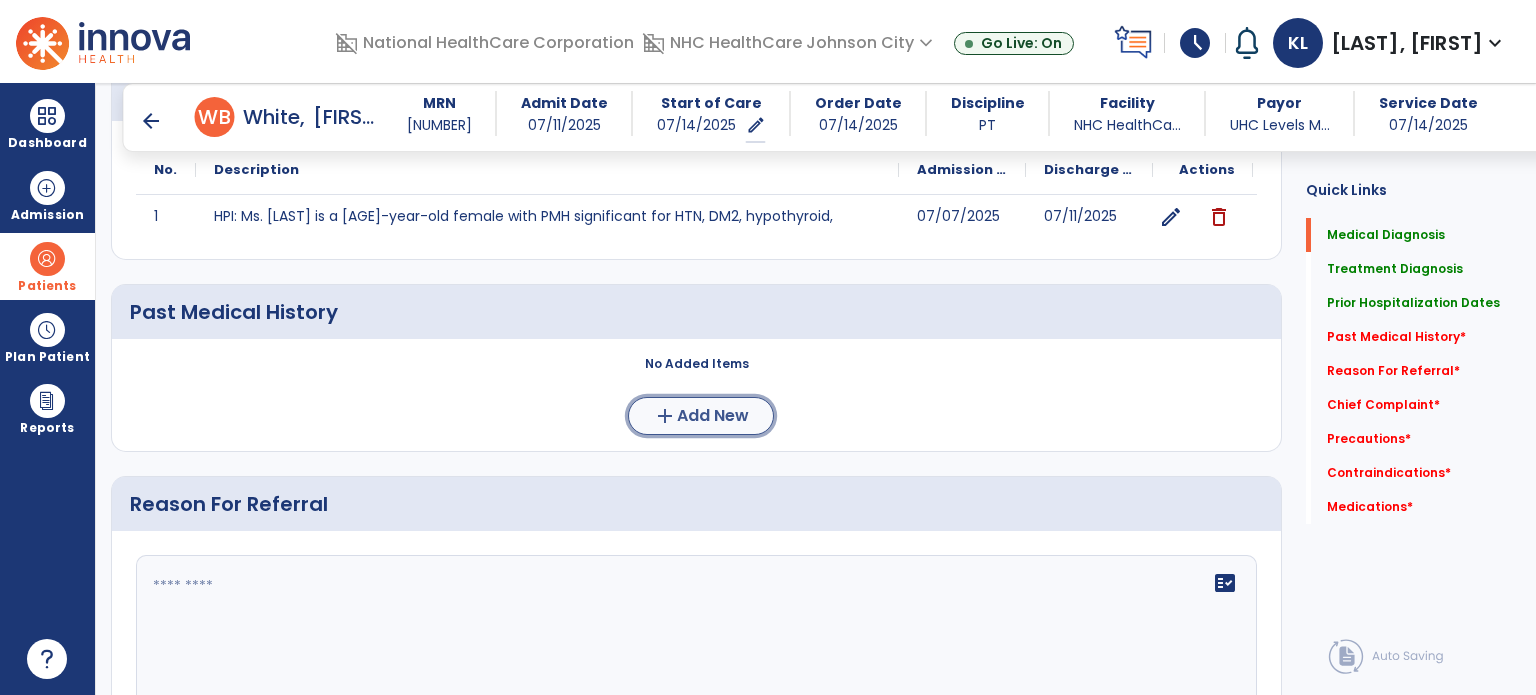 click on "add" 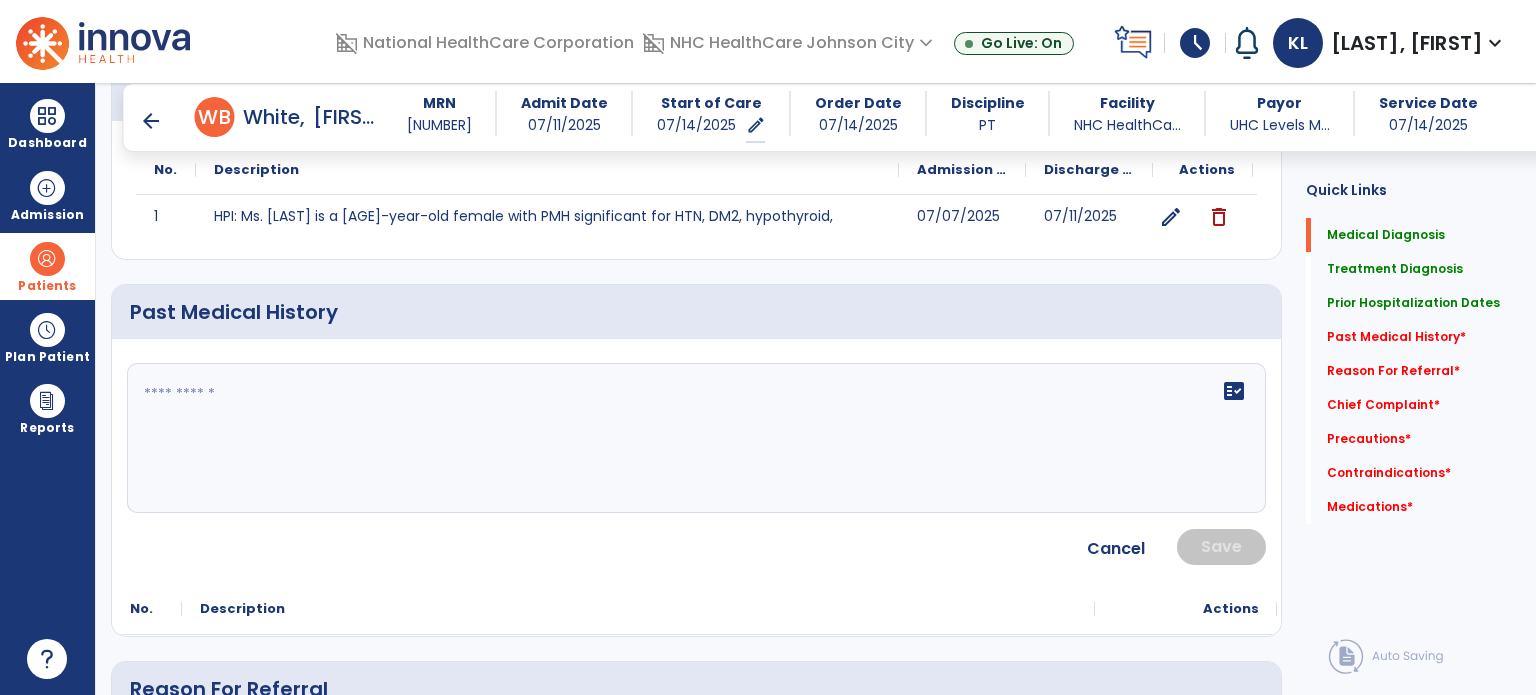 click on "fact_check" 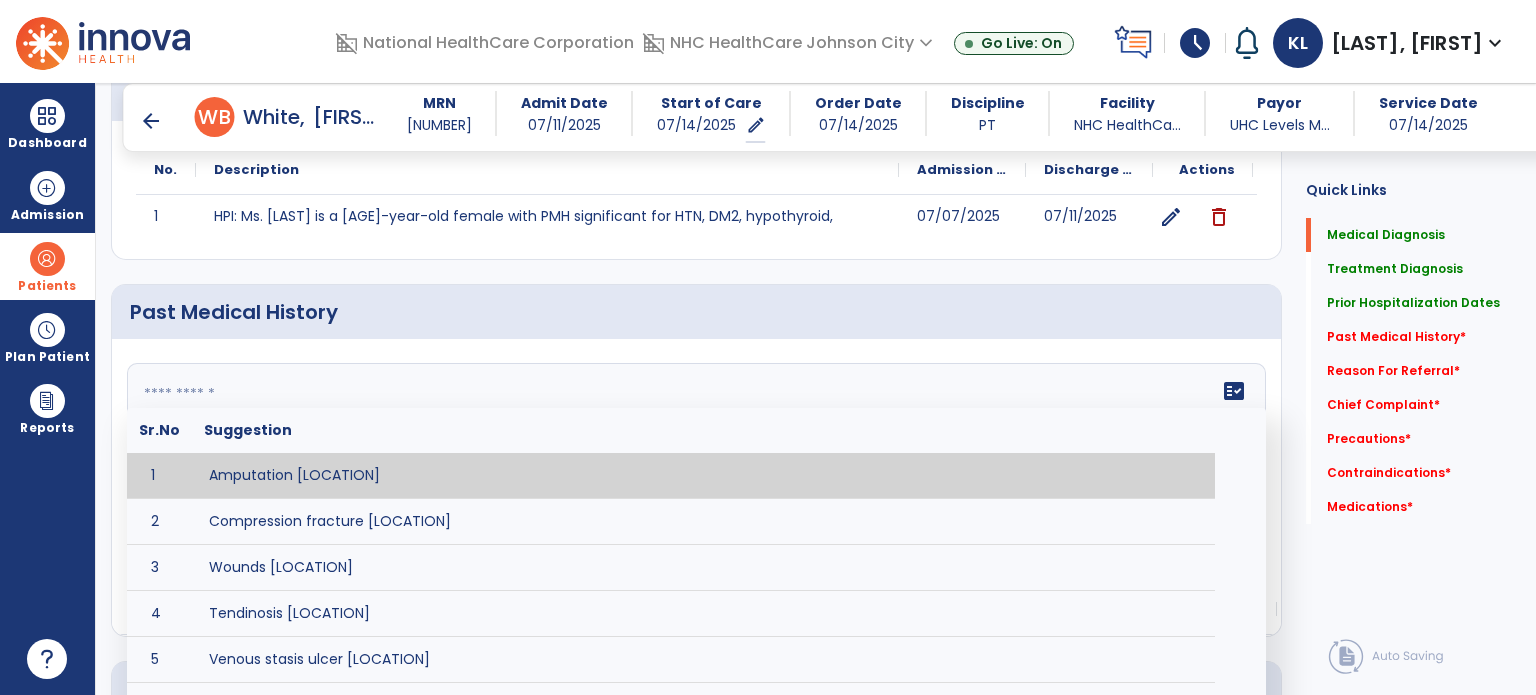 paste on "**********" 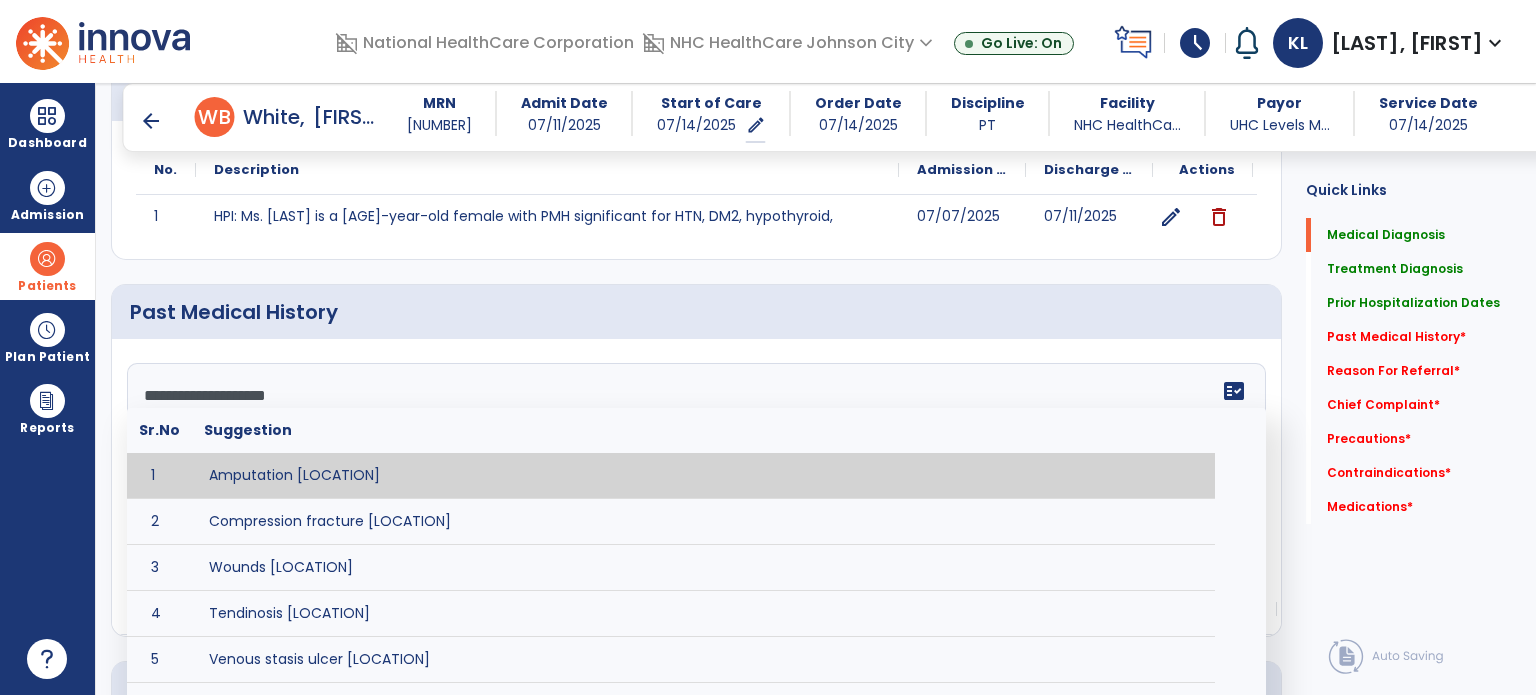 scroll, scrollTop: 160, scrollLeft: 0, axis: vertical 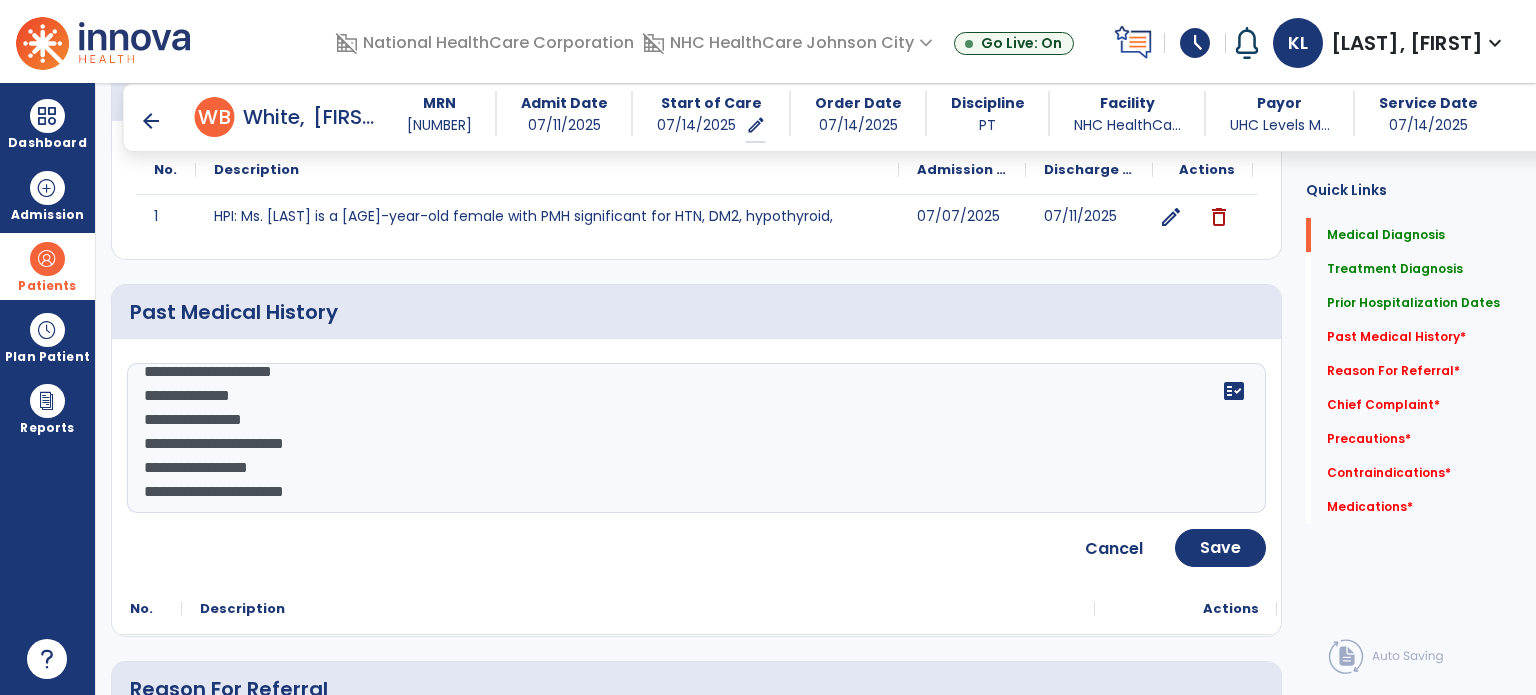 paste on "**********" 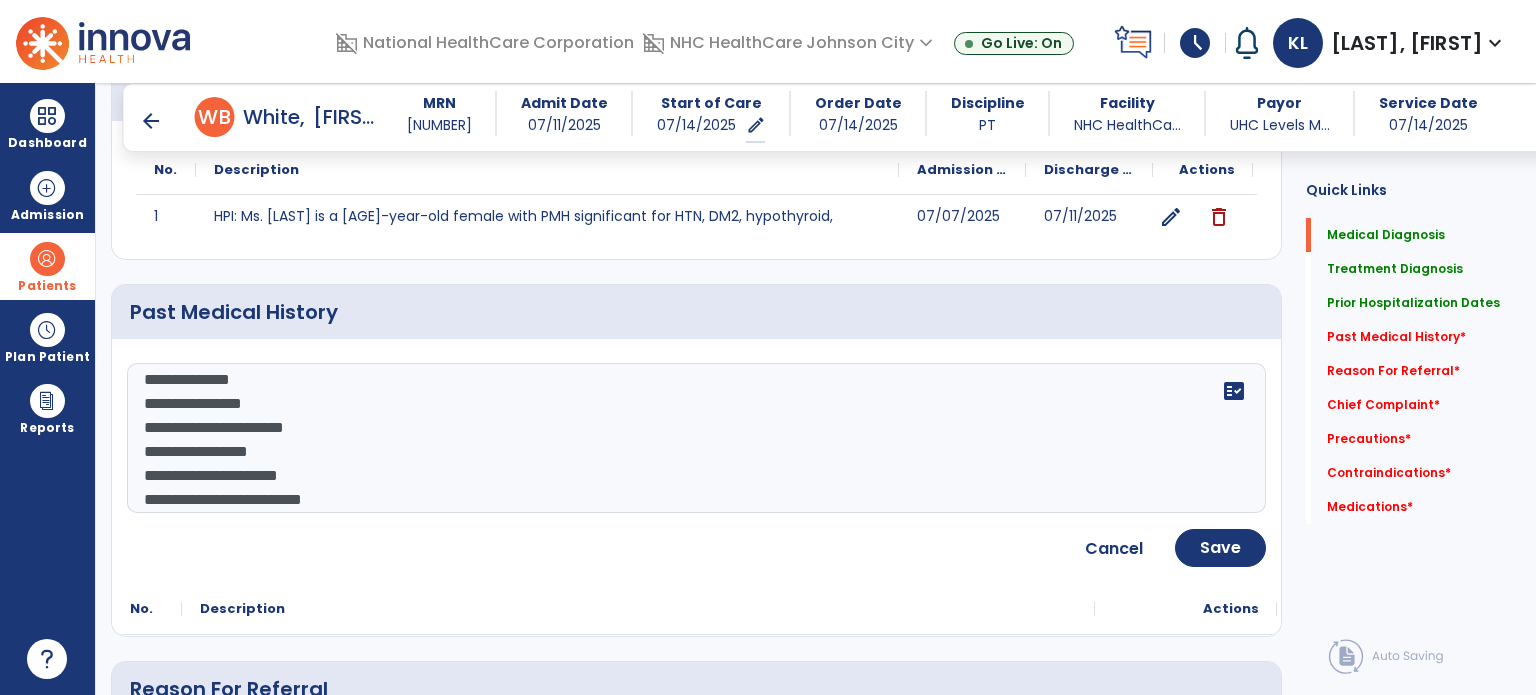 scroll, scrollTop: 256, scrollLeft: 0, axis: vertical 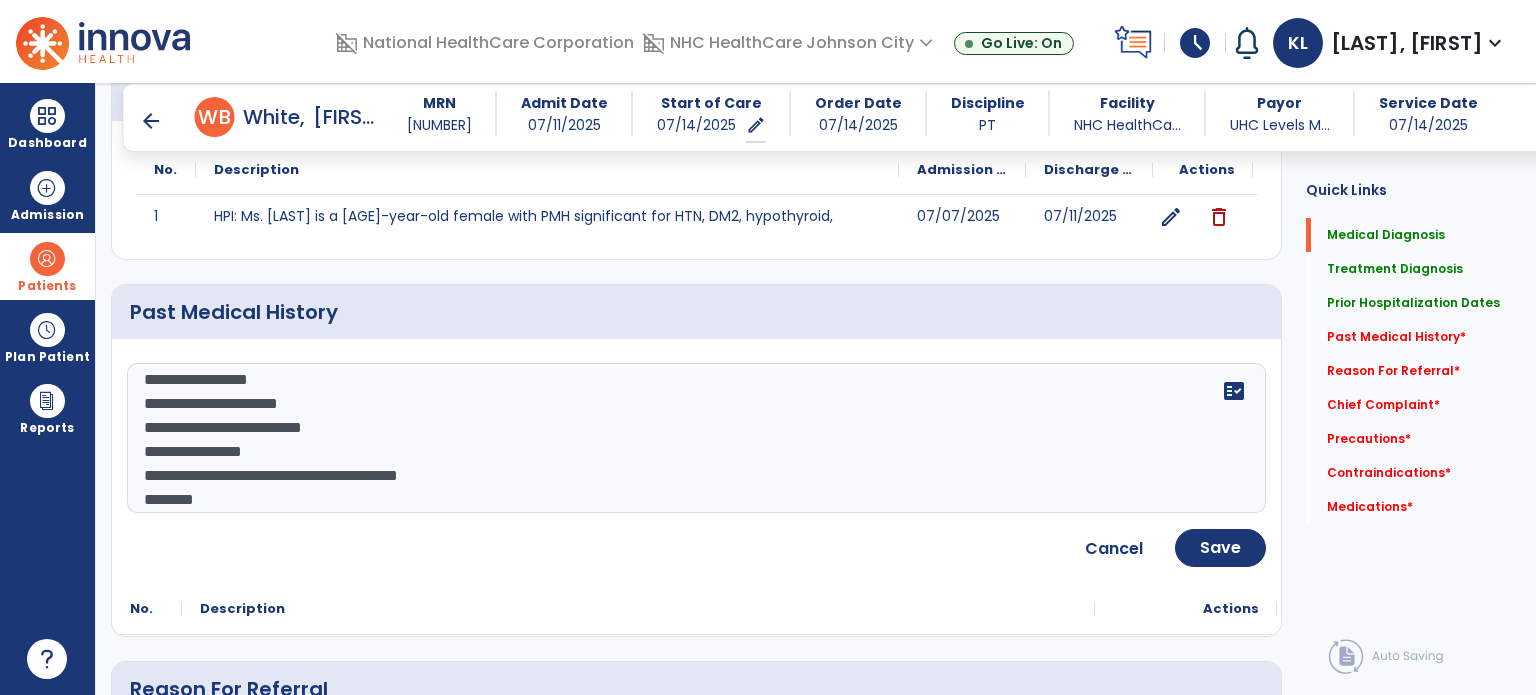 paste on "**********" 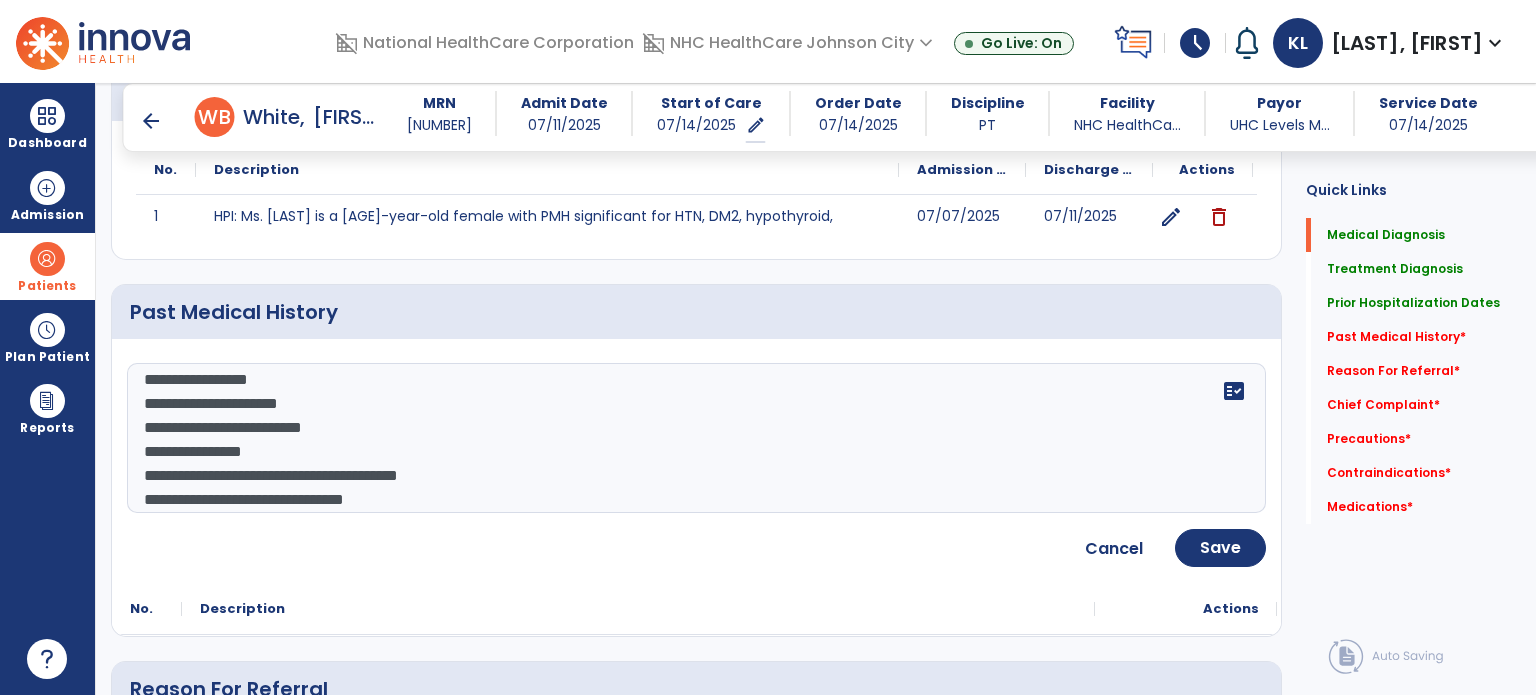scroll, scrollTop: 496, scrollLeft: 0, axis: vertical 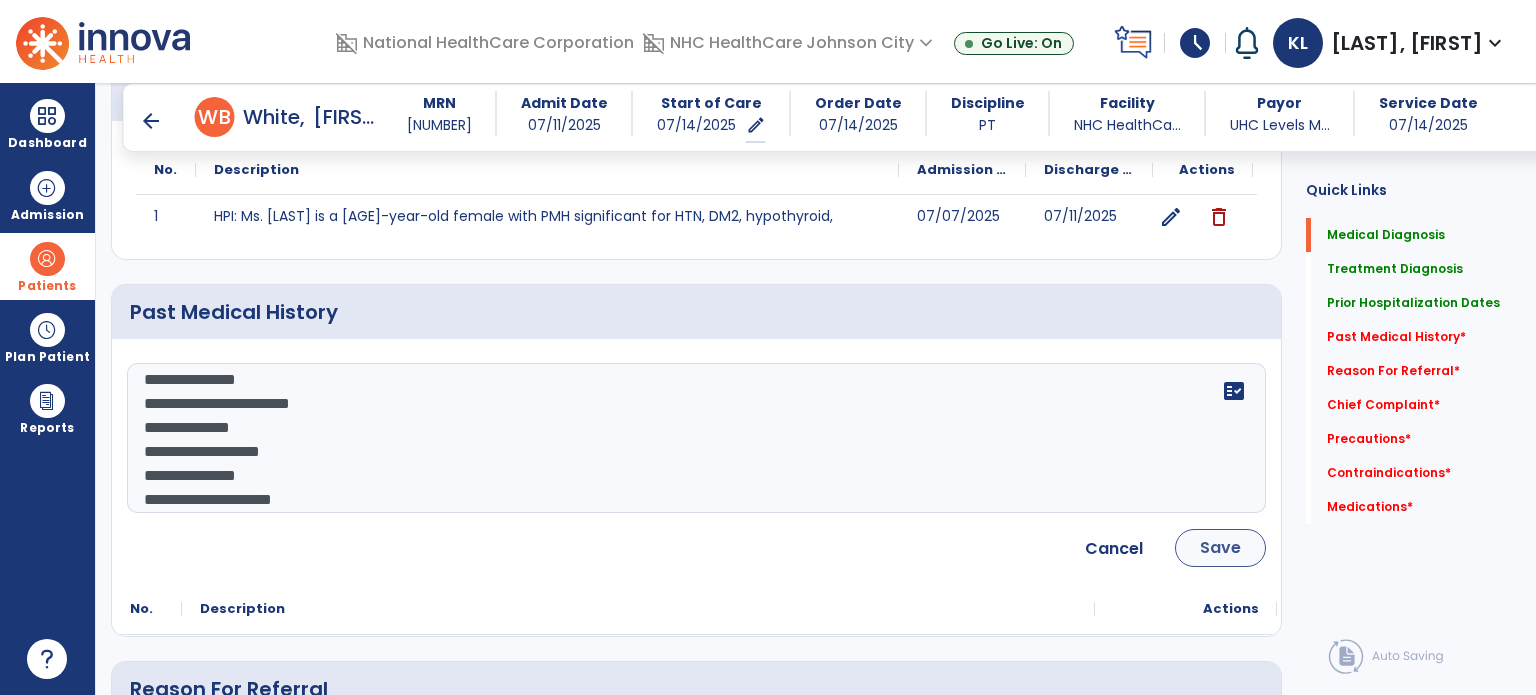 type on "**********" 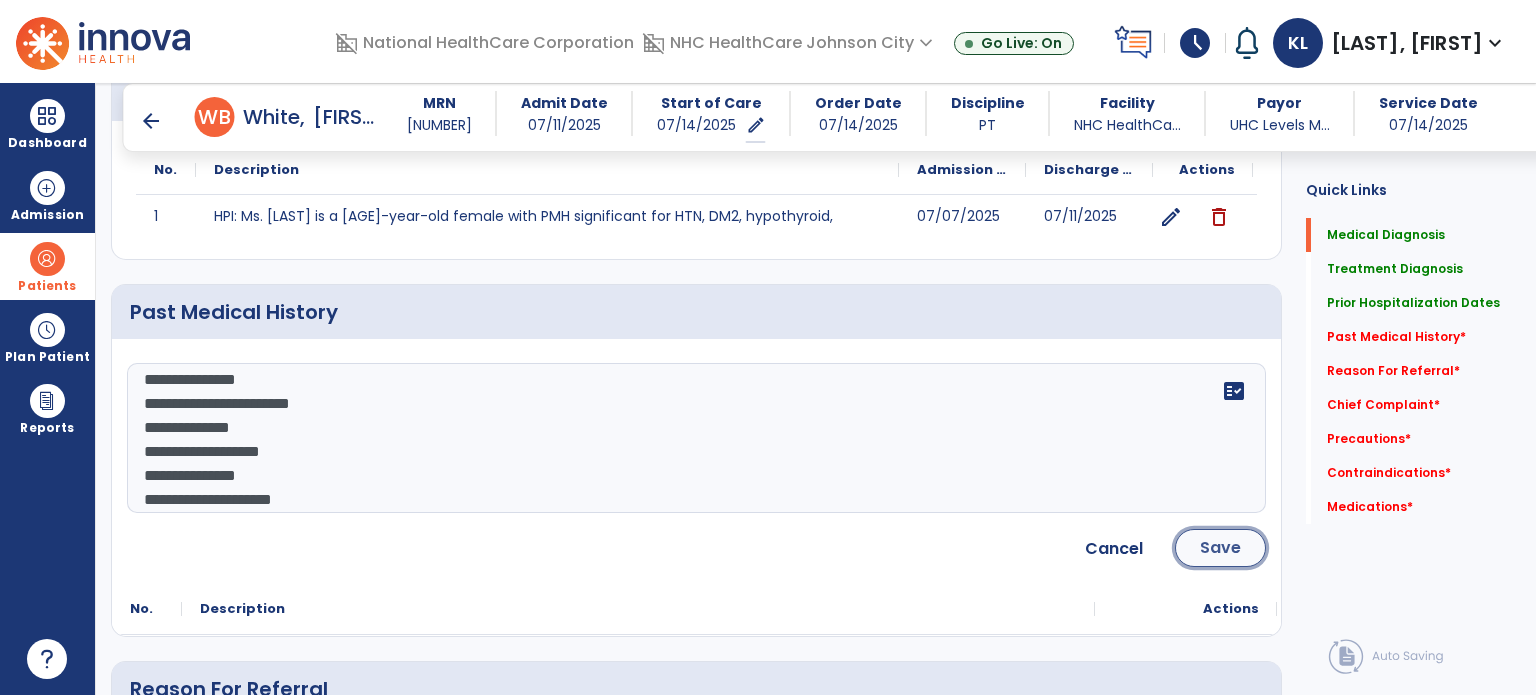click on "Save" 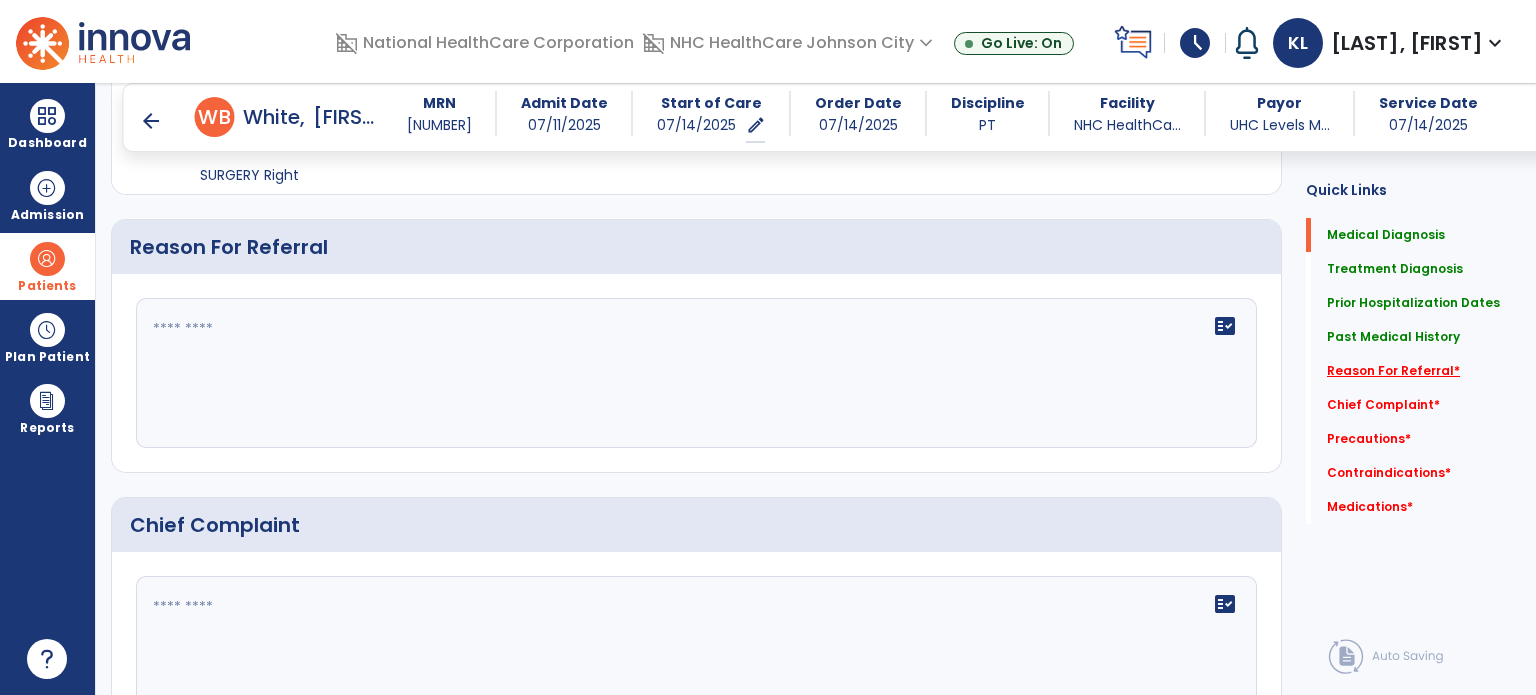 click on "Reason For Referral   *" 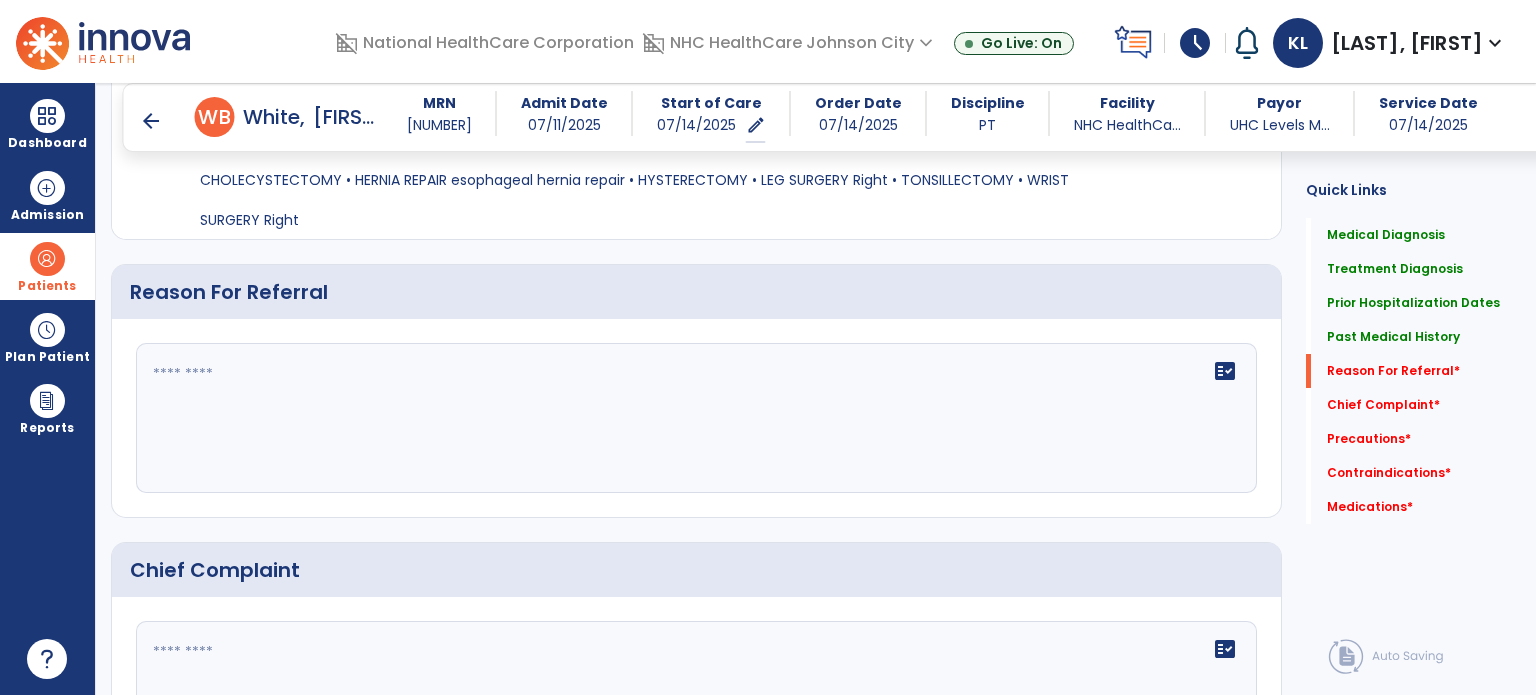 click on "fact_check" 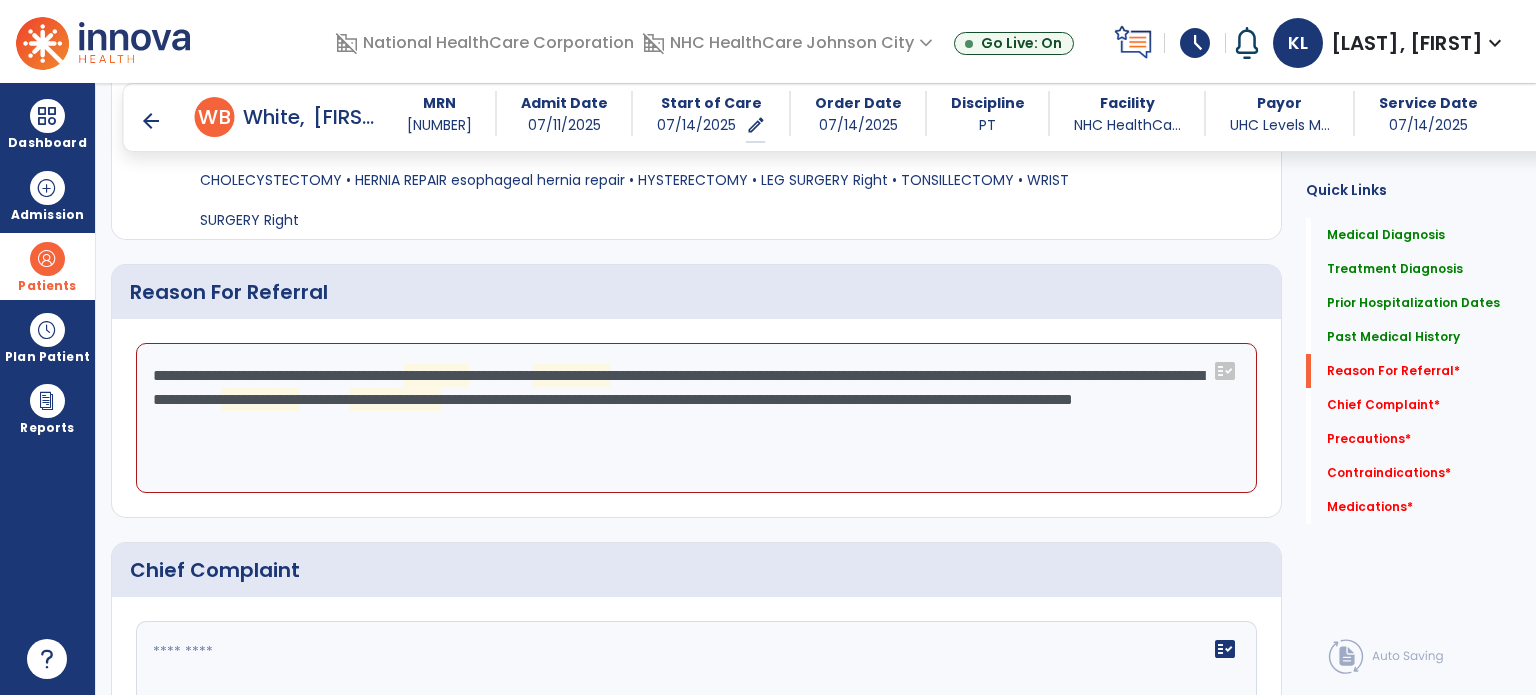 click on "**********" 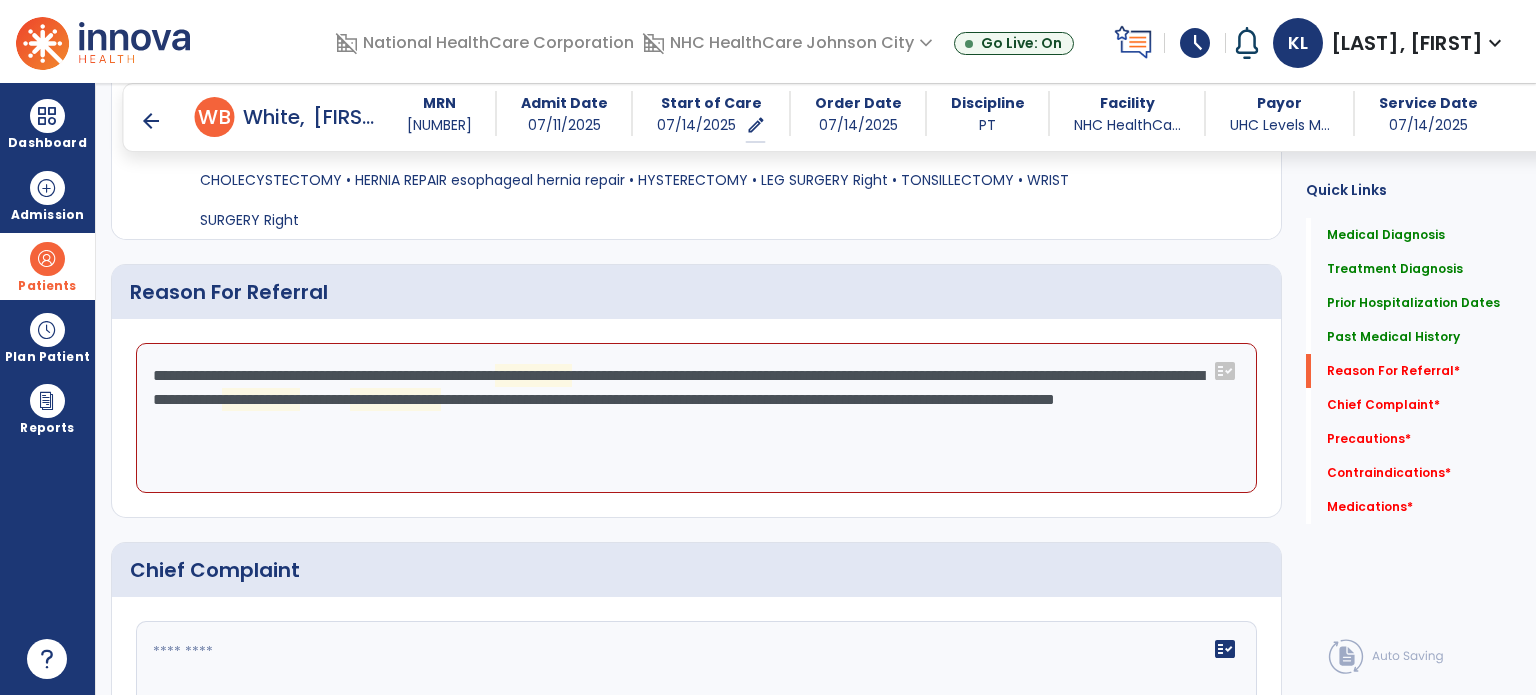 click on "**********" 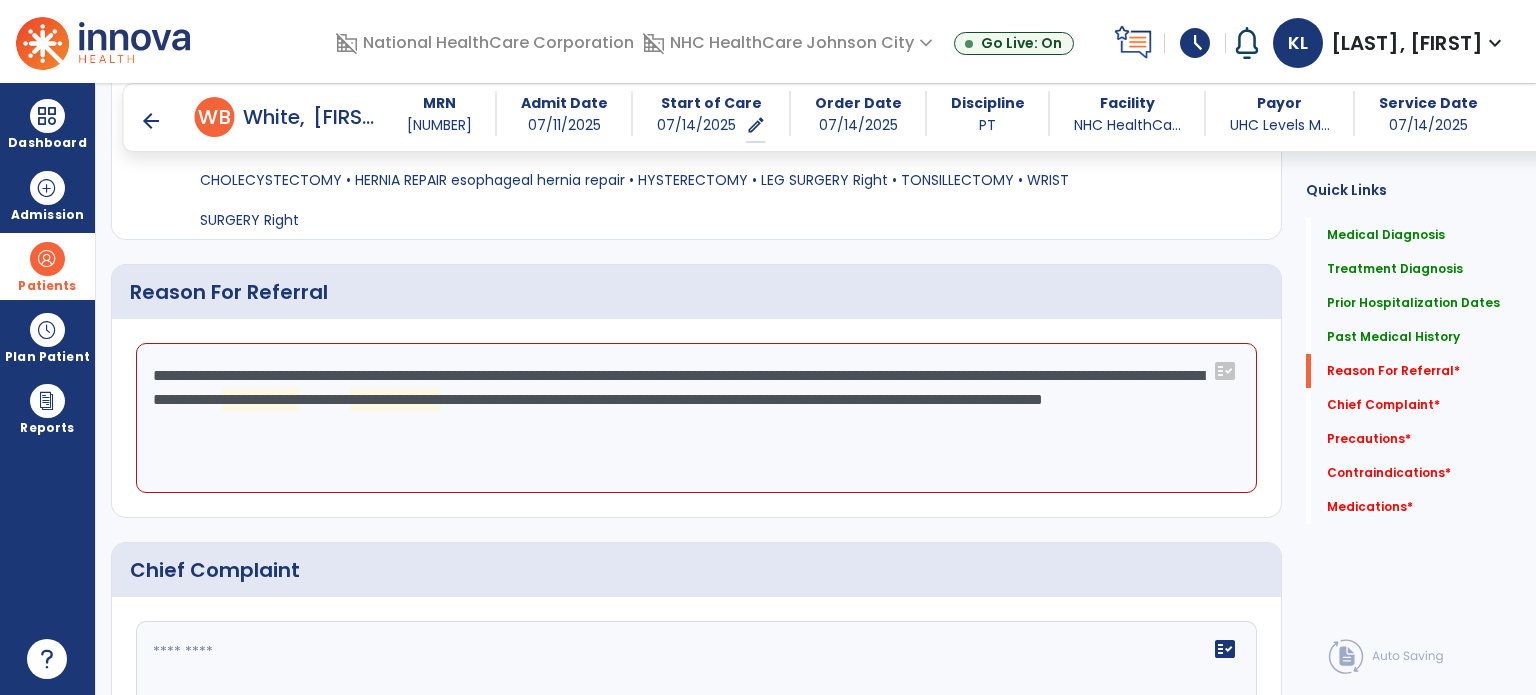 click on "**********" 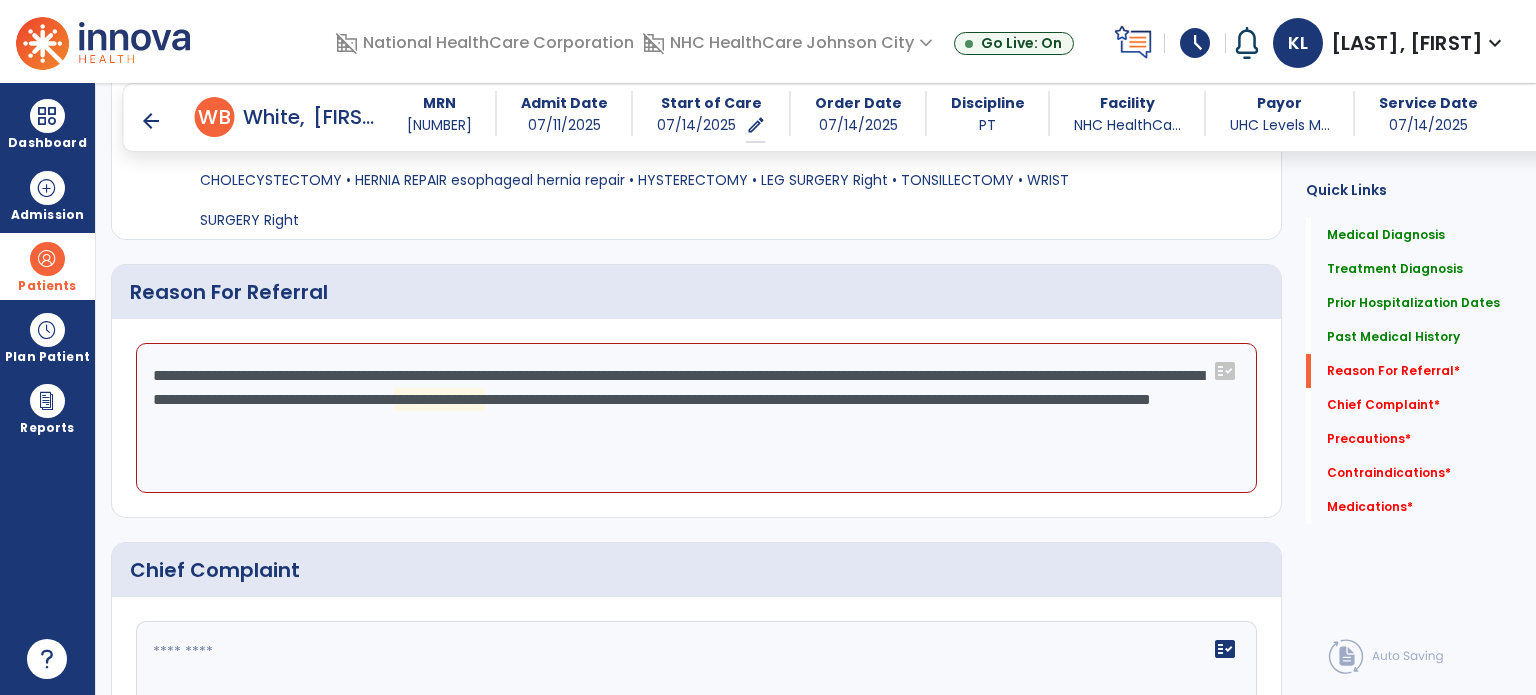 click on "**********" 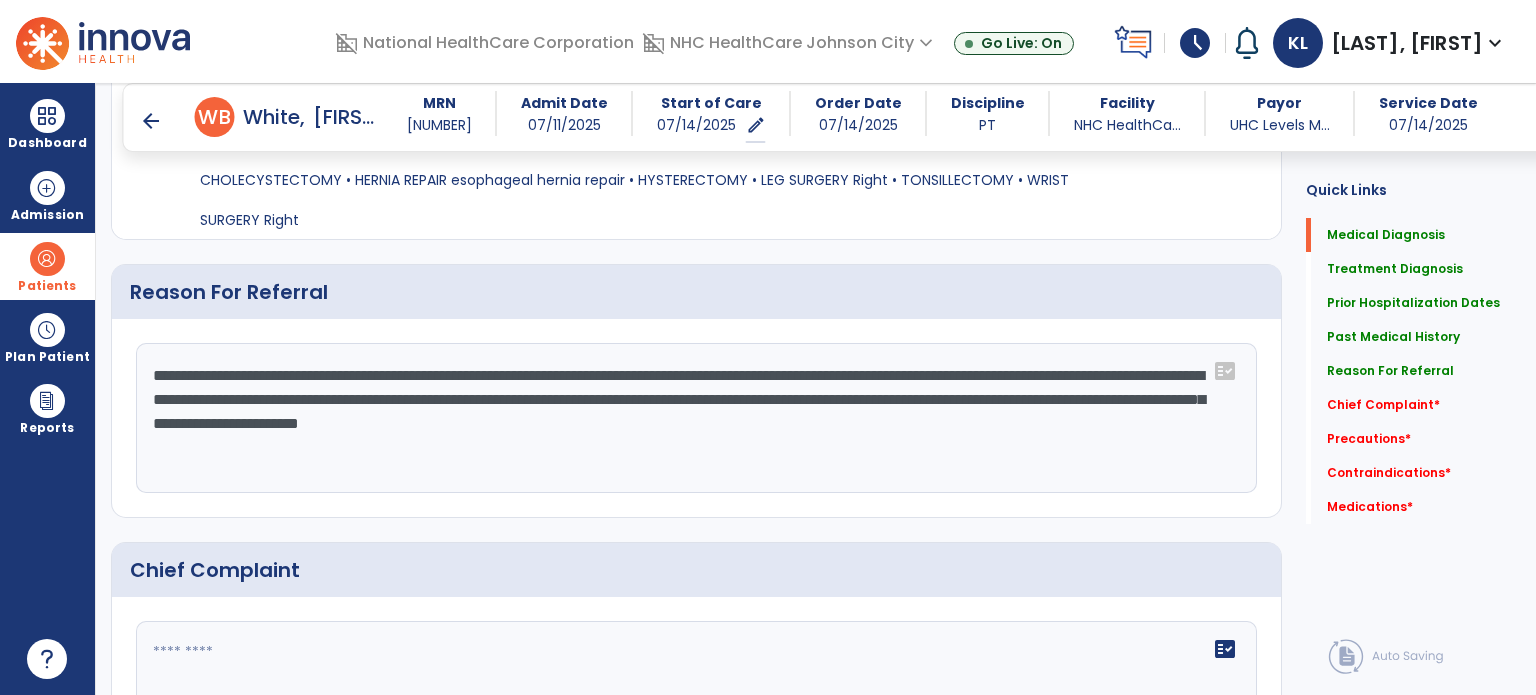 scroll, scrollTop: 1208, scrollLeft: 0, axis: vertical 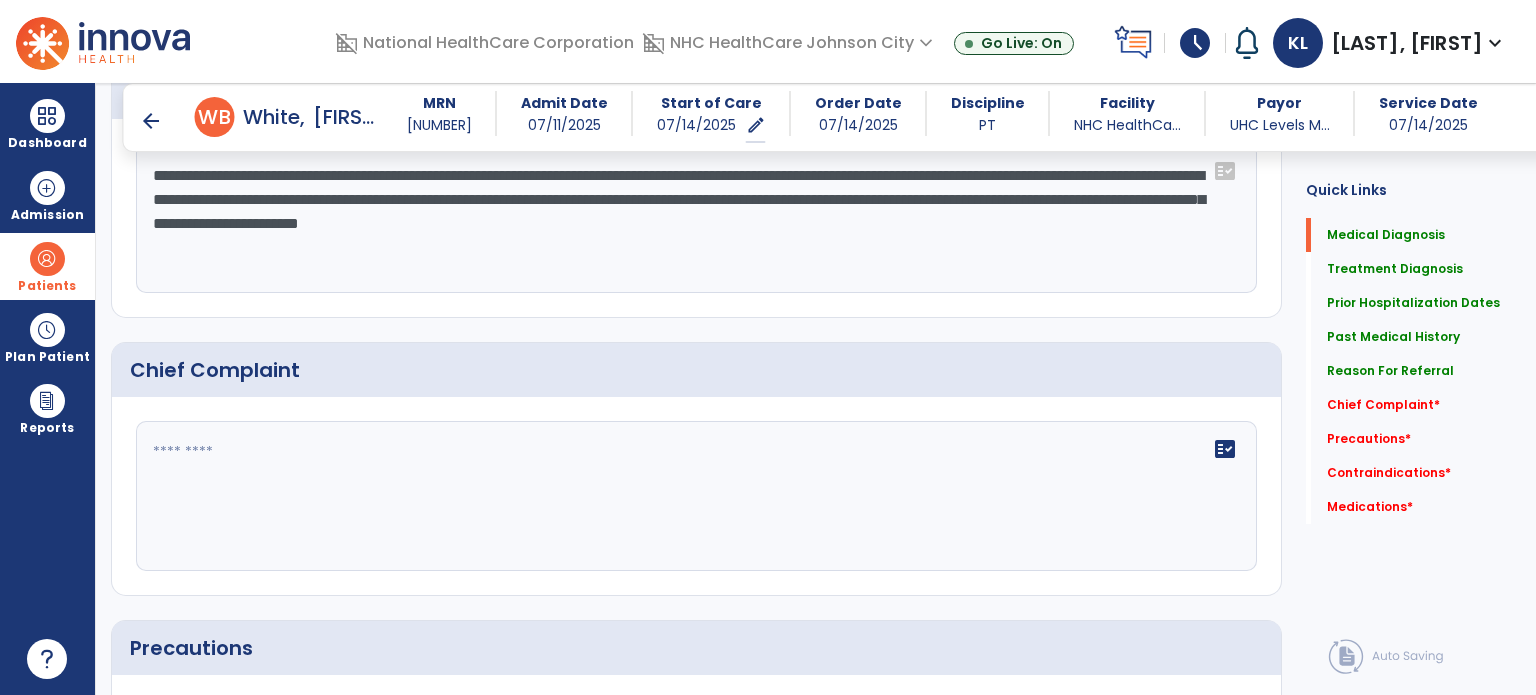 type on "**********" 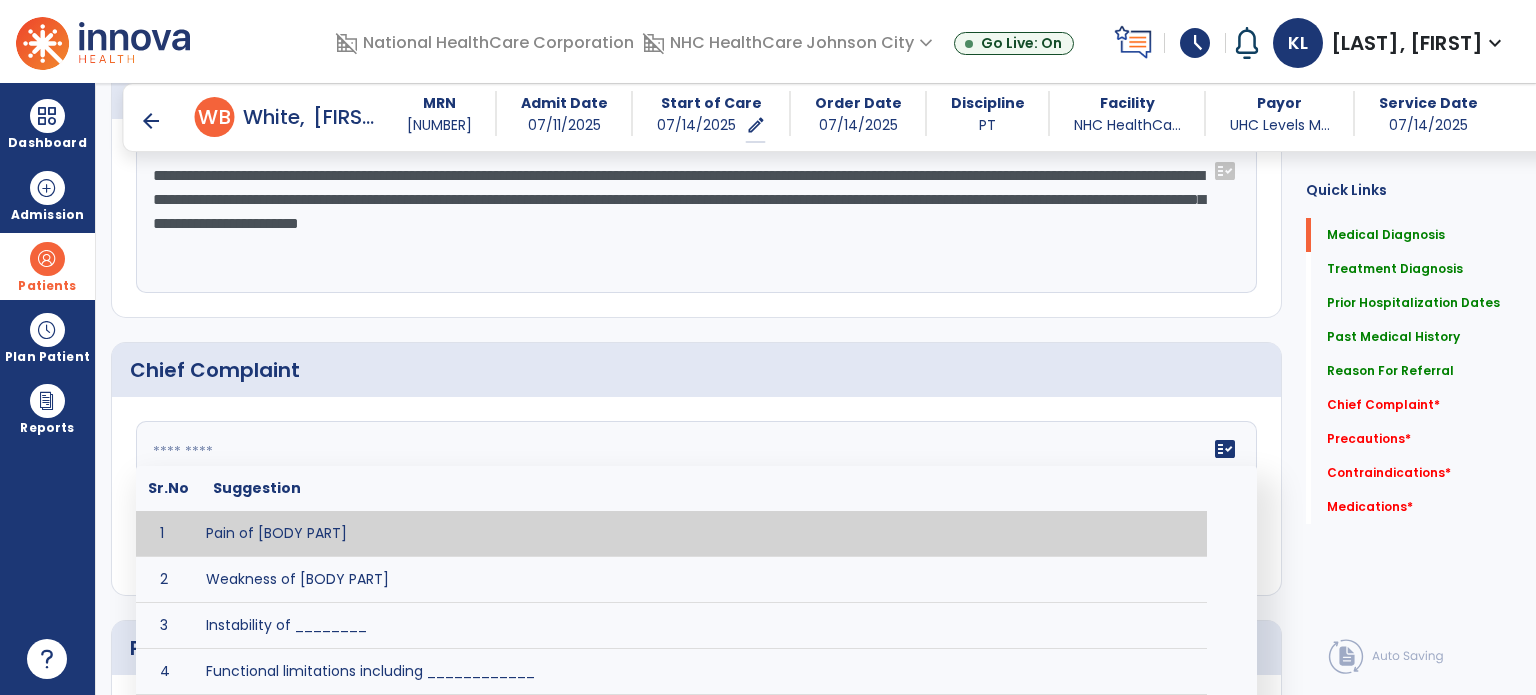 click on "fact_check  Sr.No Suggestion 1 Pain of [BODY PART] 2 Weakness of [BODY PART] 3 Instability of ________ 4 Functional limitations including ____________ 5 ADL's including ___________. 6 Inability to perform work related duties such as _________ 7 Inability to perform house hold duties such as __________. 8 Loss of balance. 9 Problems with gait including _________." 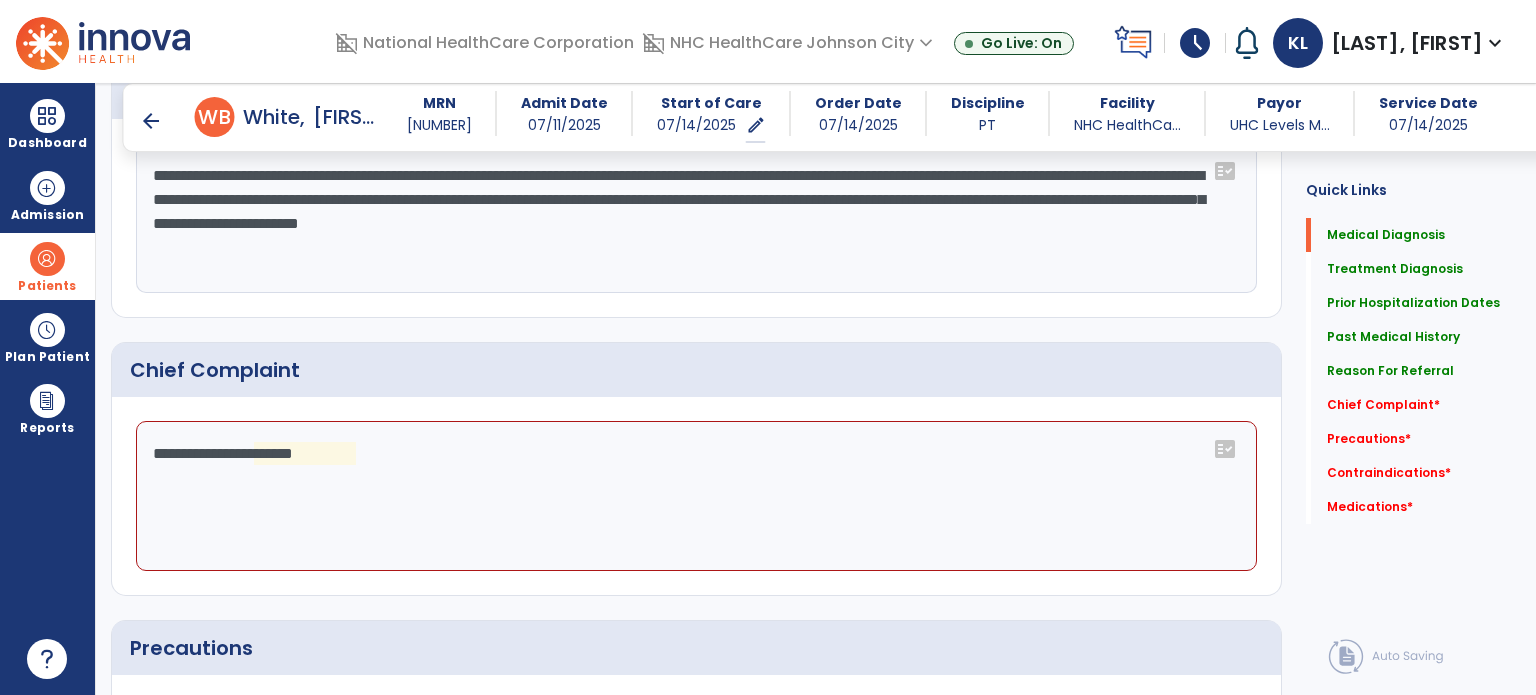 click on "**********" 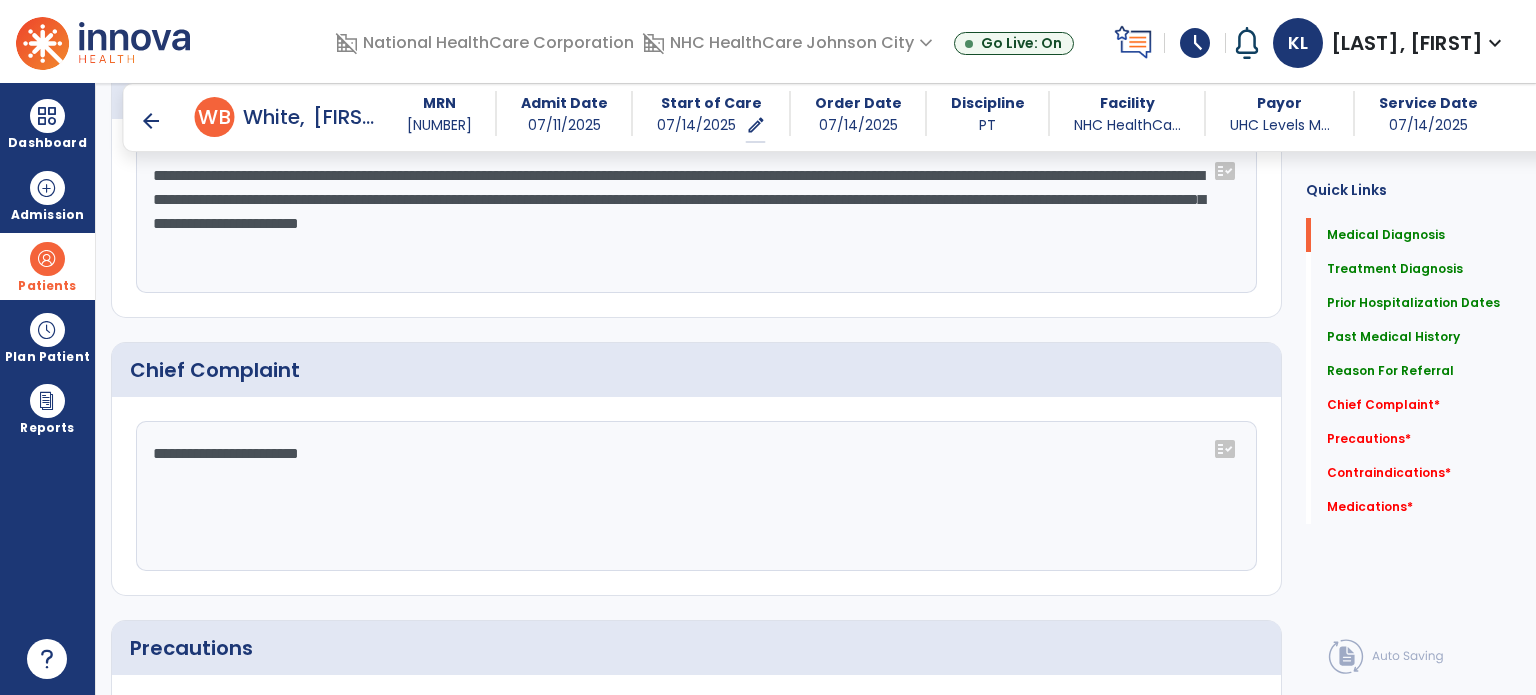 type on "**********" 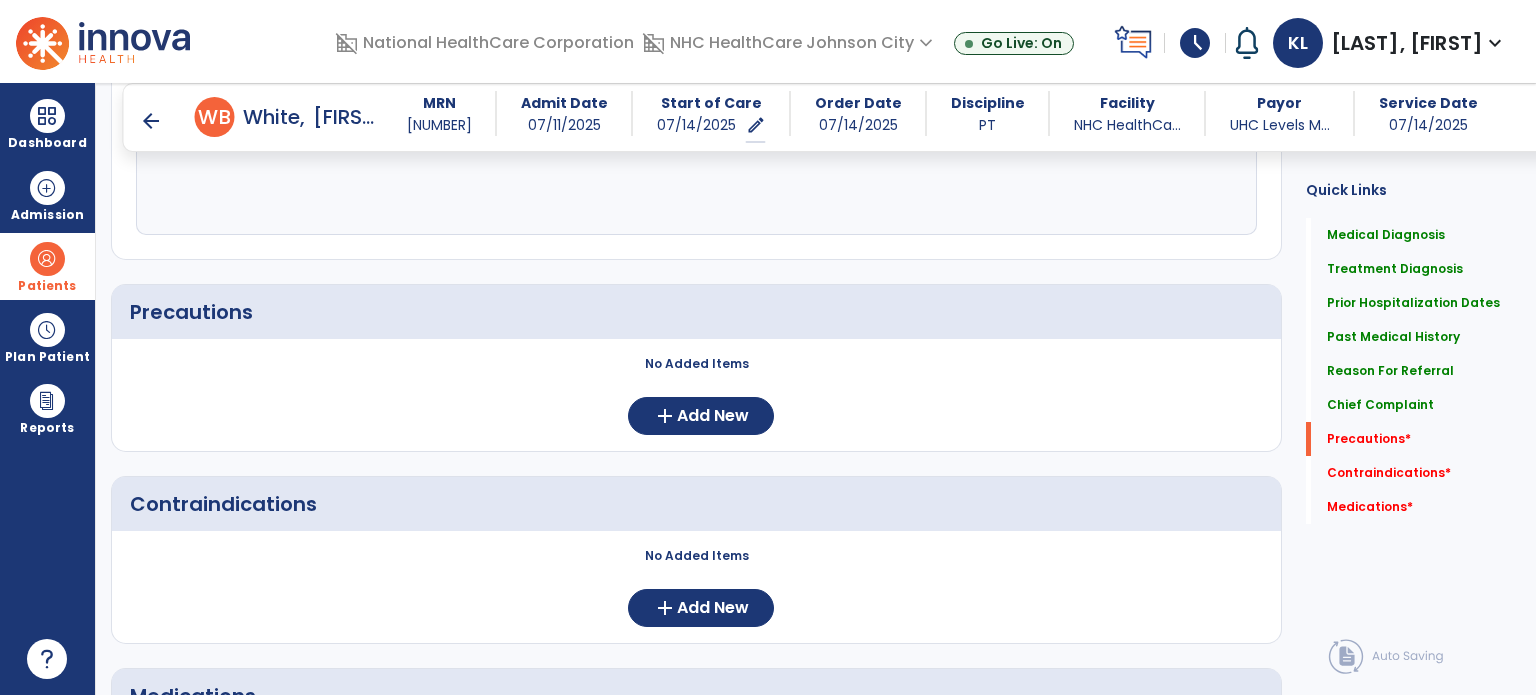 scroll, scrollTop: 1551, scrollLeft: 0, axis: vertical 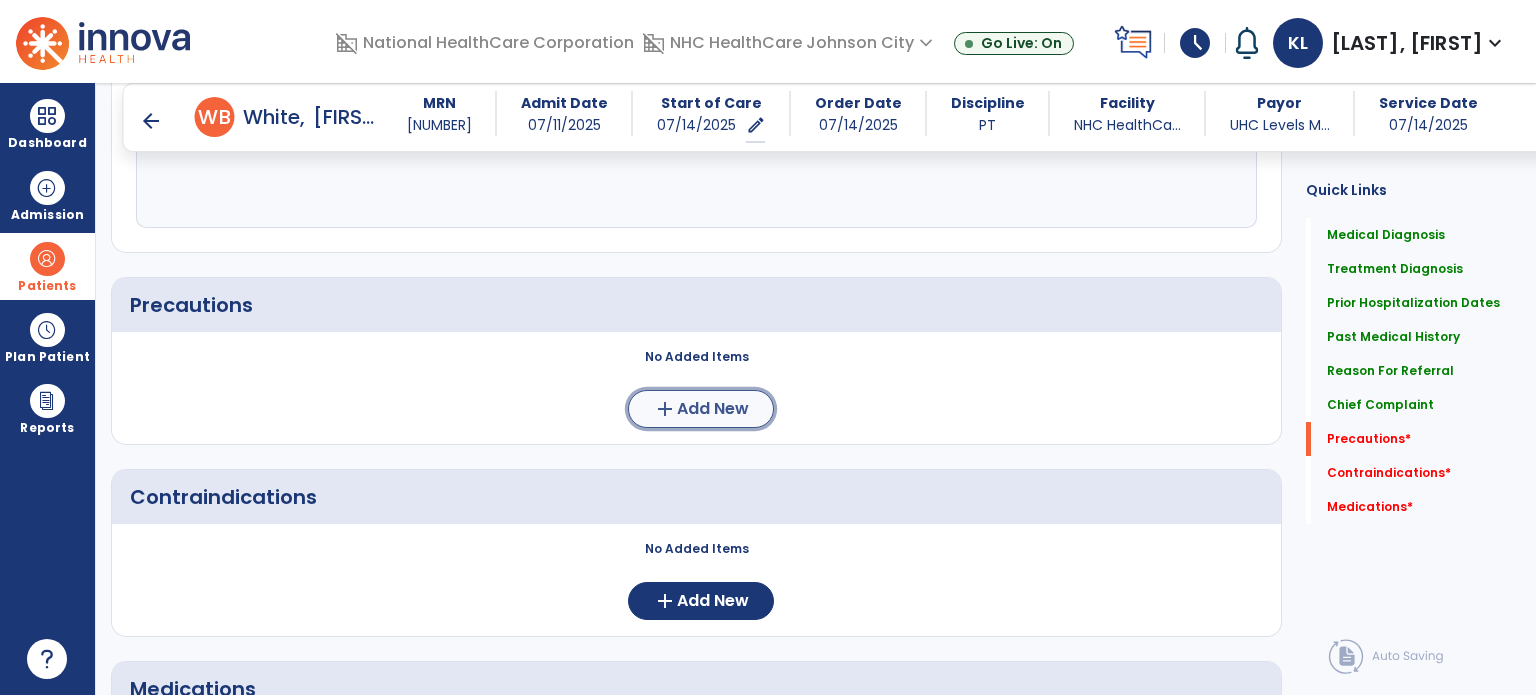 click on "add" 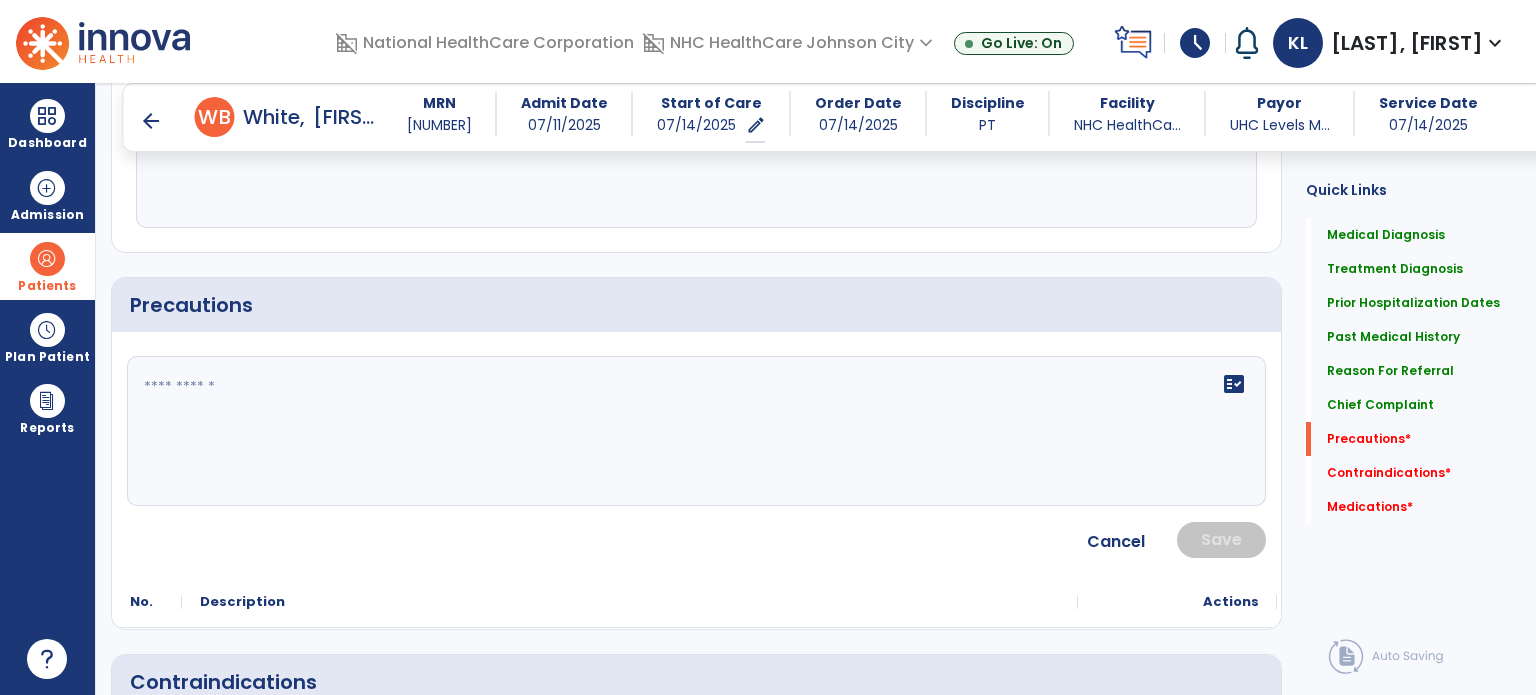 click on "fact_check" 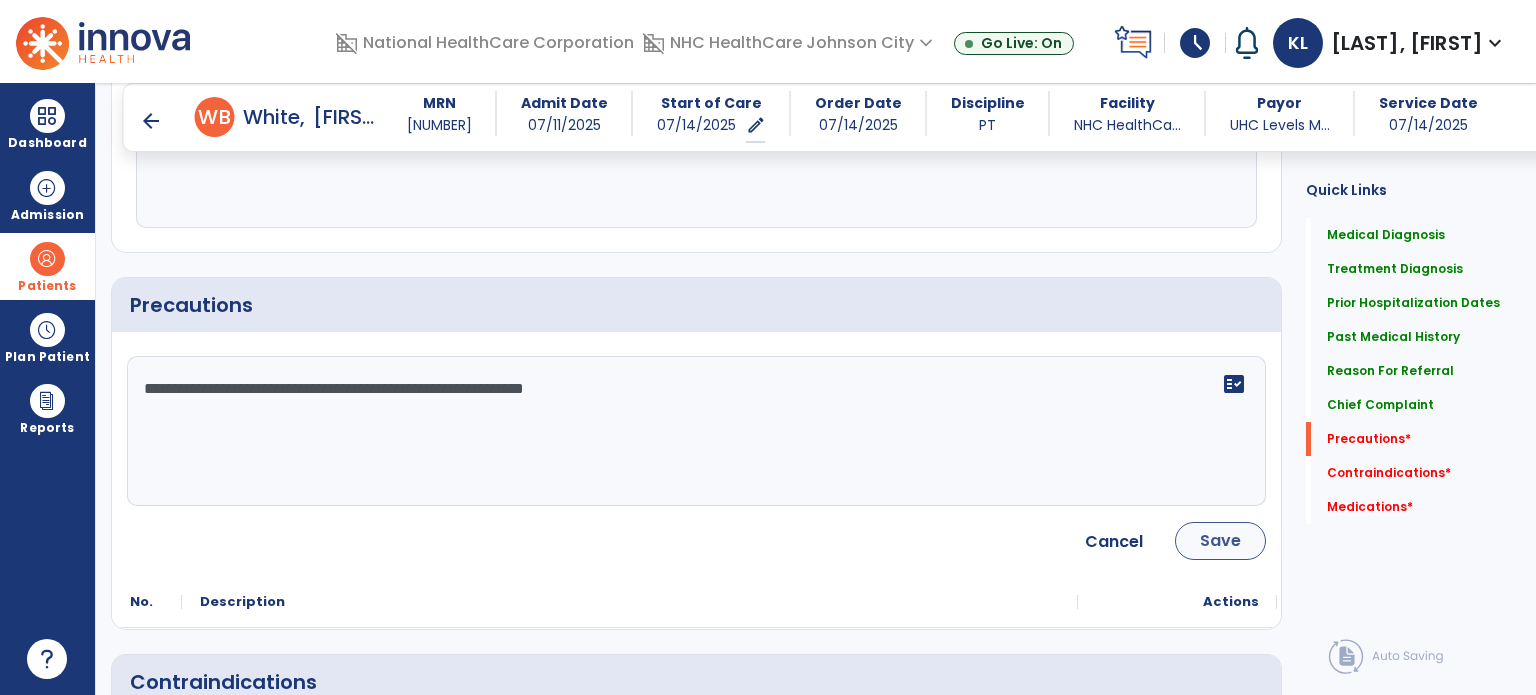 type on "**********" 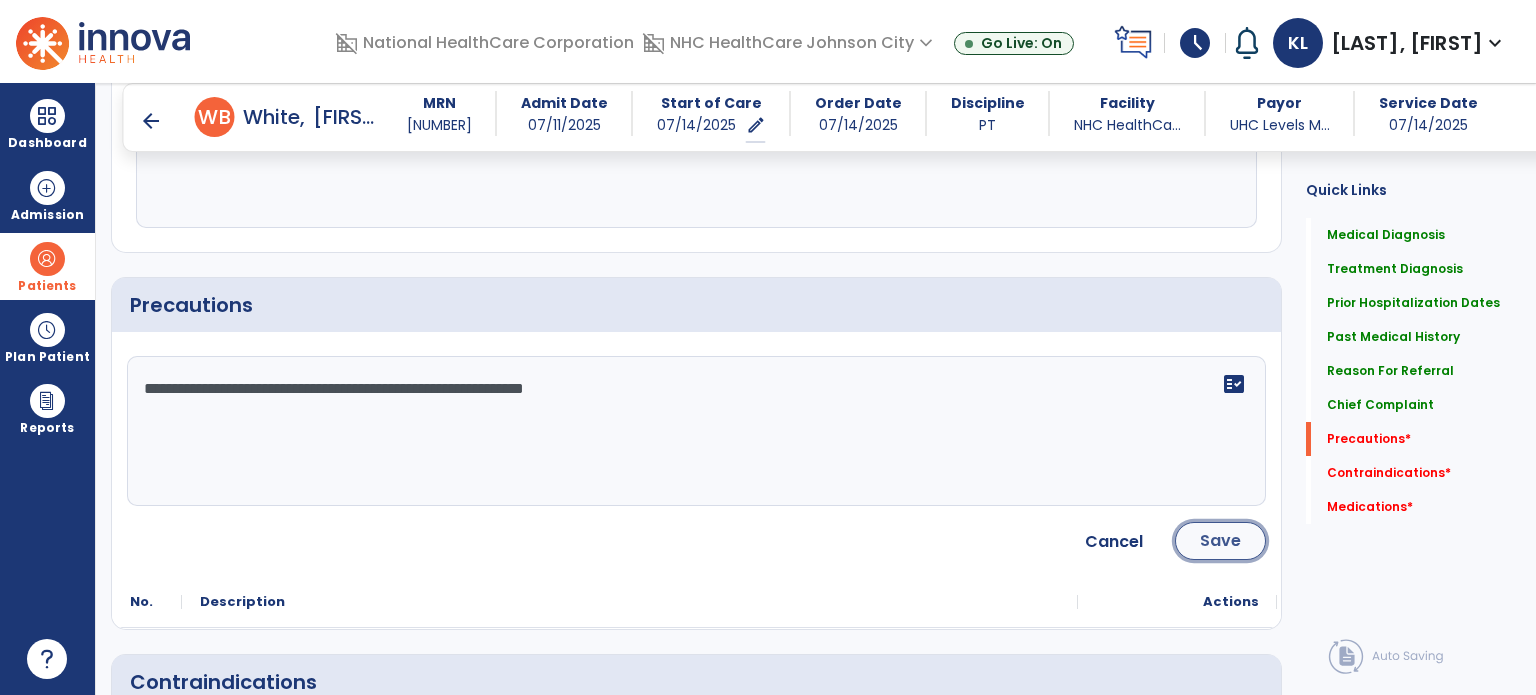 click on "Save" 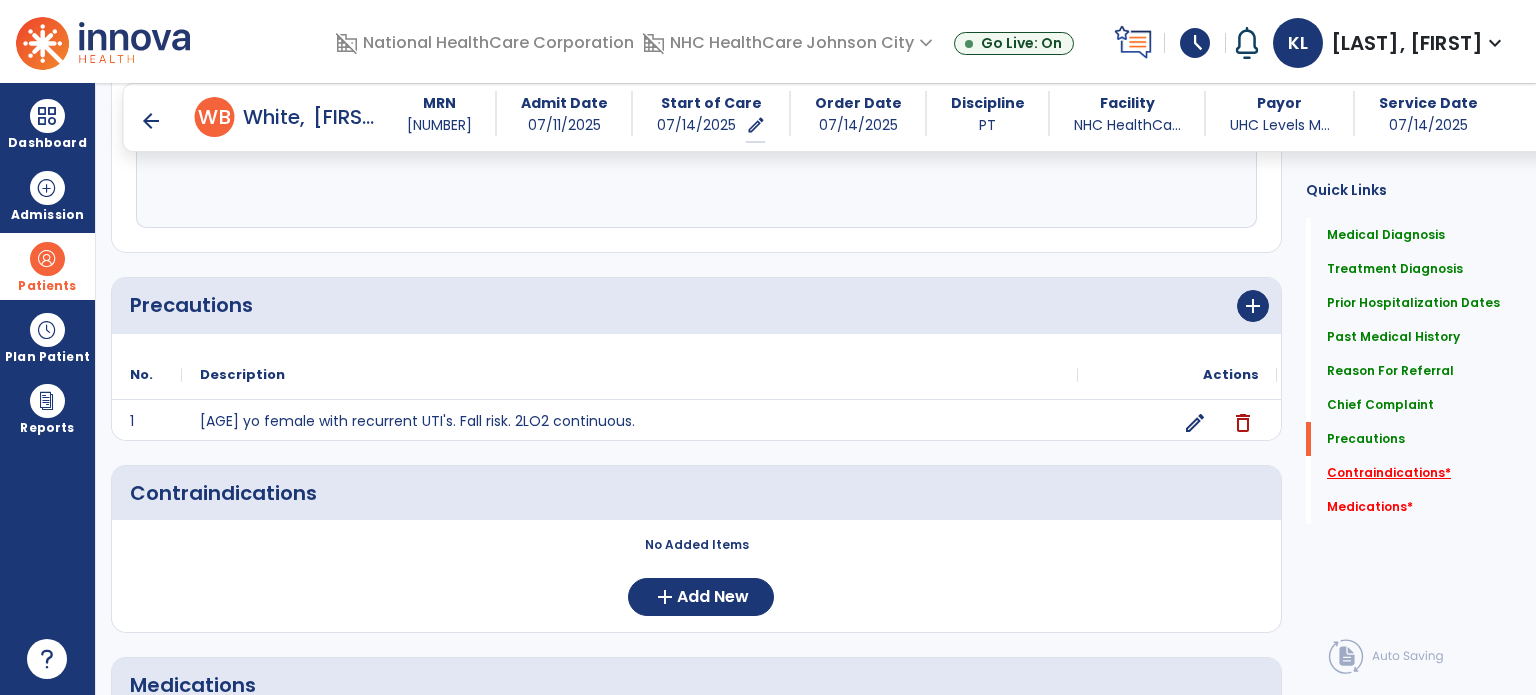 click on "Contraindications   *" 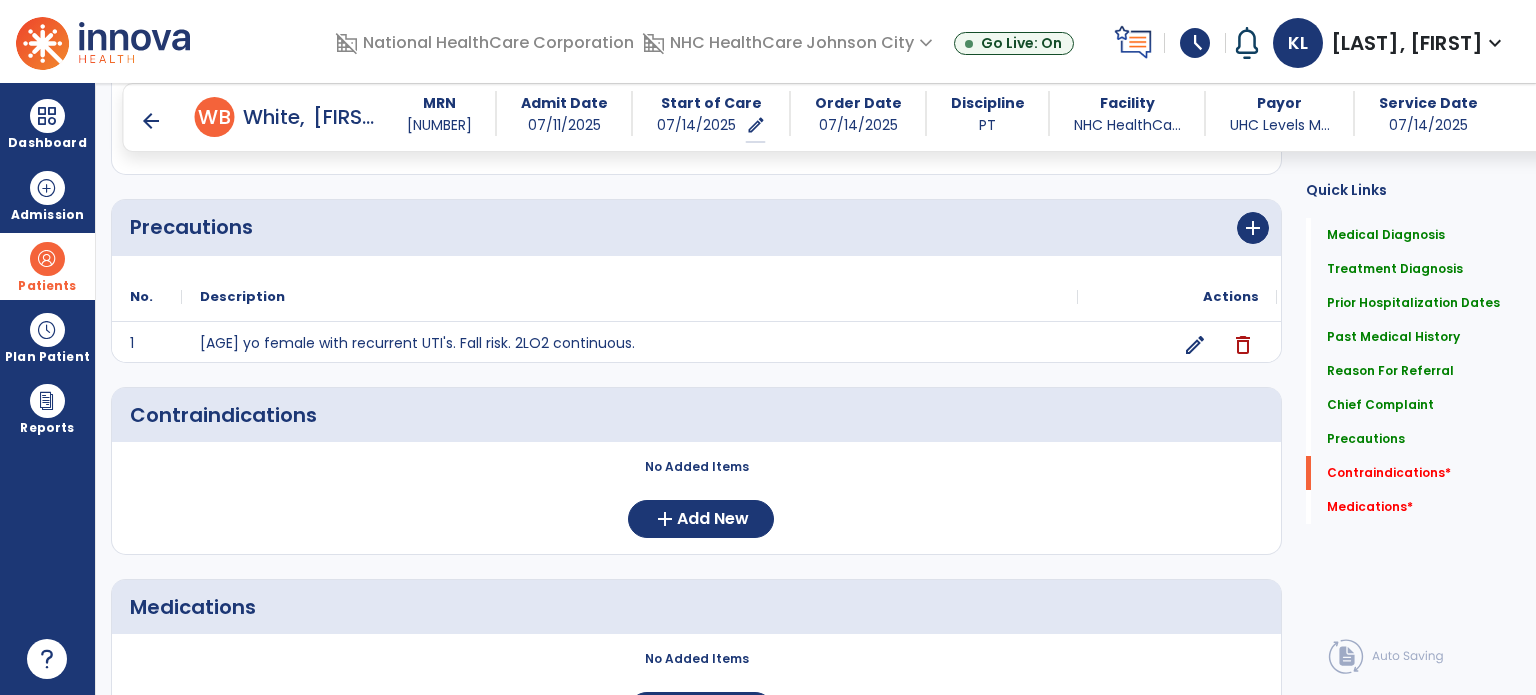 scroll, scrollTop: 1707, scrollLeft: 0, axis: vertical 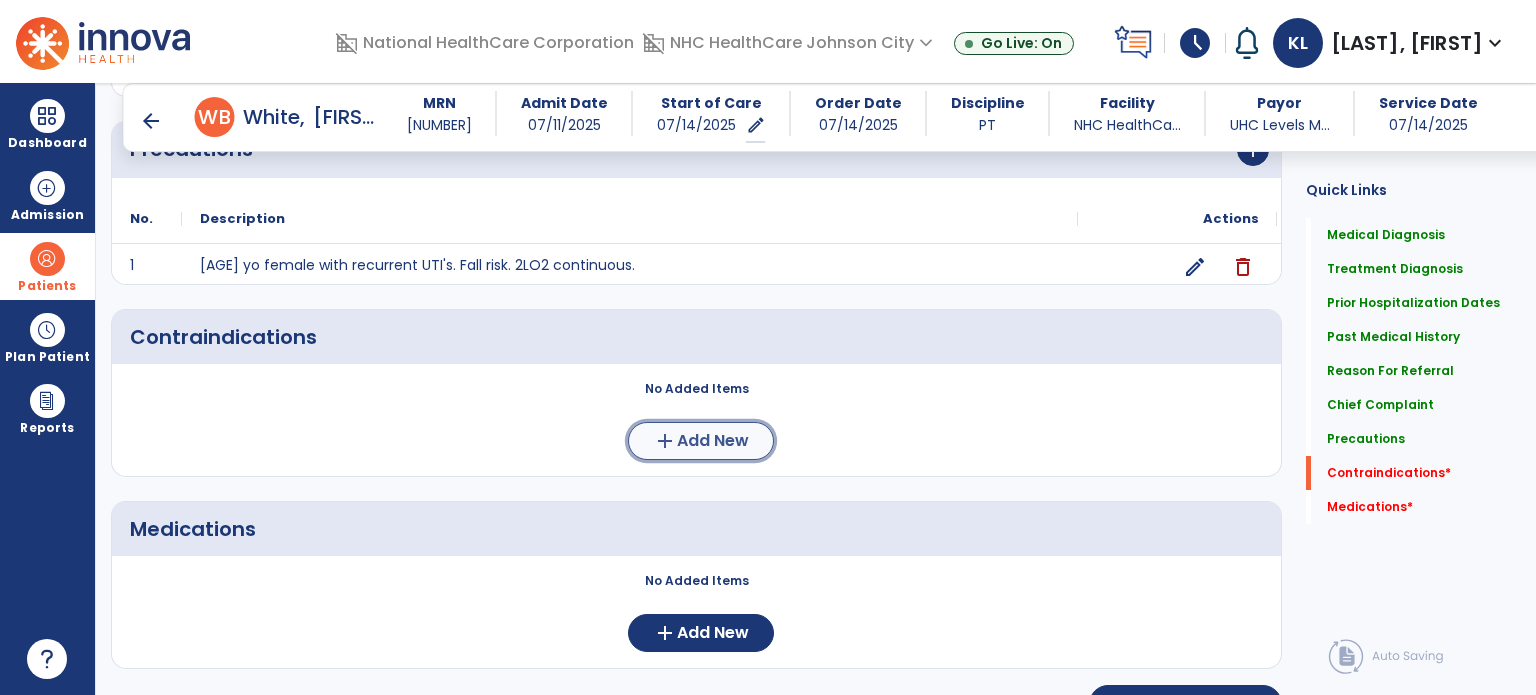 click on "Add New" 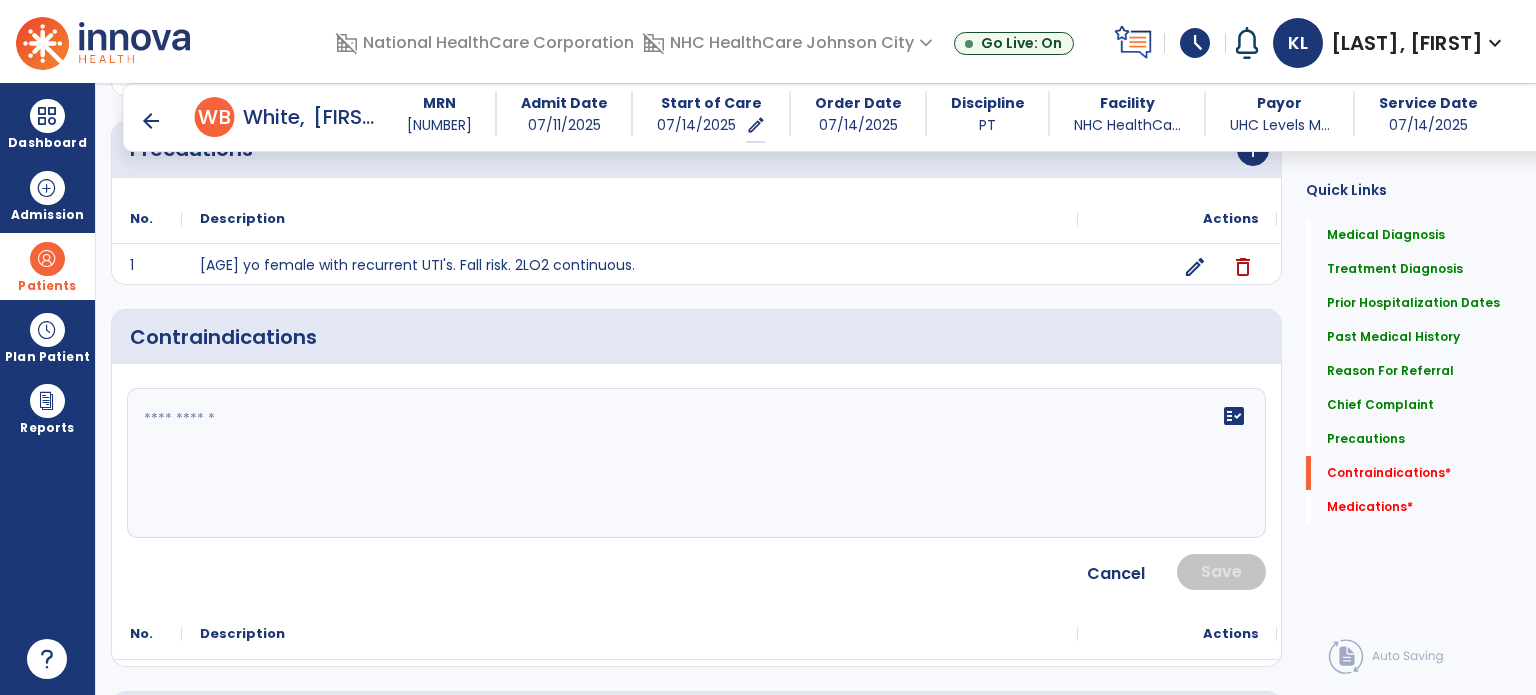 click on "fact_check" 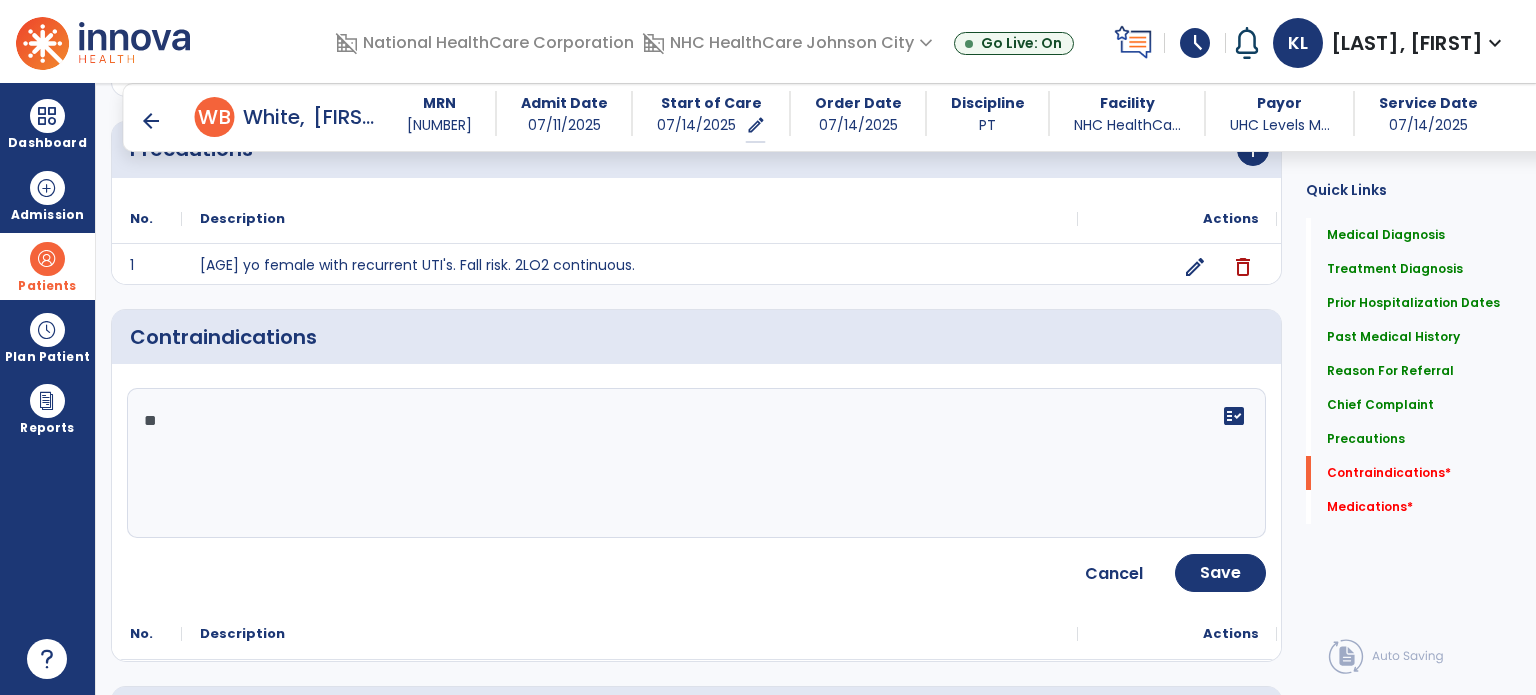 type on "*" 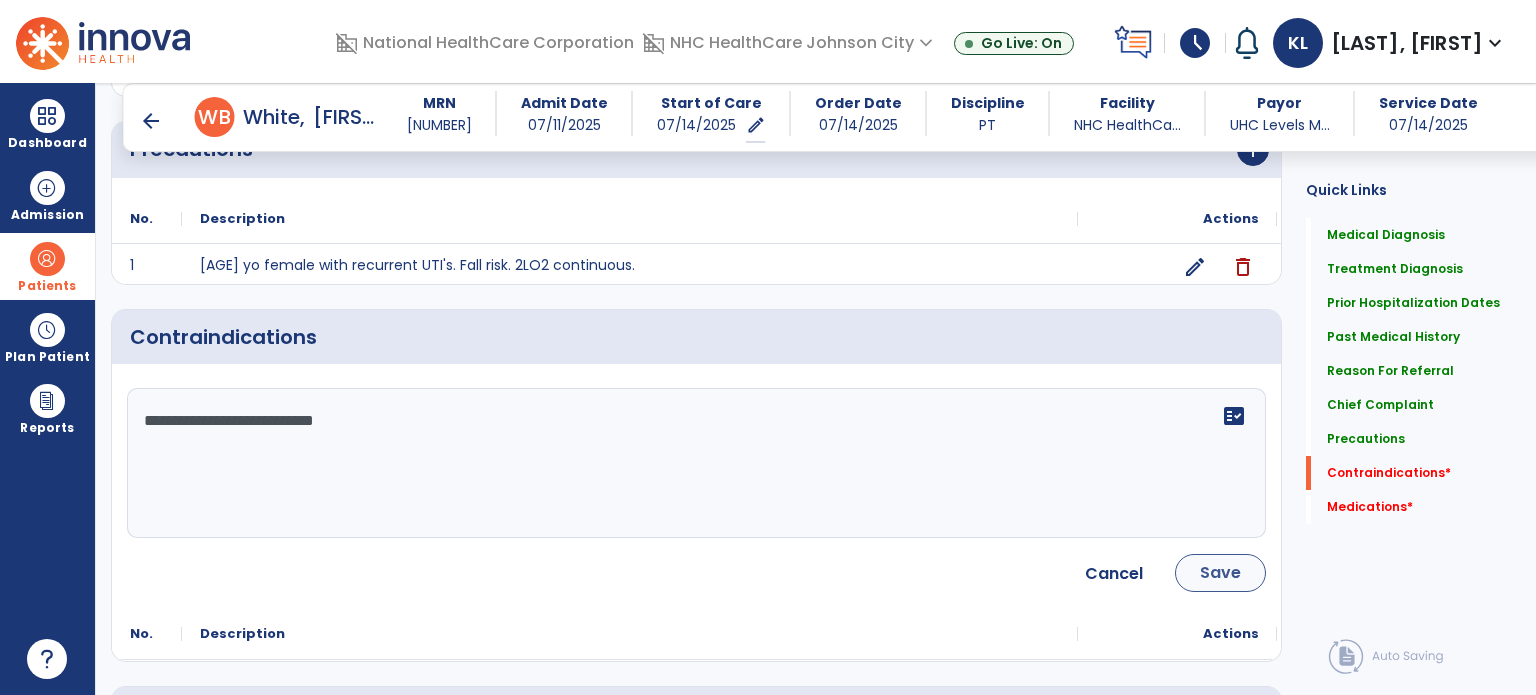 type on "**********" 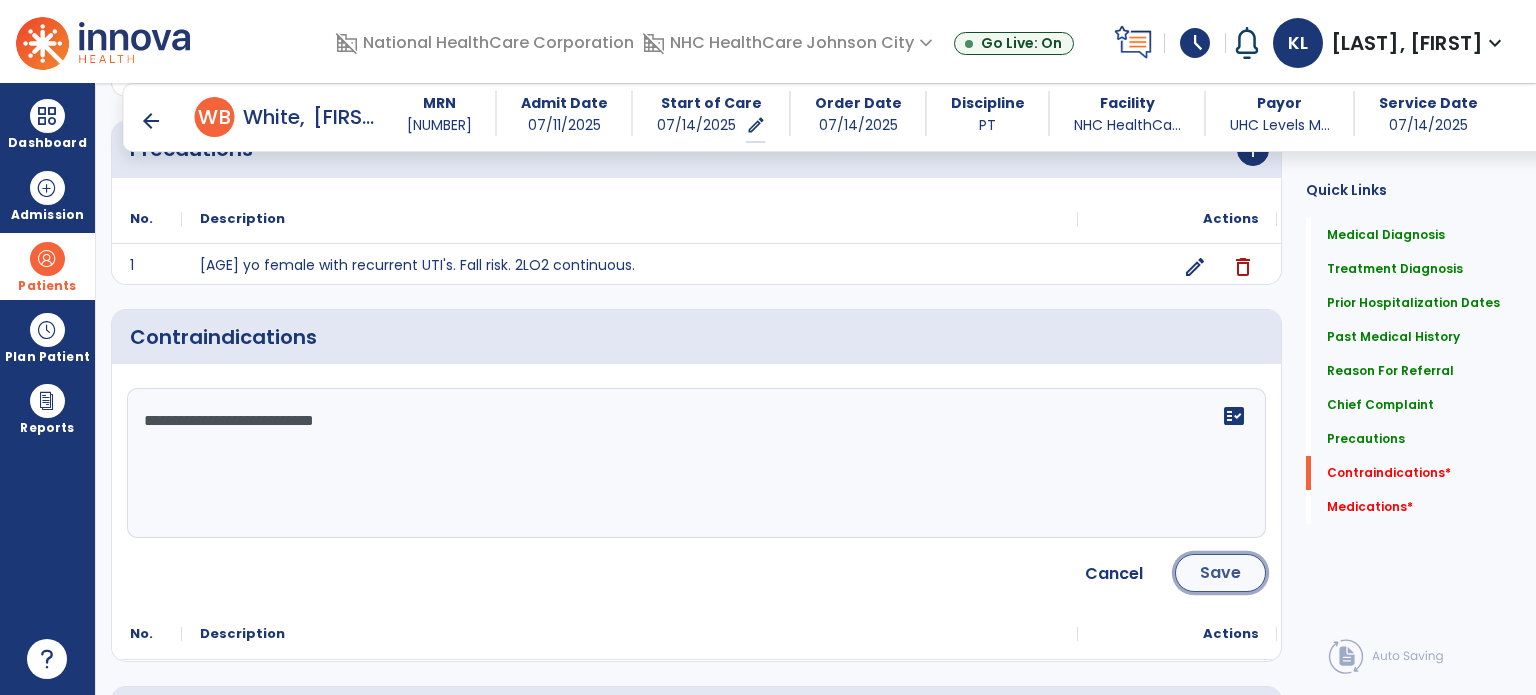 click on "Save" 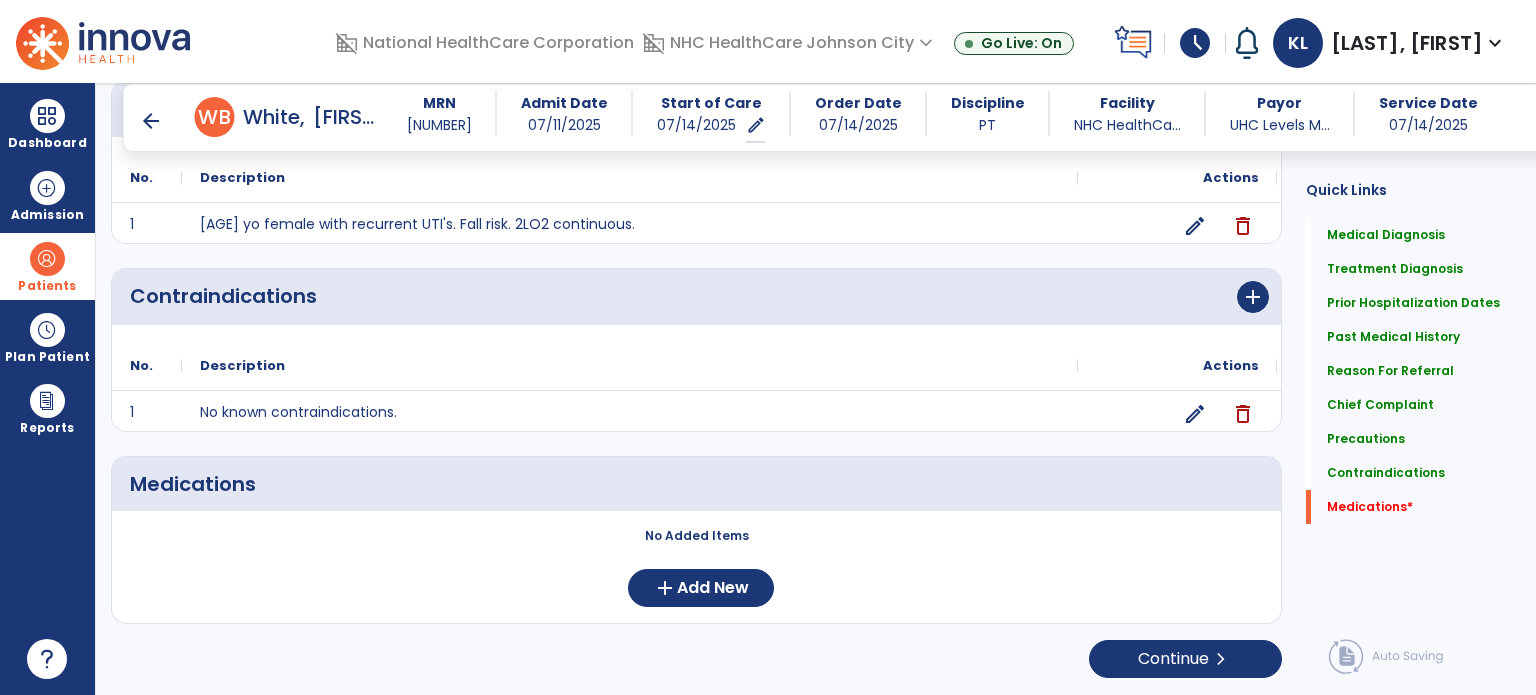 scroll, scrollTop: 1707, scrollLeft: 0, axis: vertical 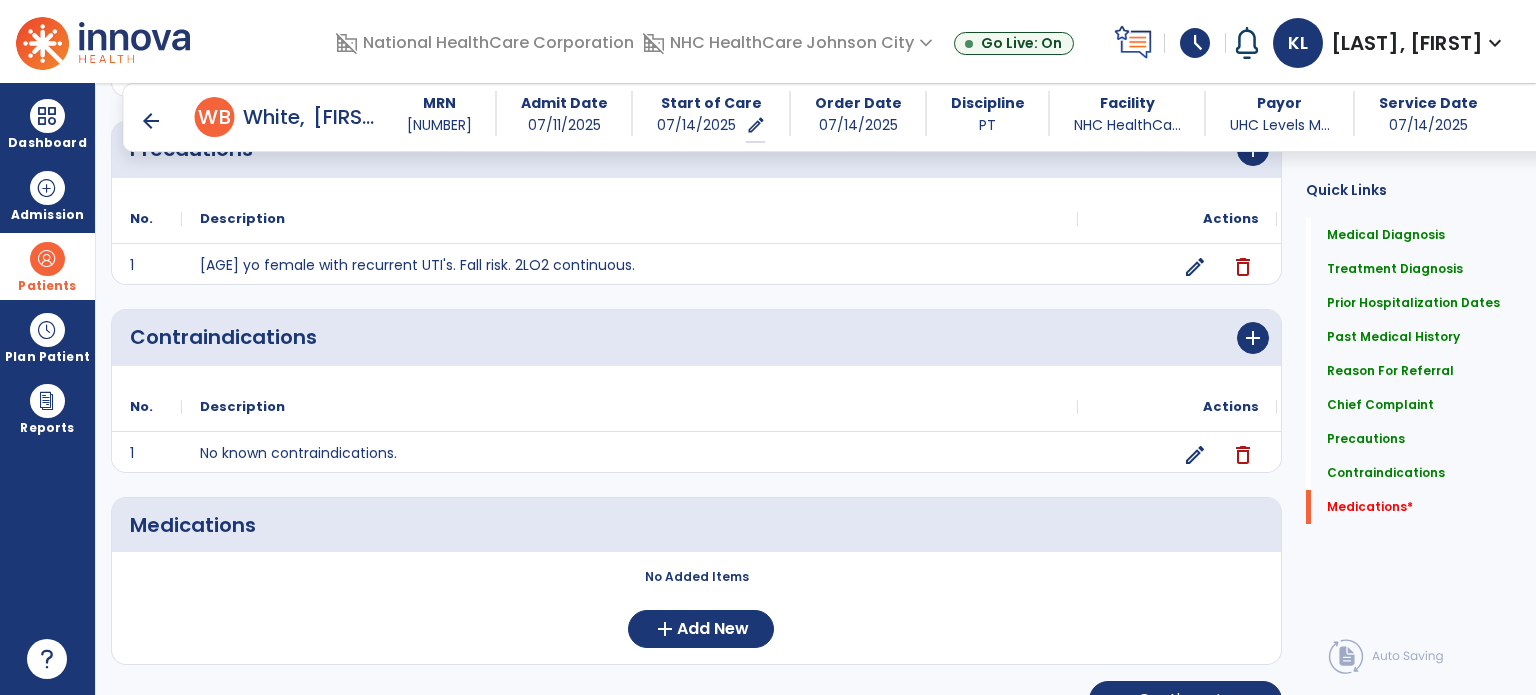click on "Medications   *  Medications   *" 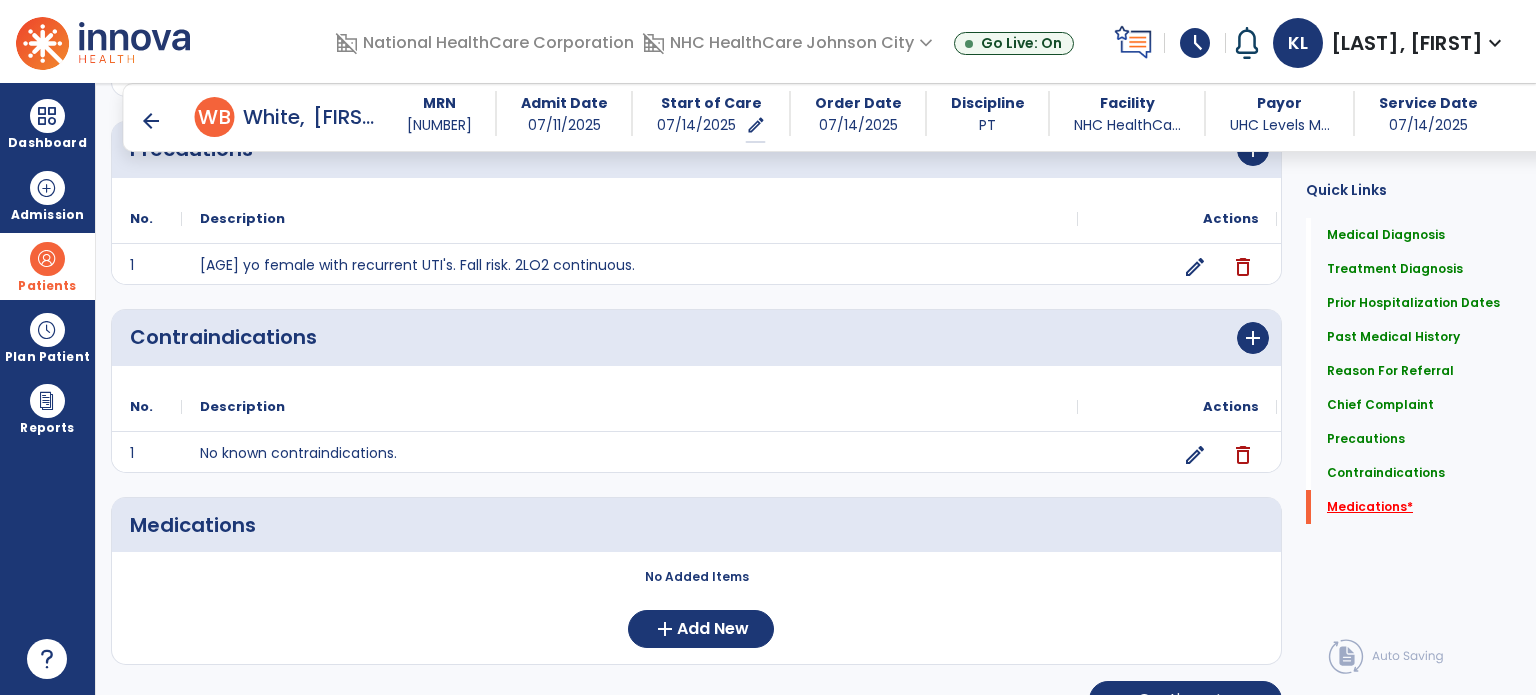click on "Medications   *" 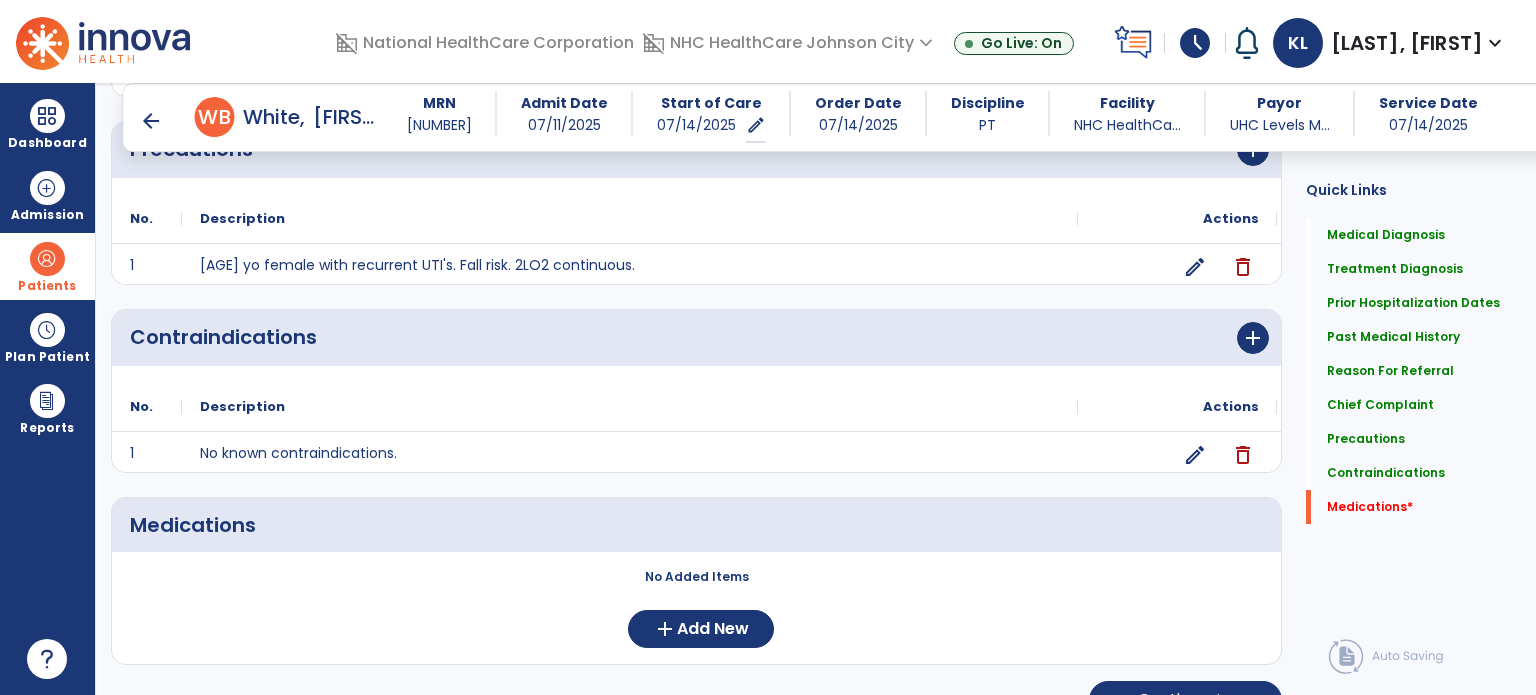 scroll, scrollTop: 1741, scrollLeft: 0, axis: vertical 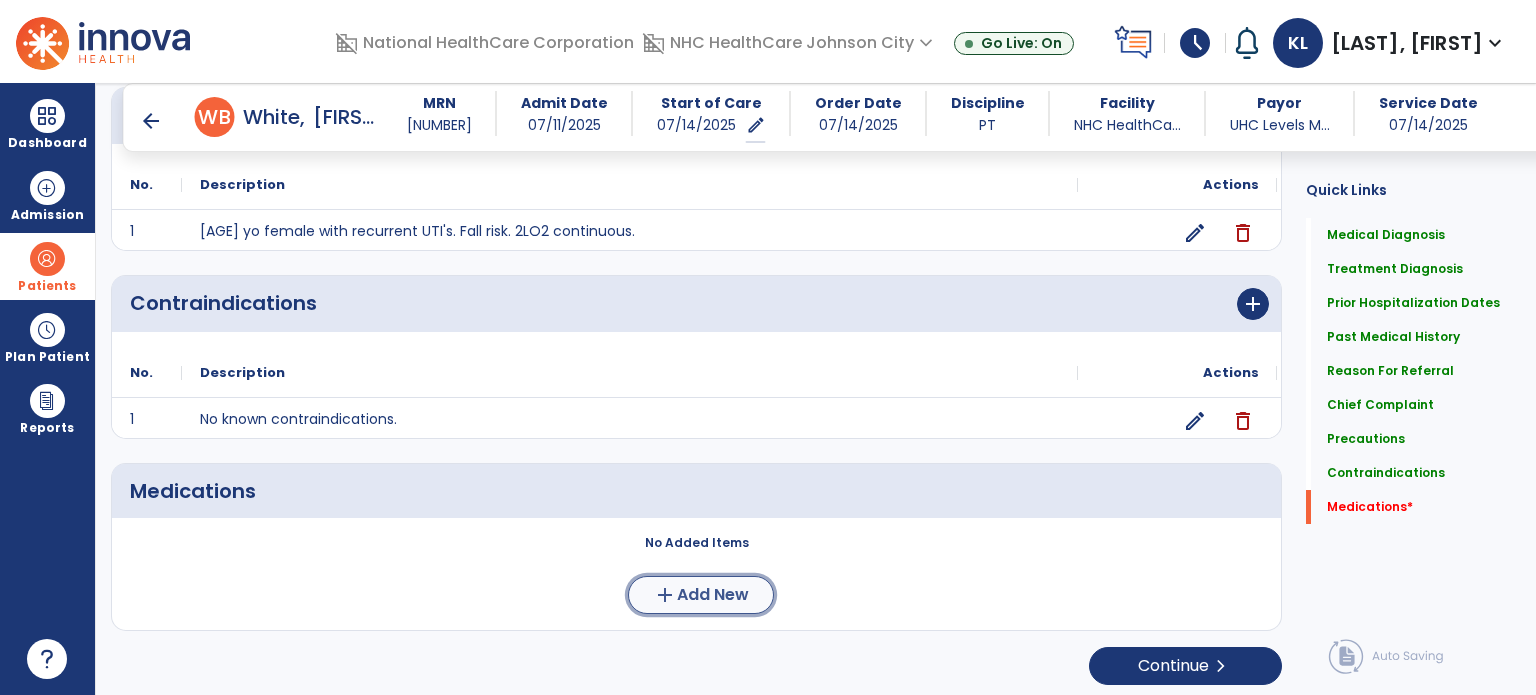 click on "Add New" 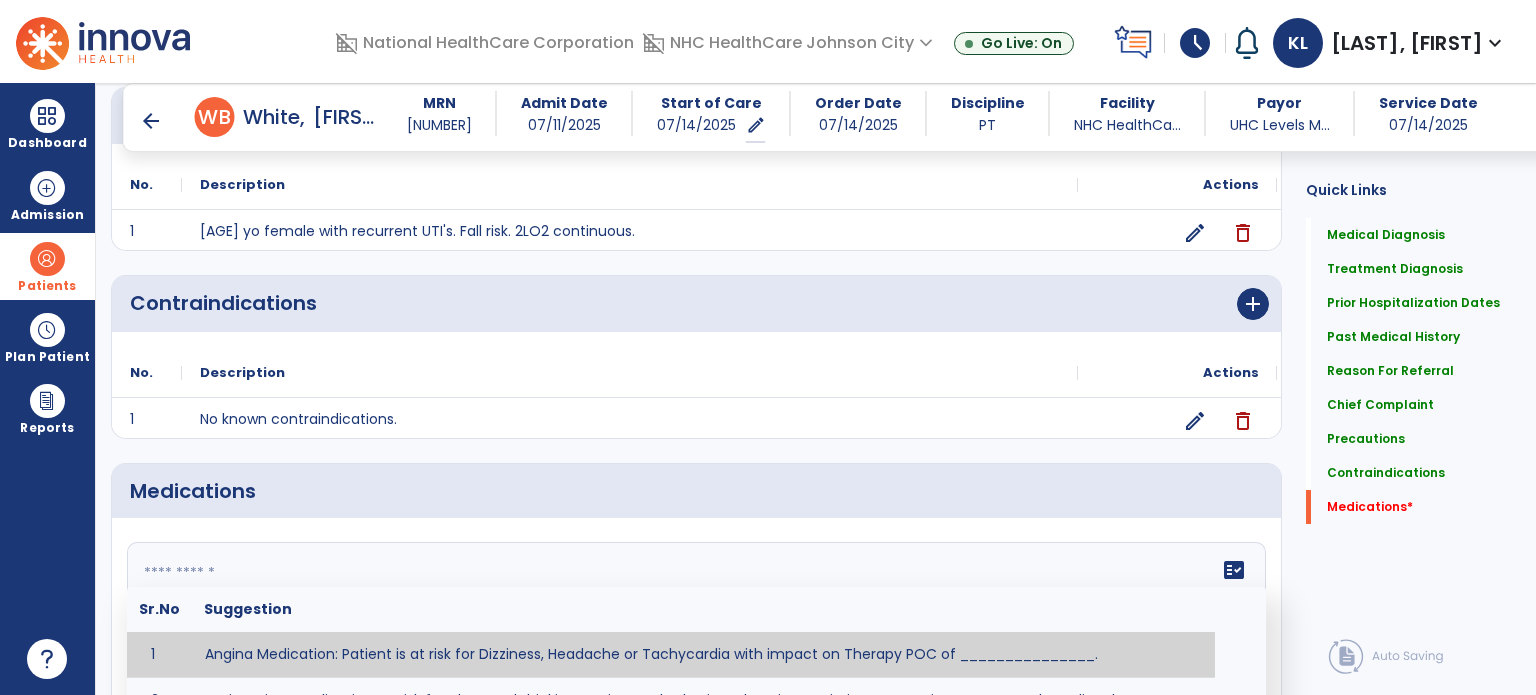 click 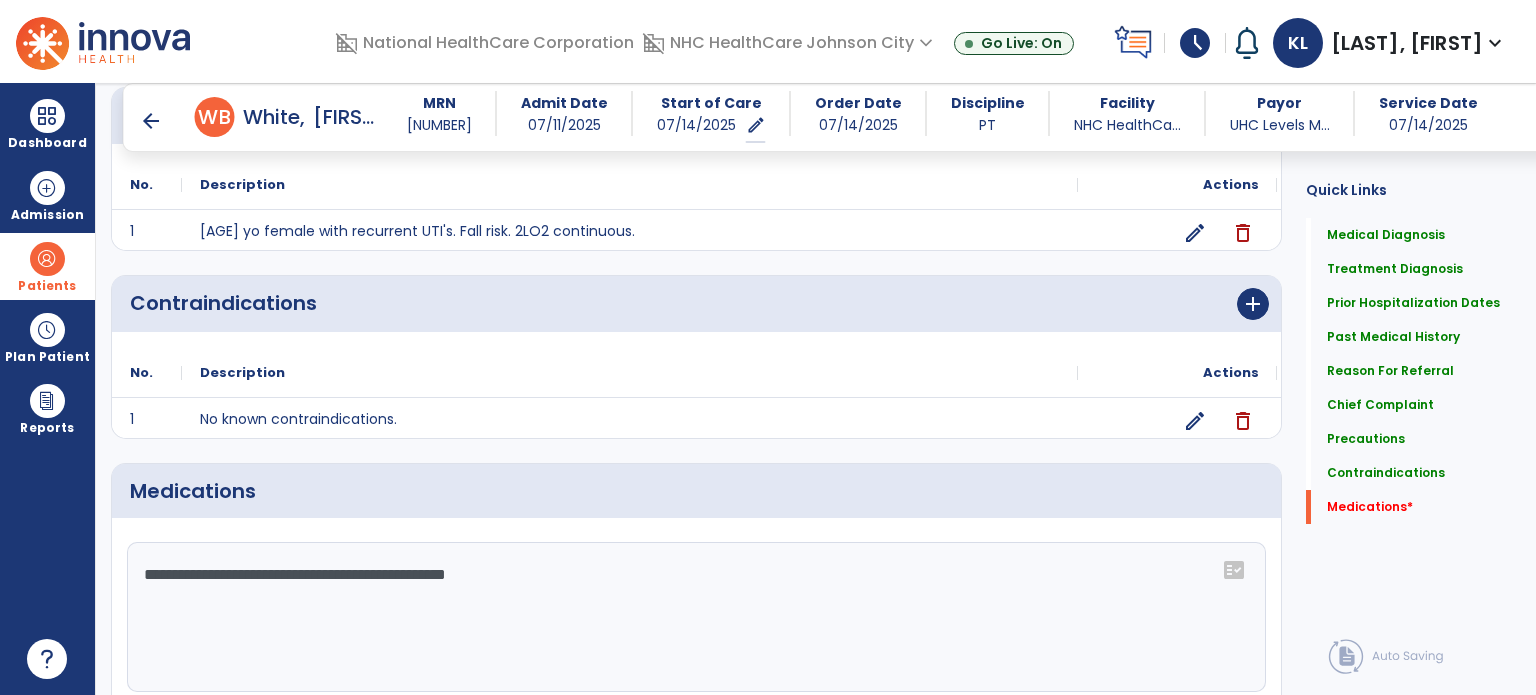 click on "**********" 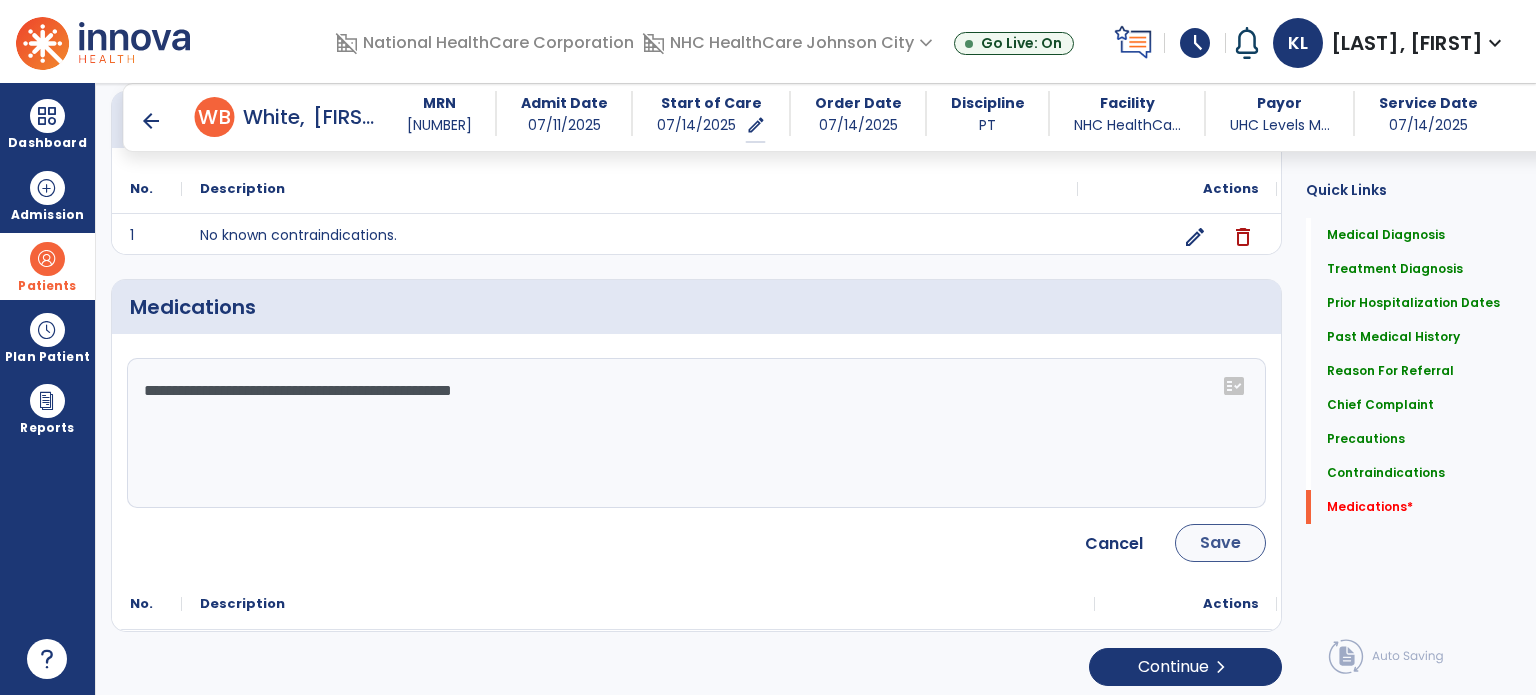 type on "**********" 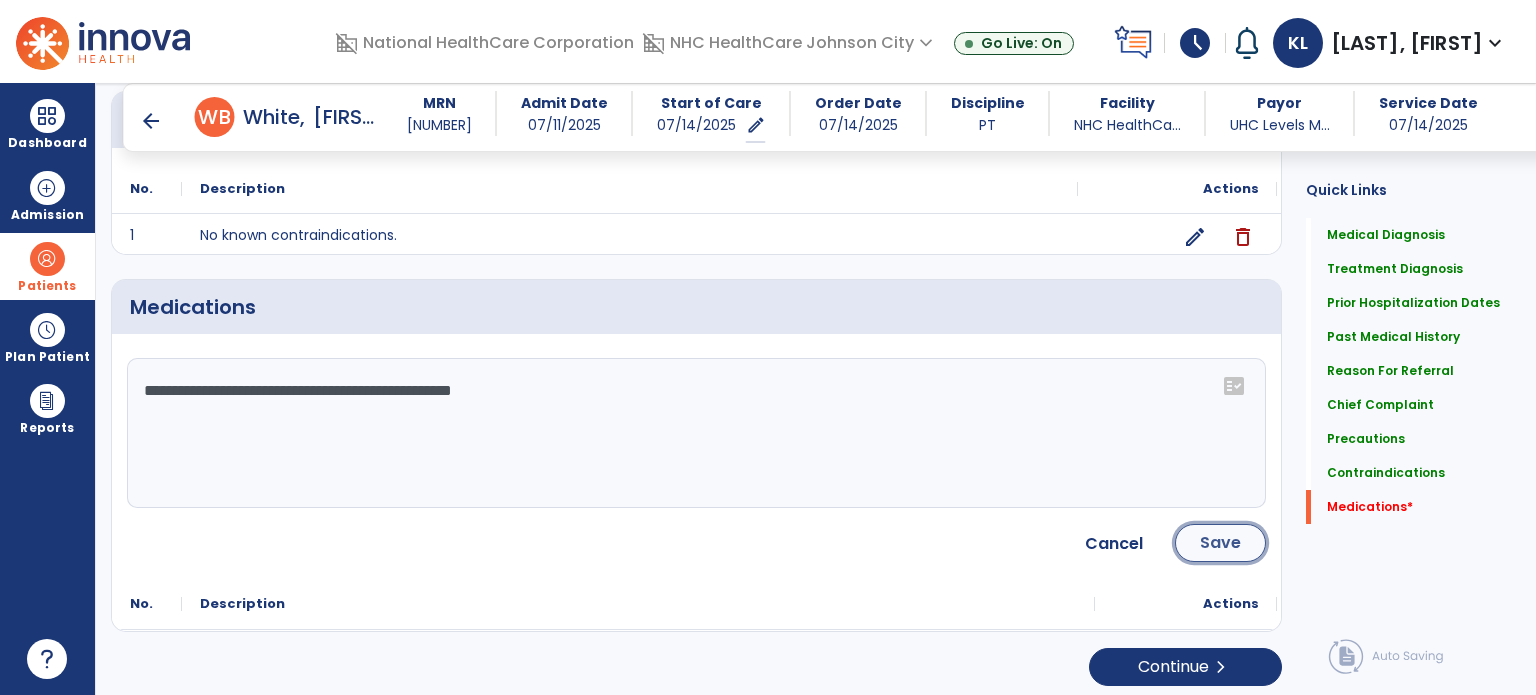 click on "Save" 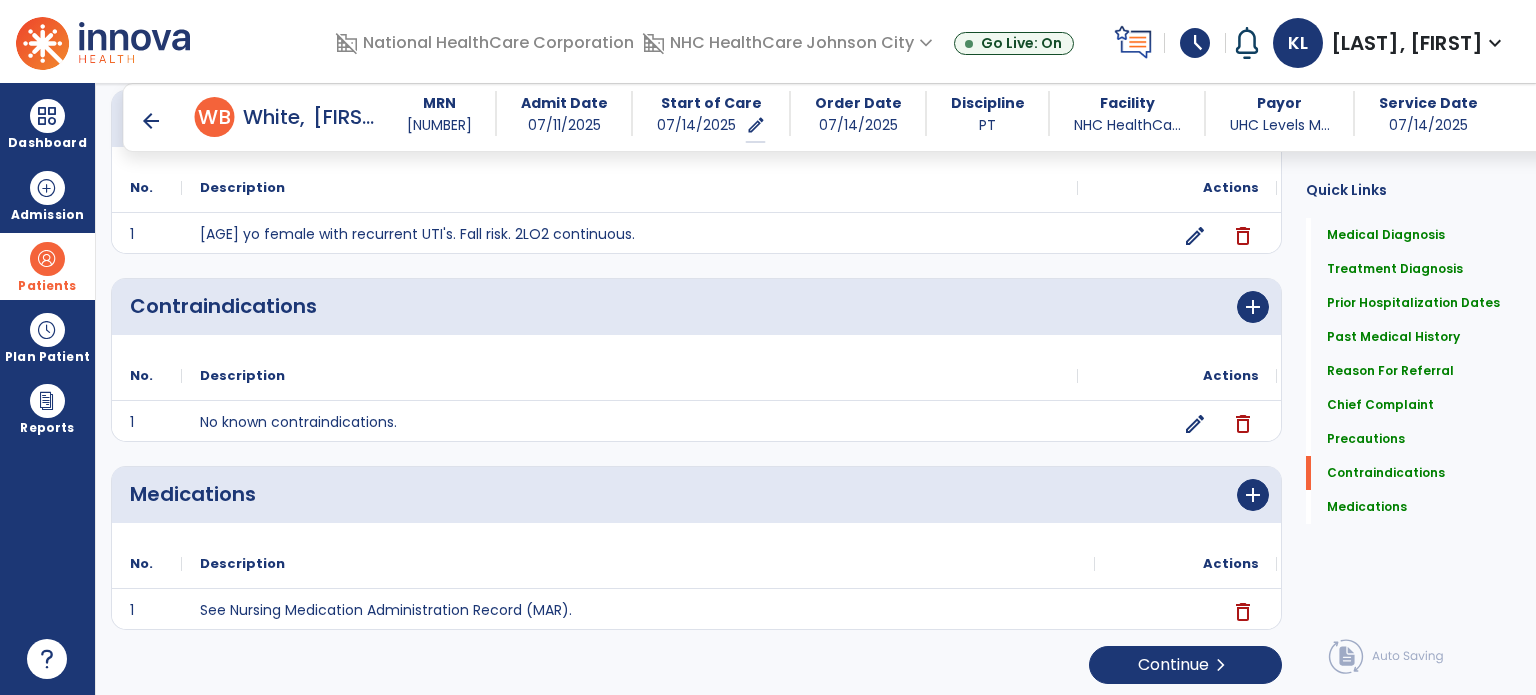 scroll, scrollTop: 1738, scrollLeft: 0, axis: vertical 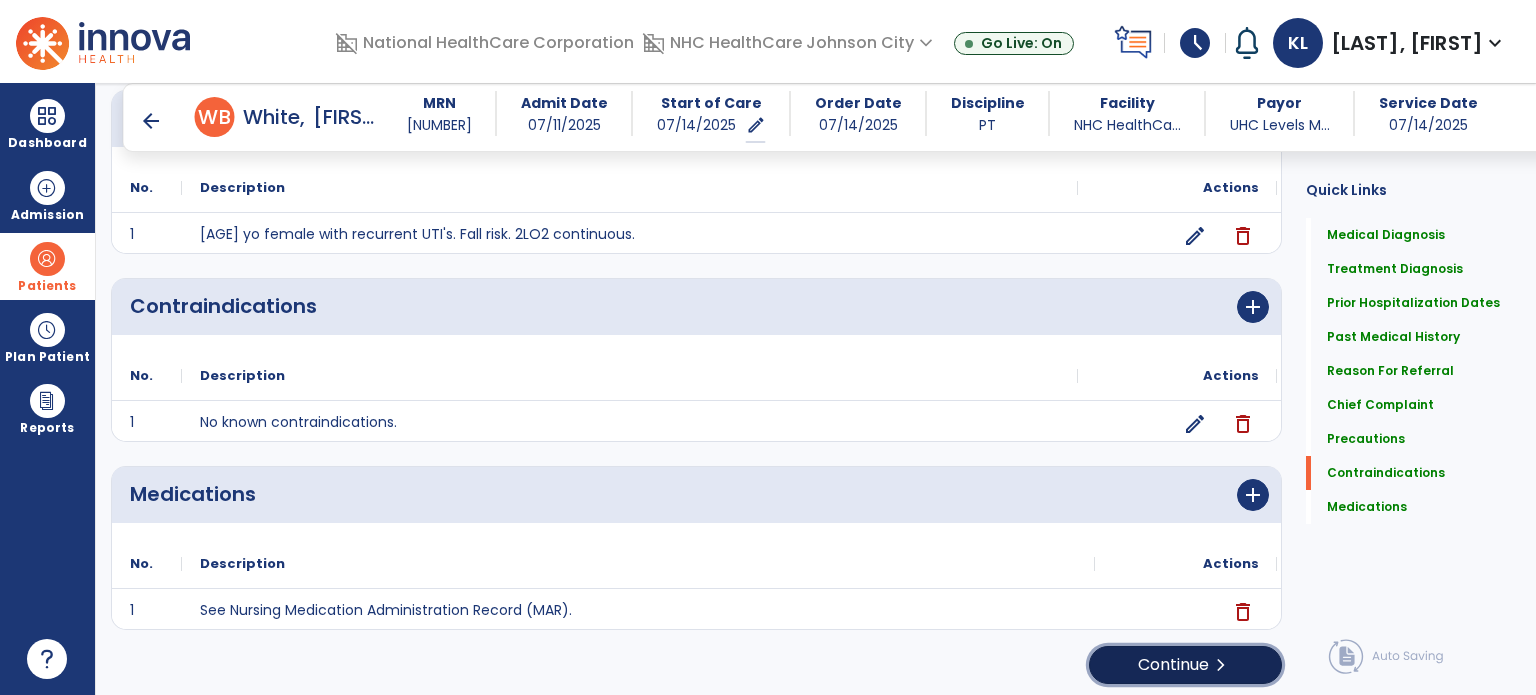 click on "Continue  chevron_right" 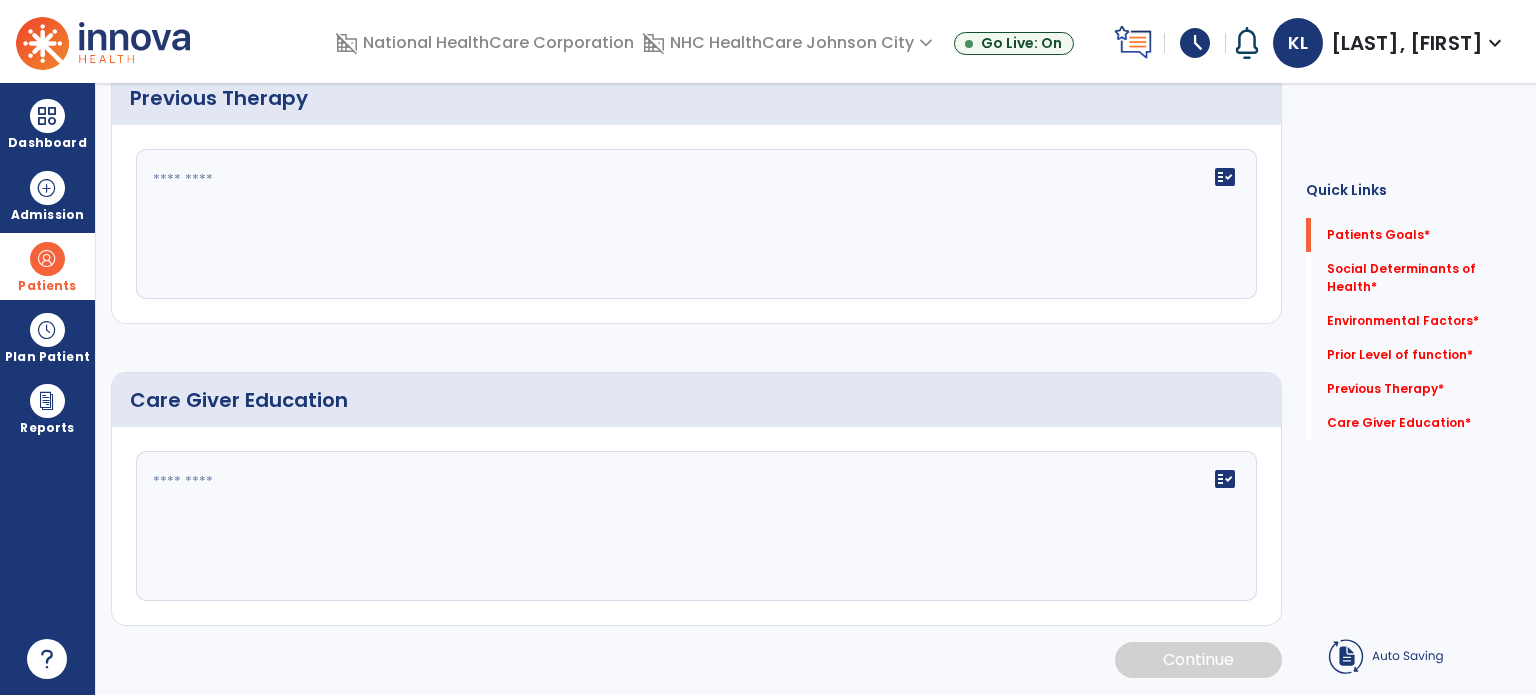 scroll, scrollTop: 0, scrollLeft: 0, axis: both 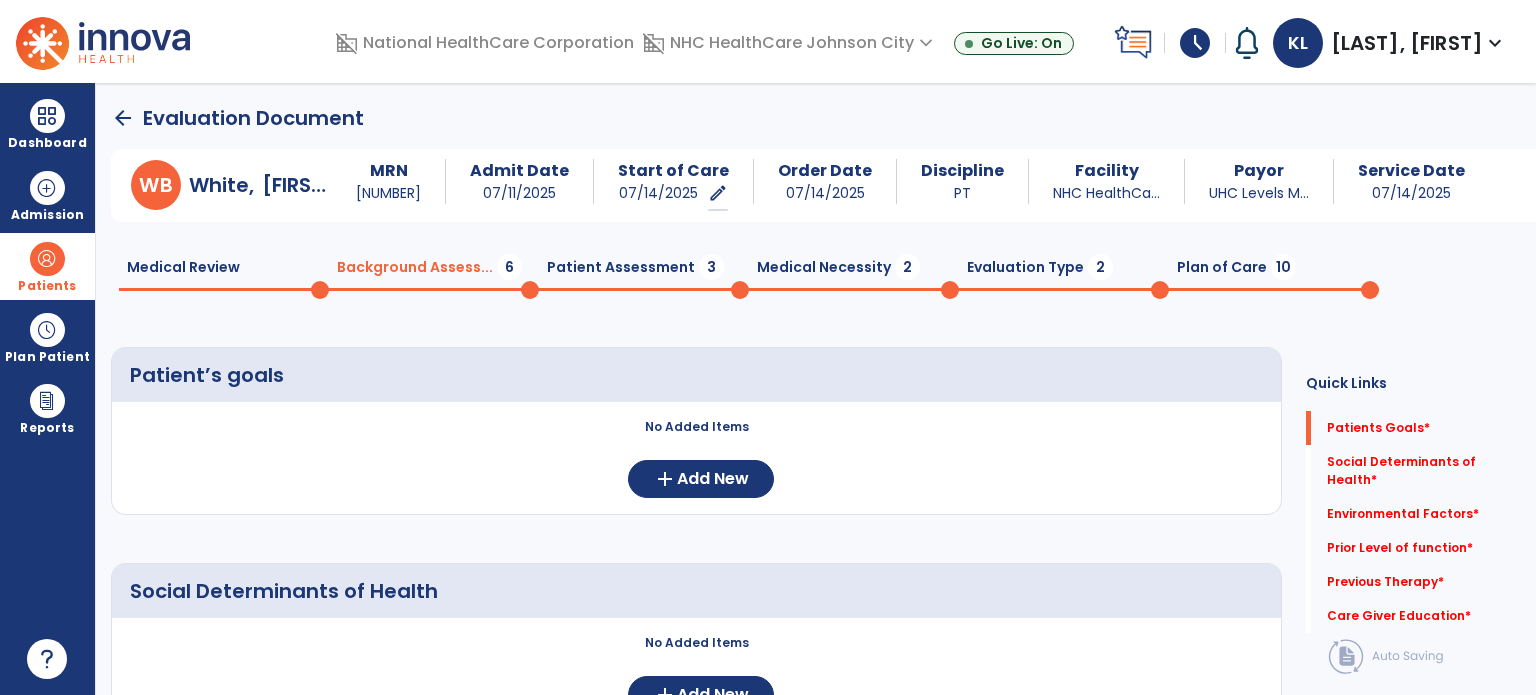 click on "Medical Necessity  2" 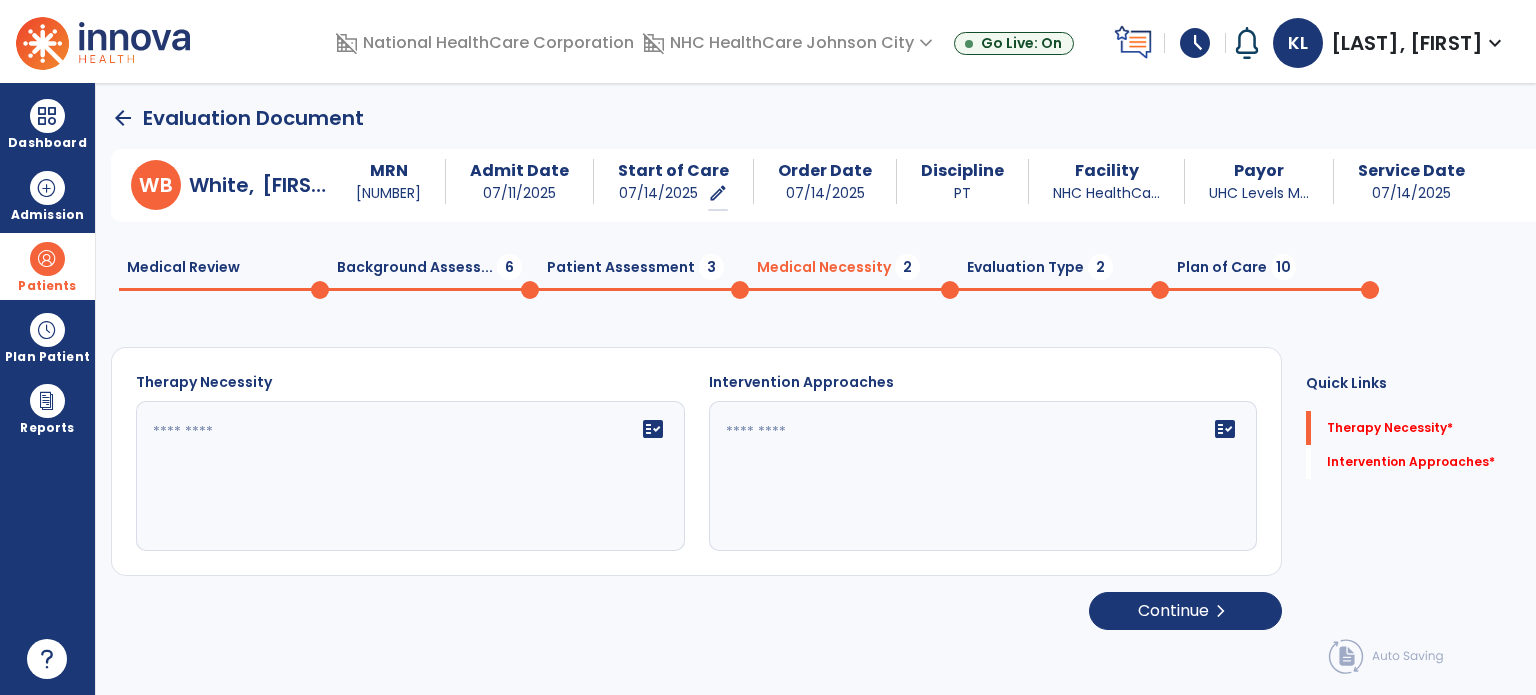 click 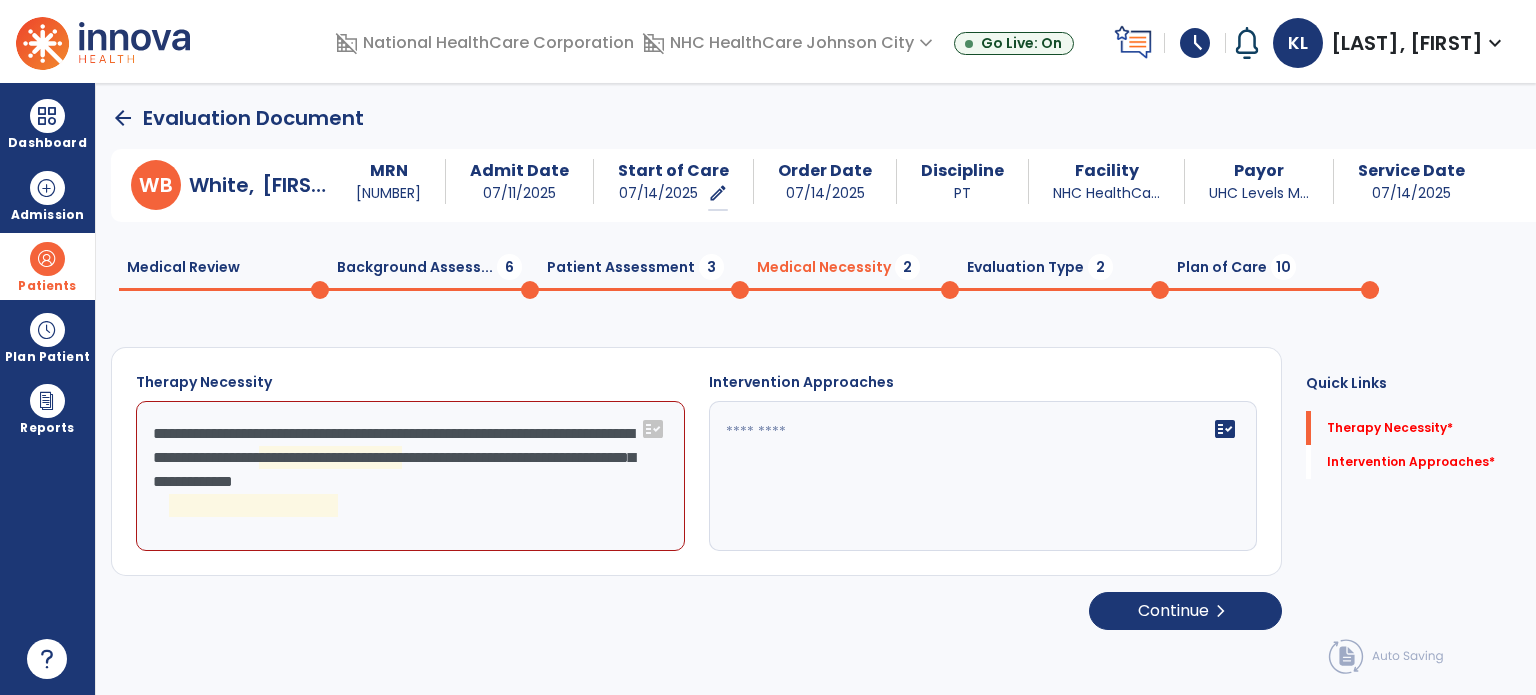 click on "**********" 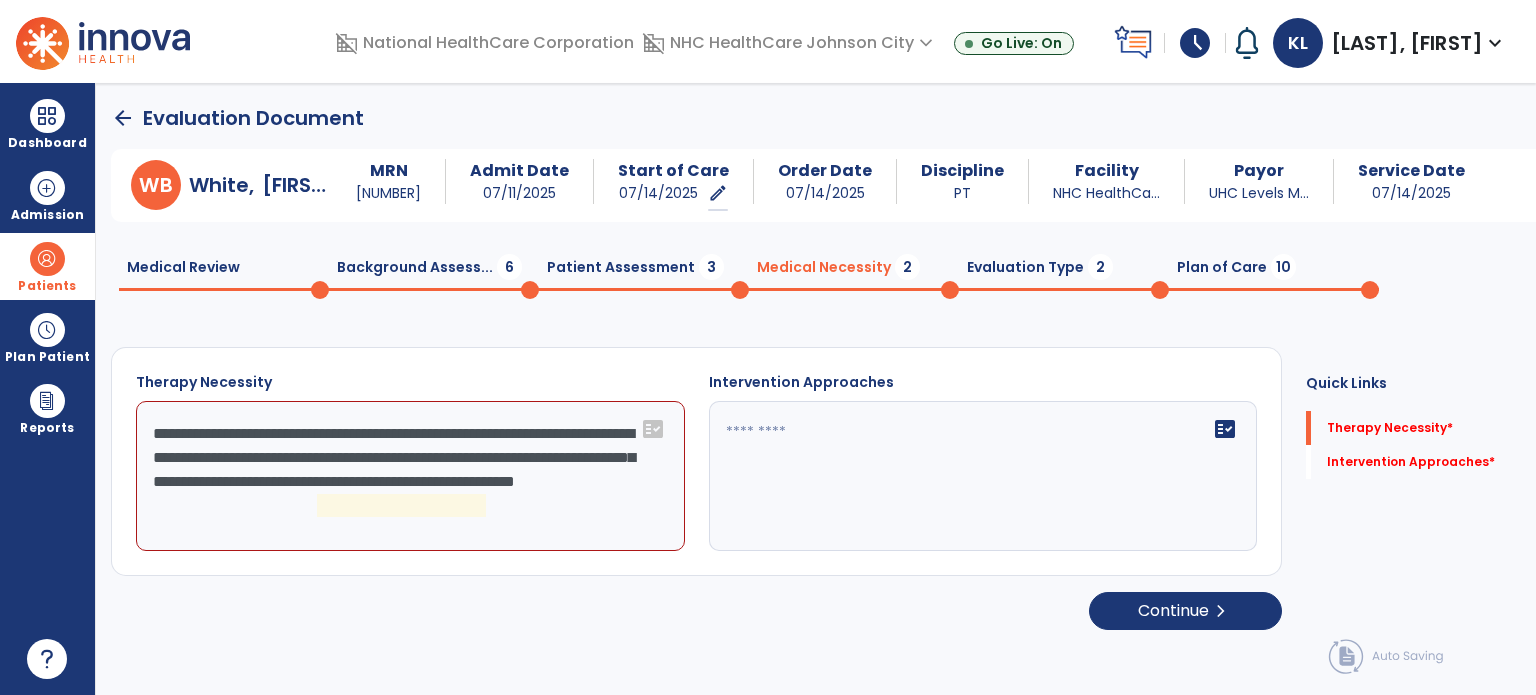 click on "**********" 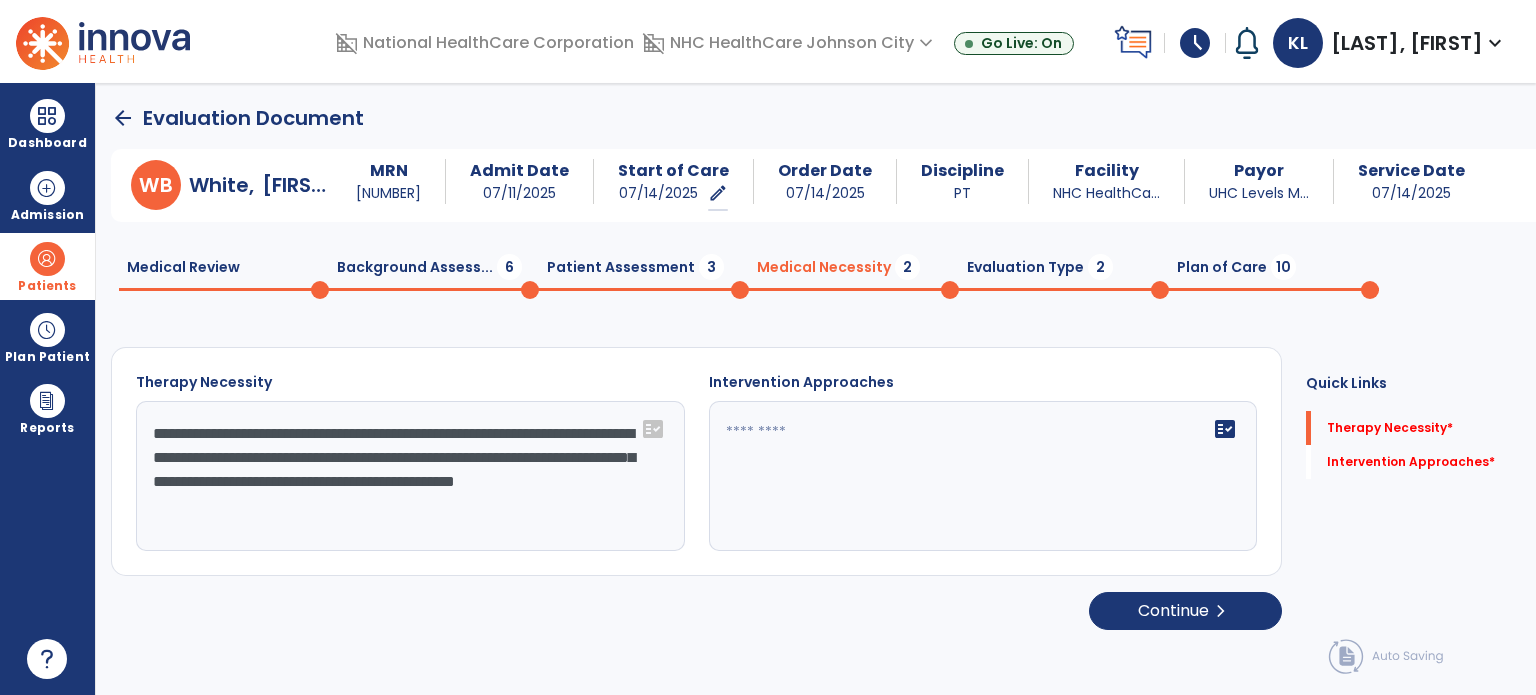 type on "**********" 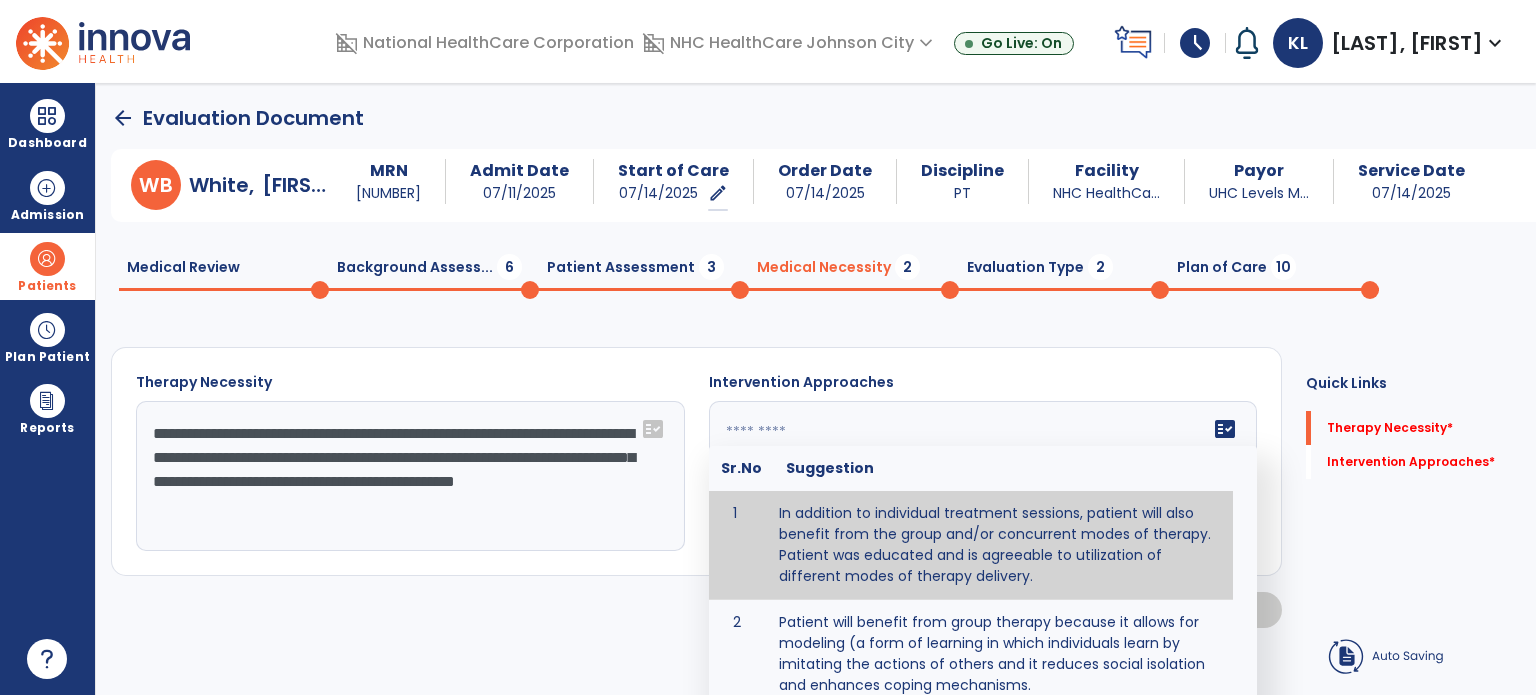 type on "**********" 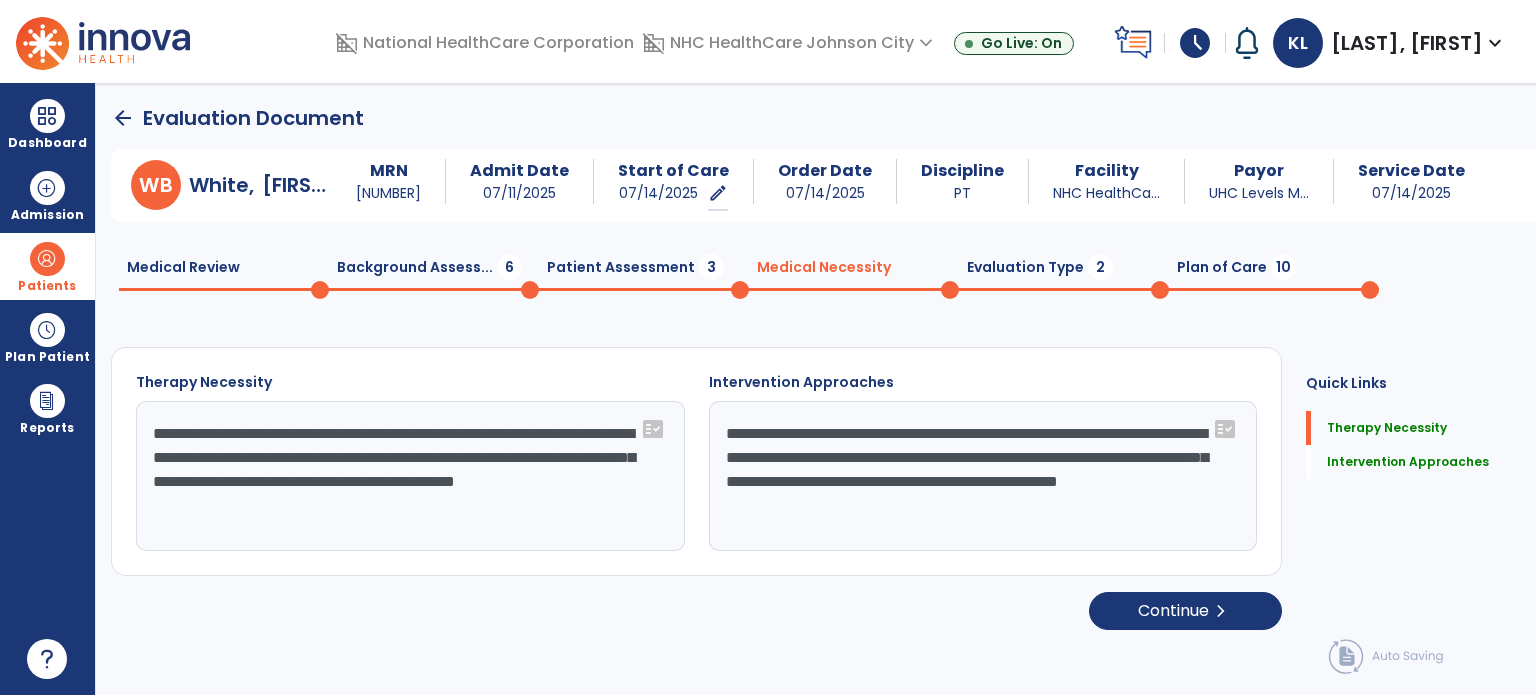 click on "Evaluation Type  2" 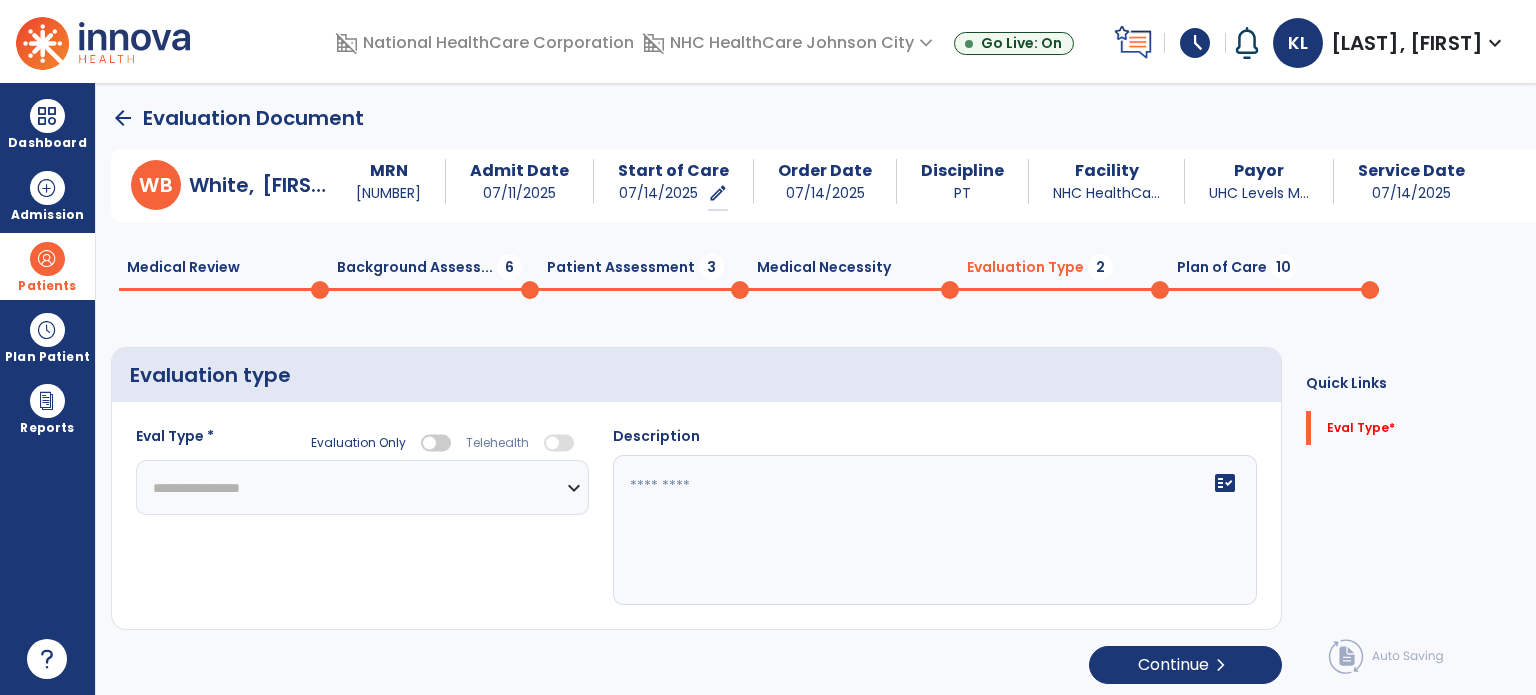 click on "**********" 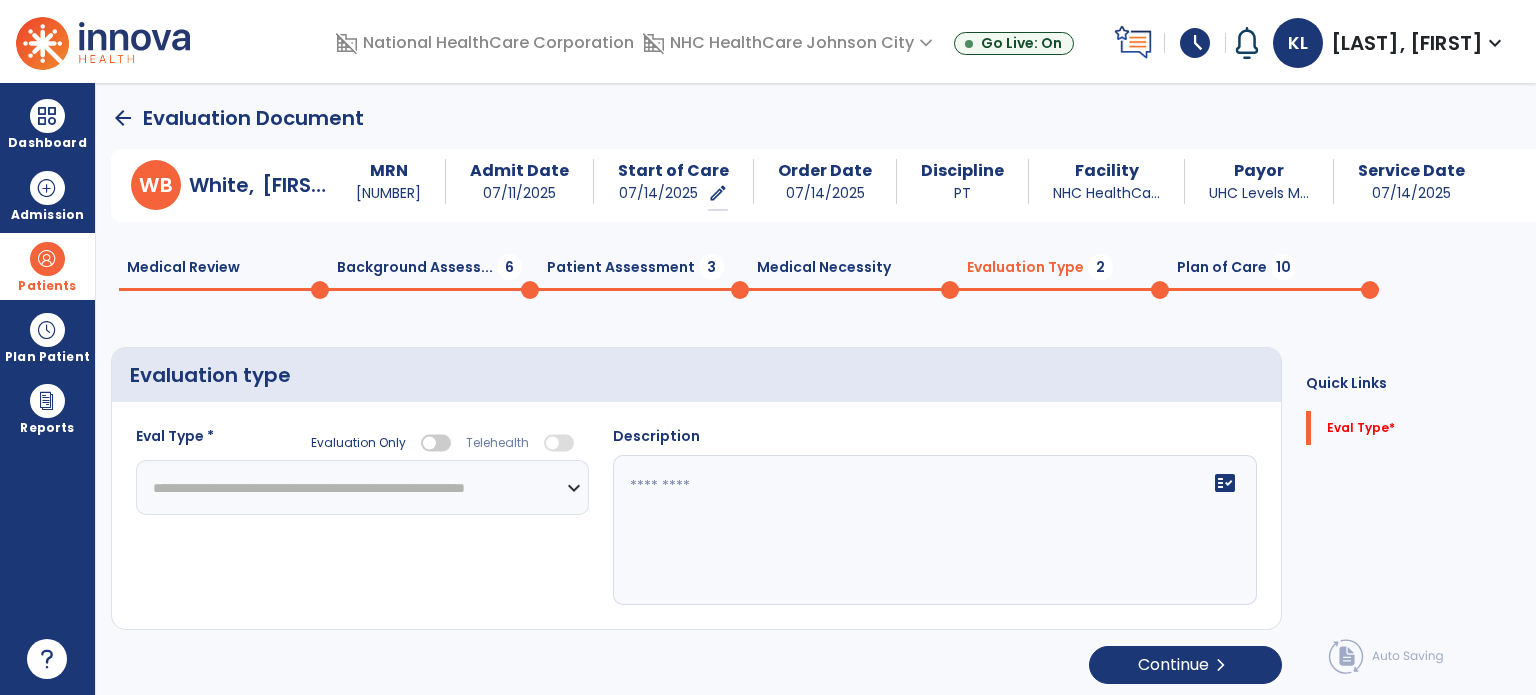 click on "**********" 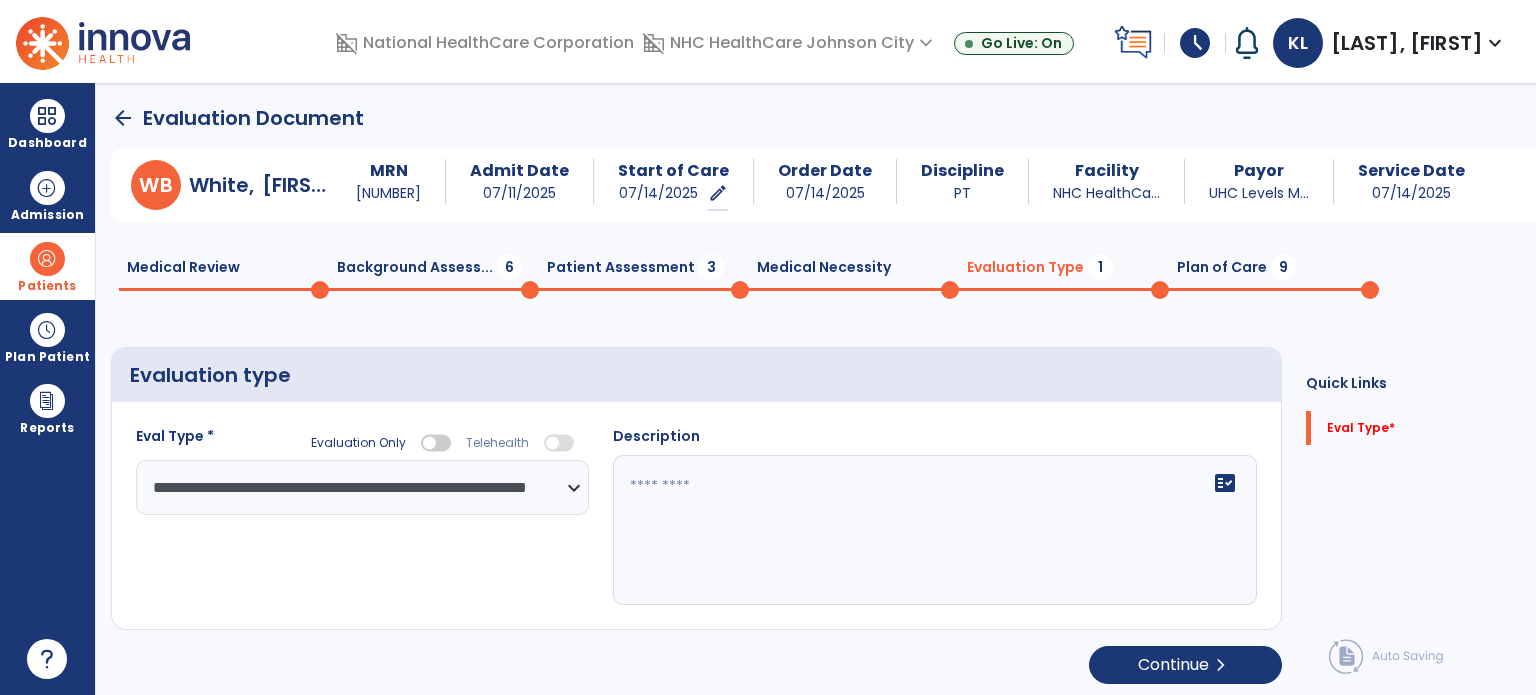 click on "fact_check" 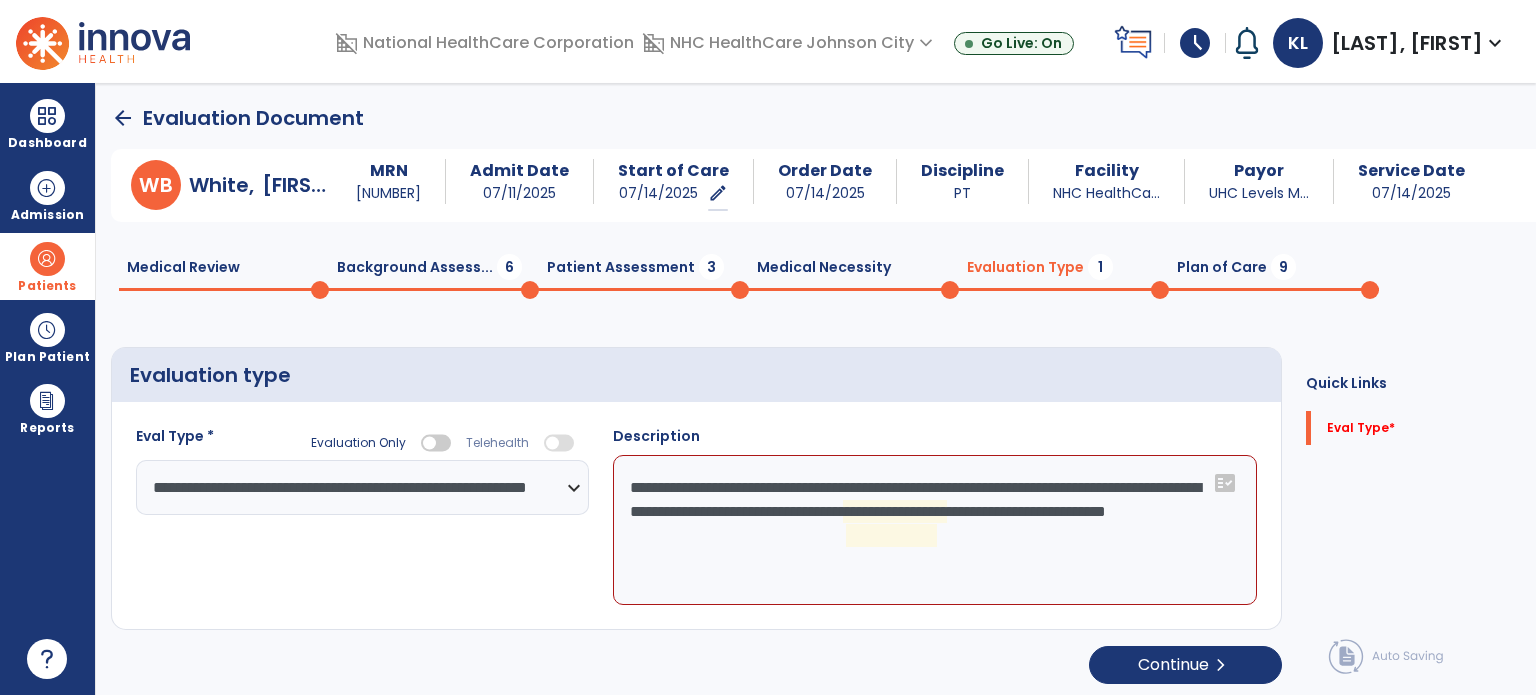click on "**********" 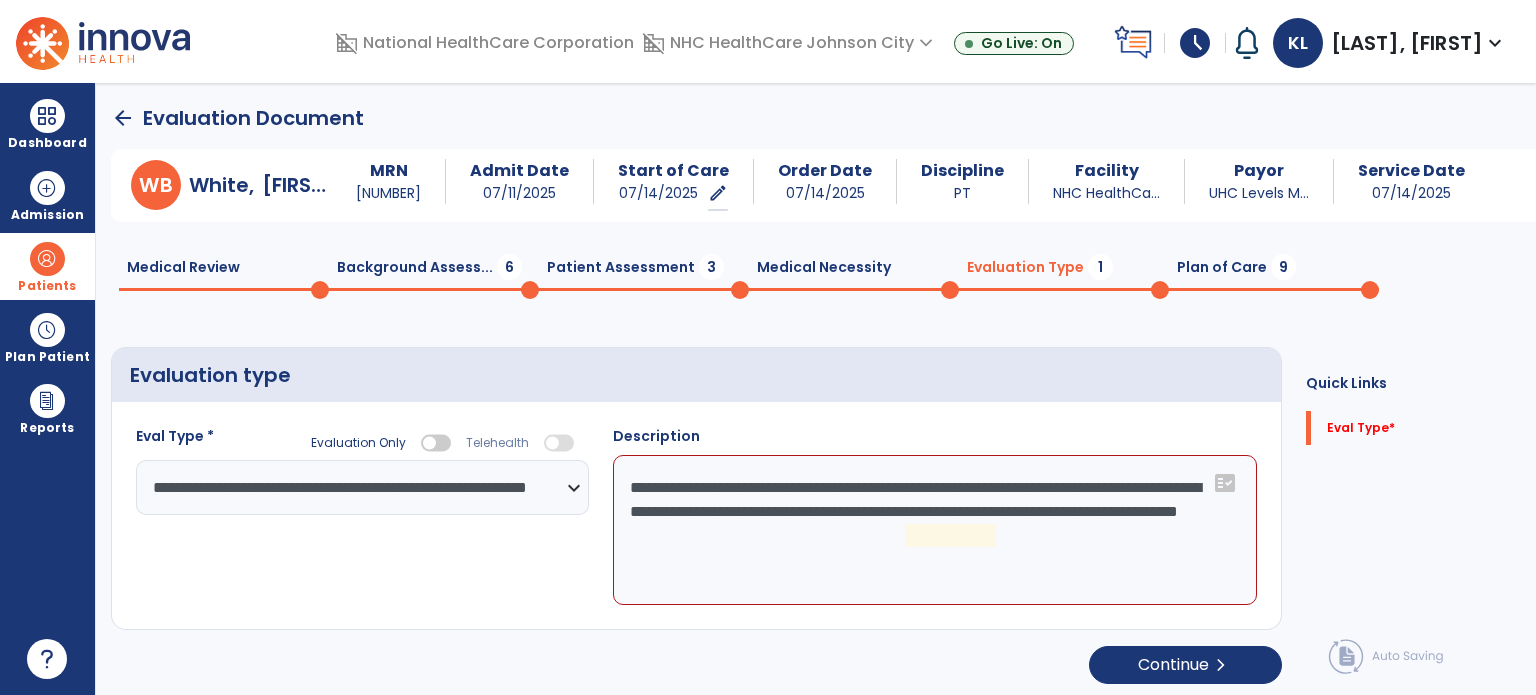 click on "**********" 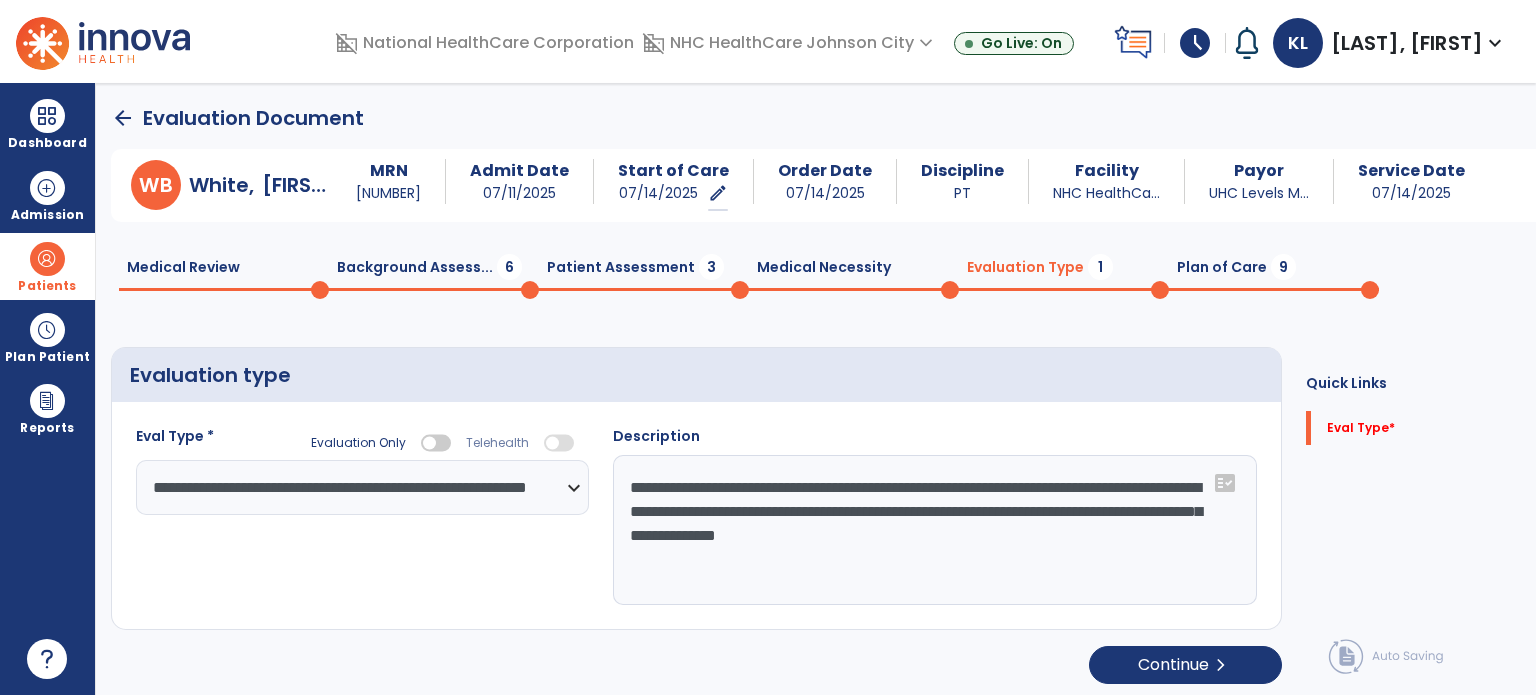 type on "**********" 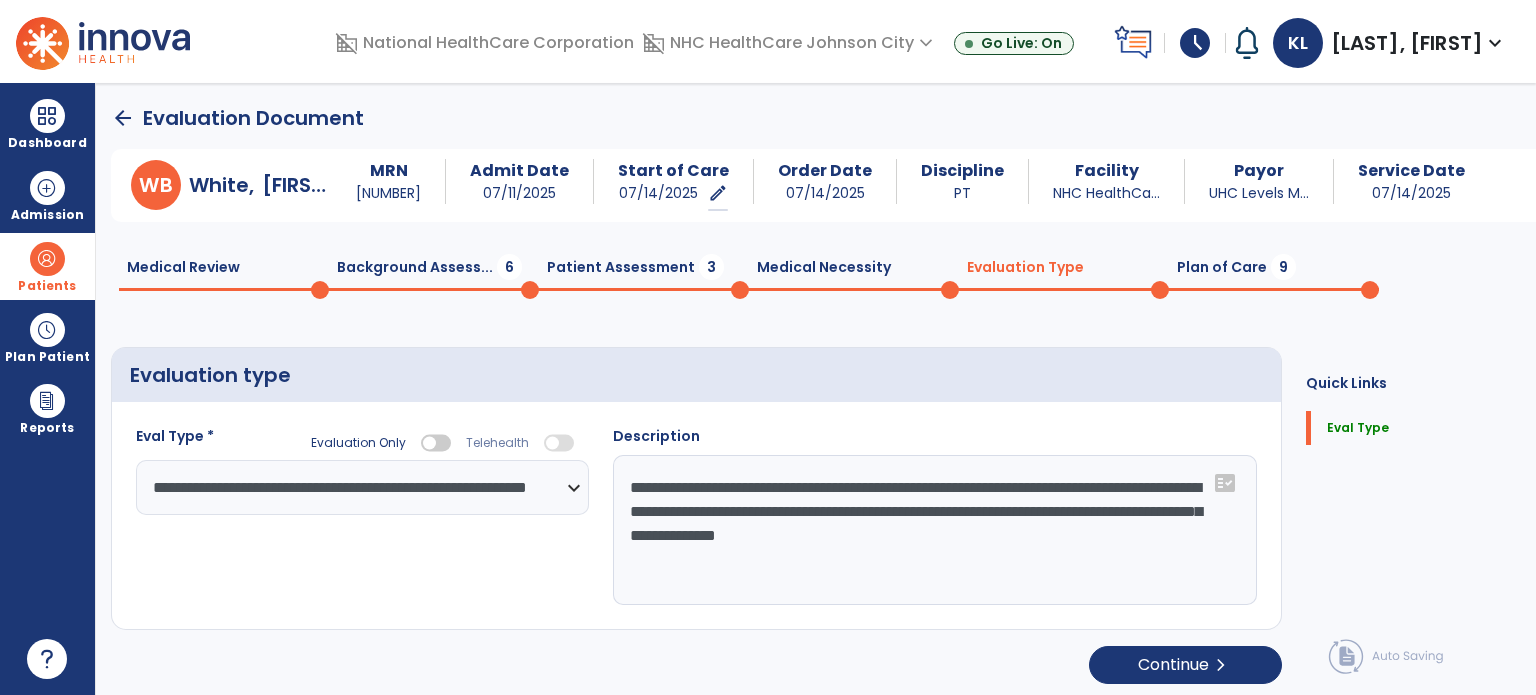 click on "Background Assess...  6" 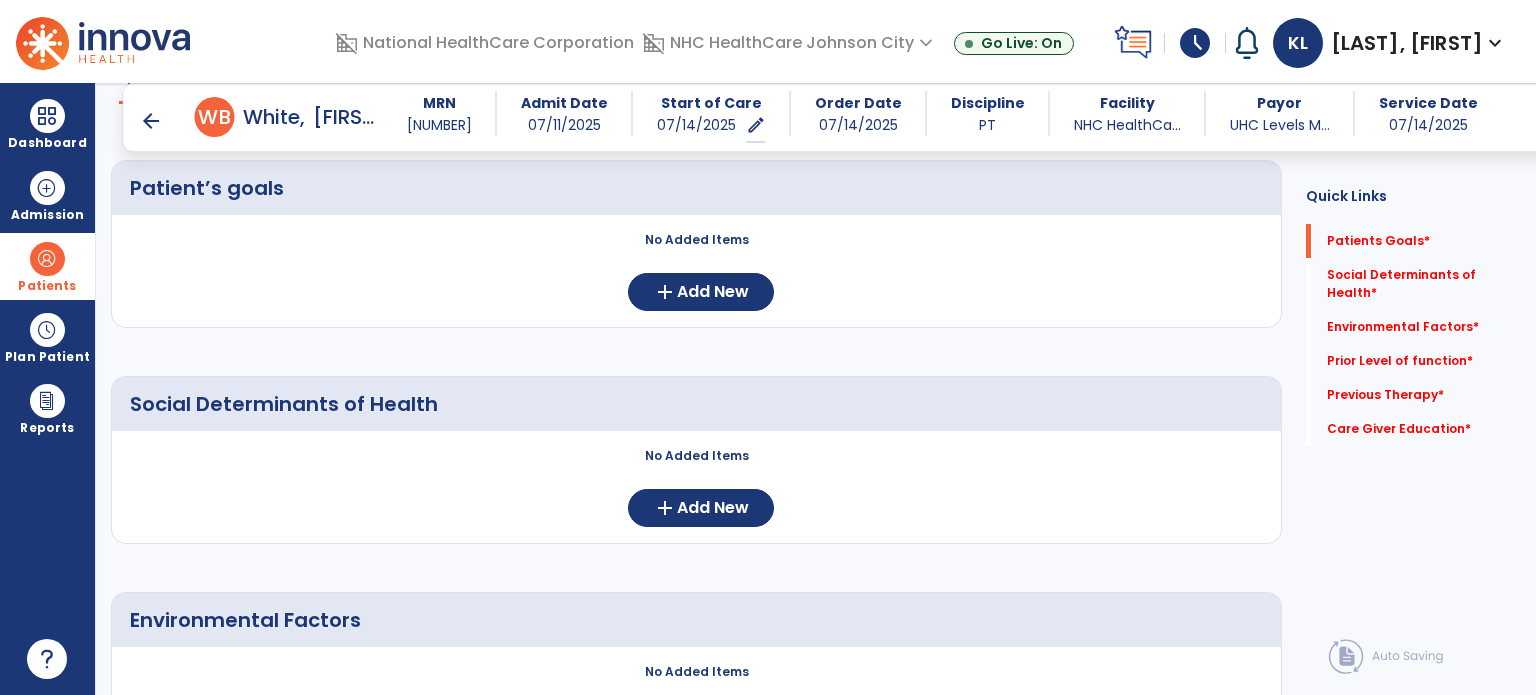 scroll, scrollTop: 0, scrollLeft: 0, axis: both 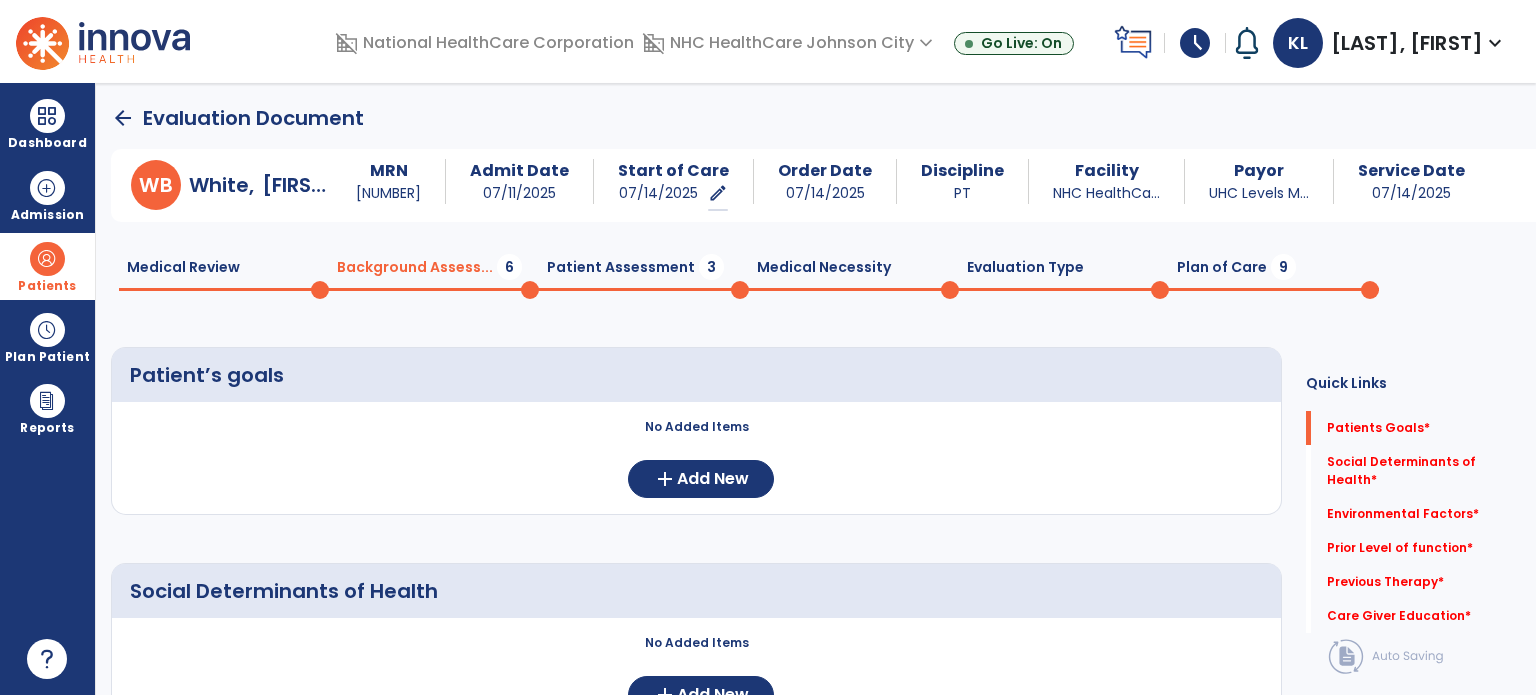 click on "Plan of Care  9" 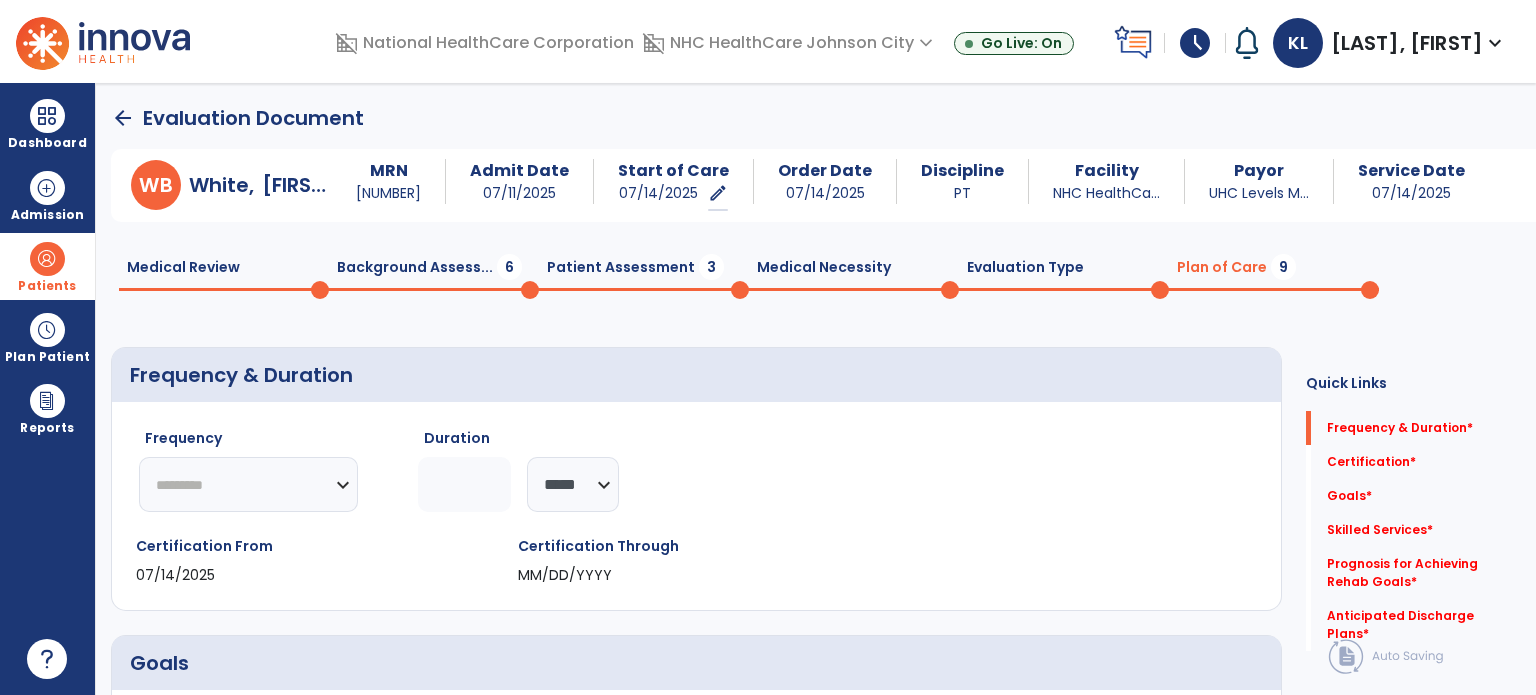 click on "********* ** ** ** ** ** ** **" 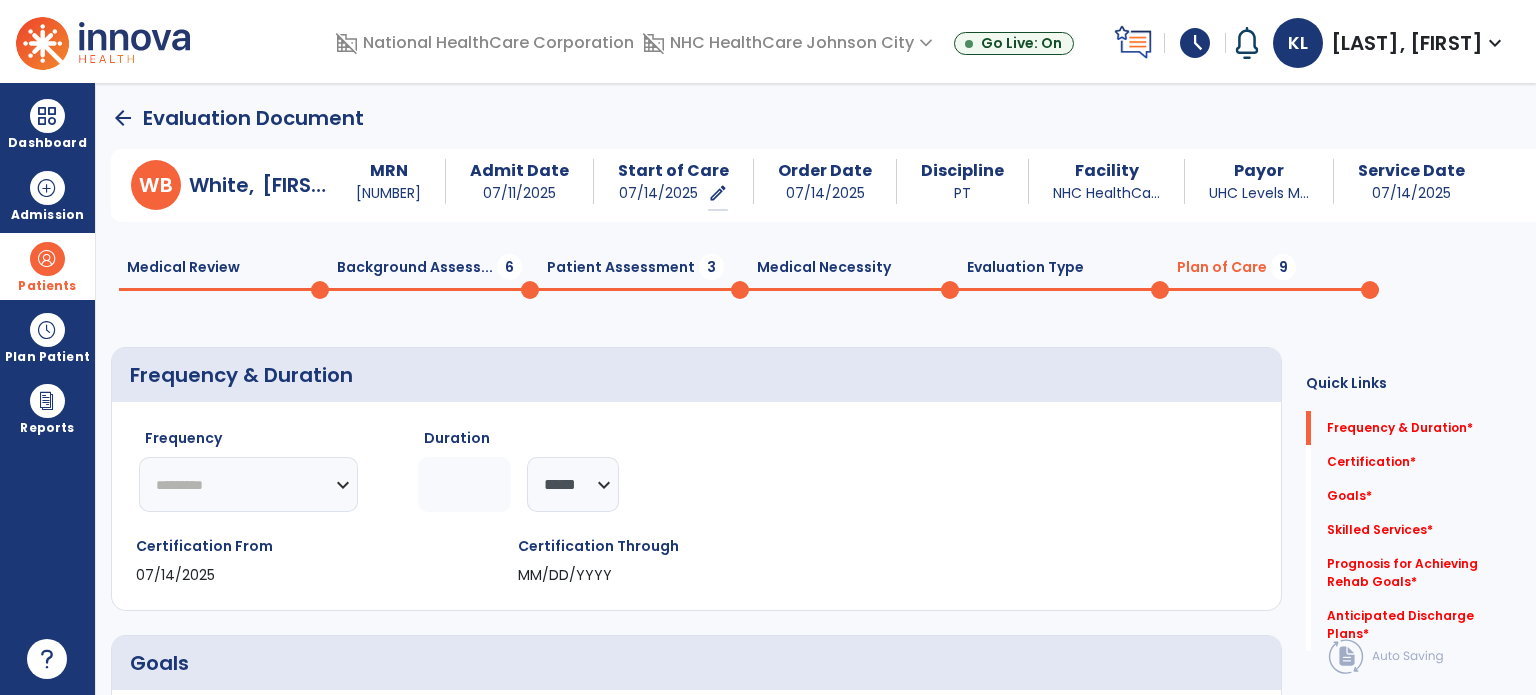 select on "**" 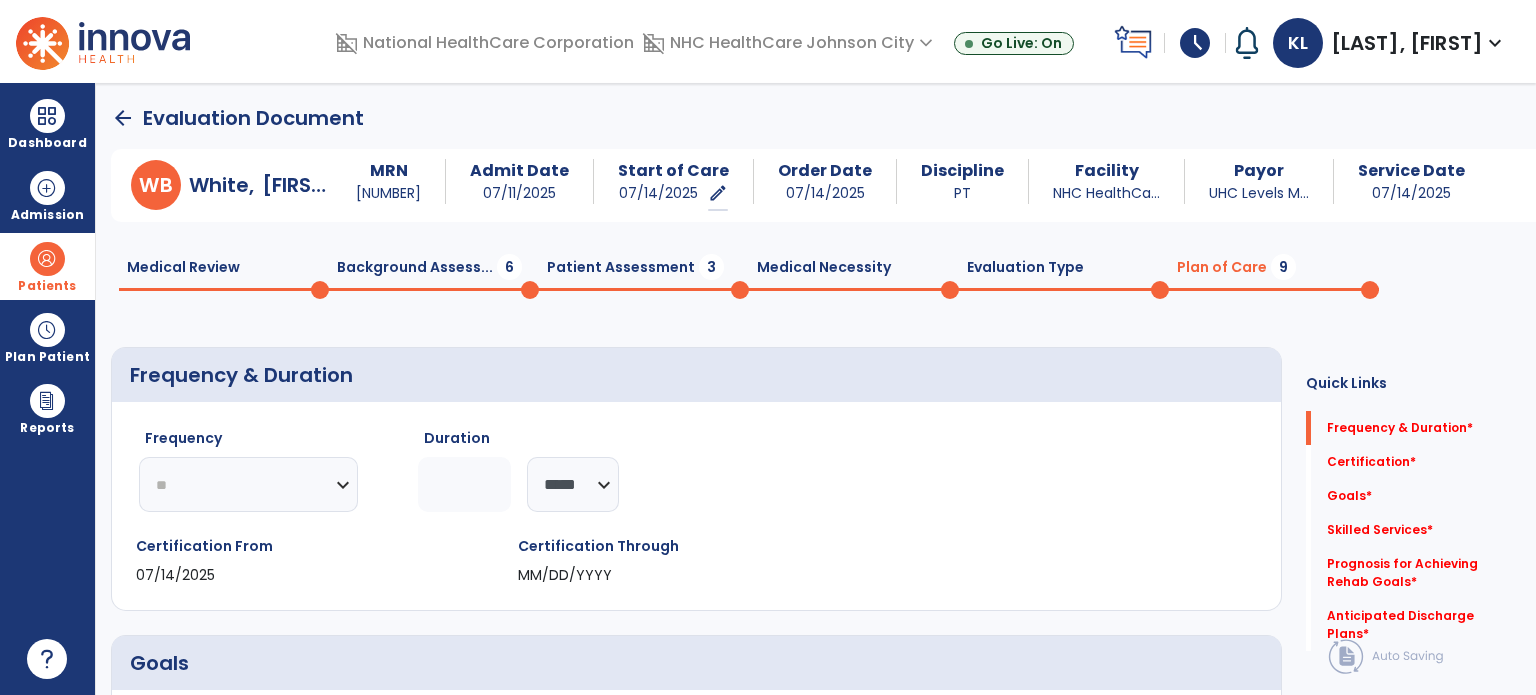click on "********* ** ** ** ** ** ** **" 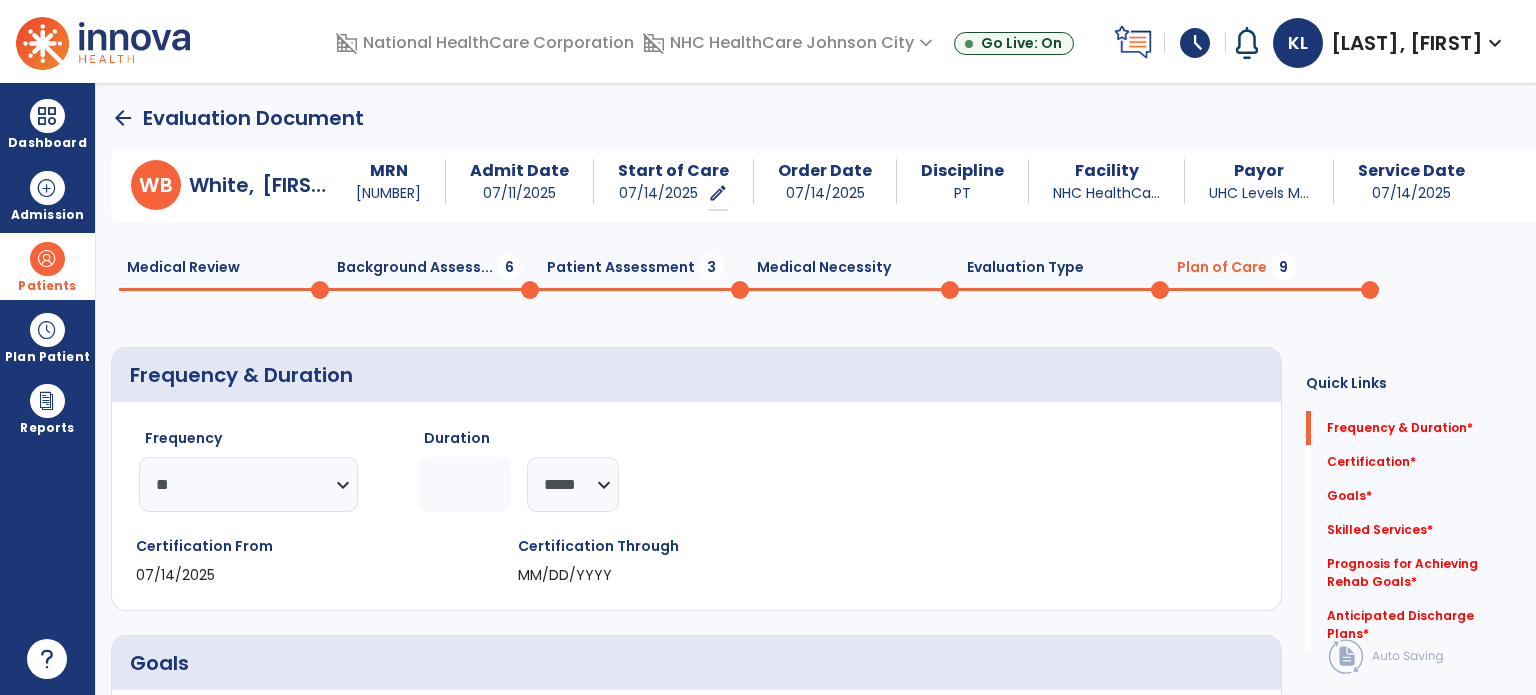 click 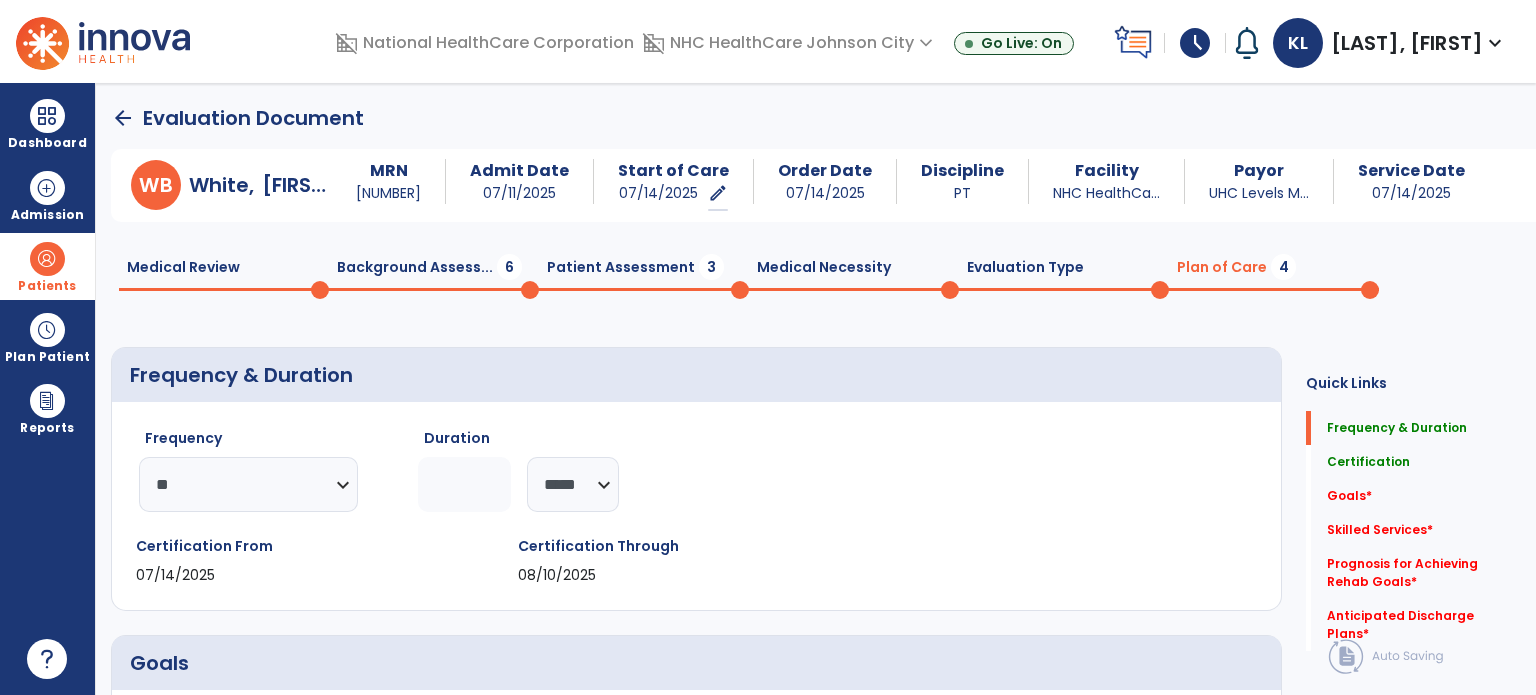 type on "*" 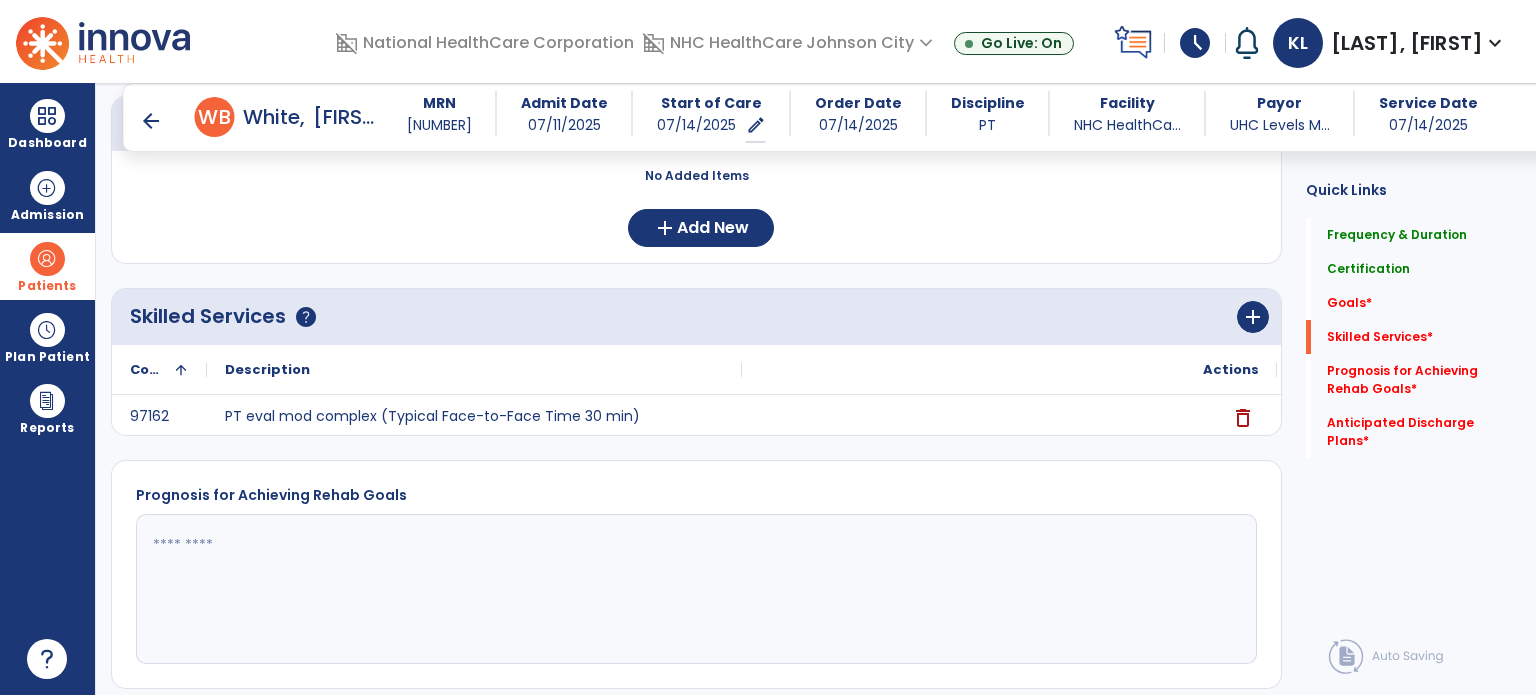 scroll, scrollTop: 560, scrollLeft: 0, axis: vertical 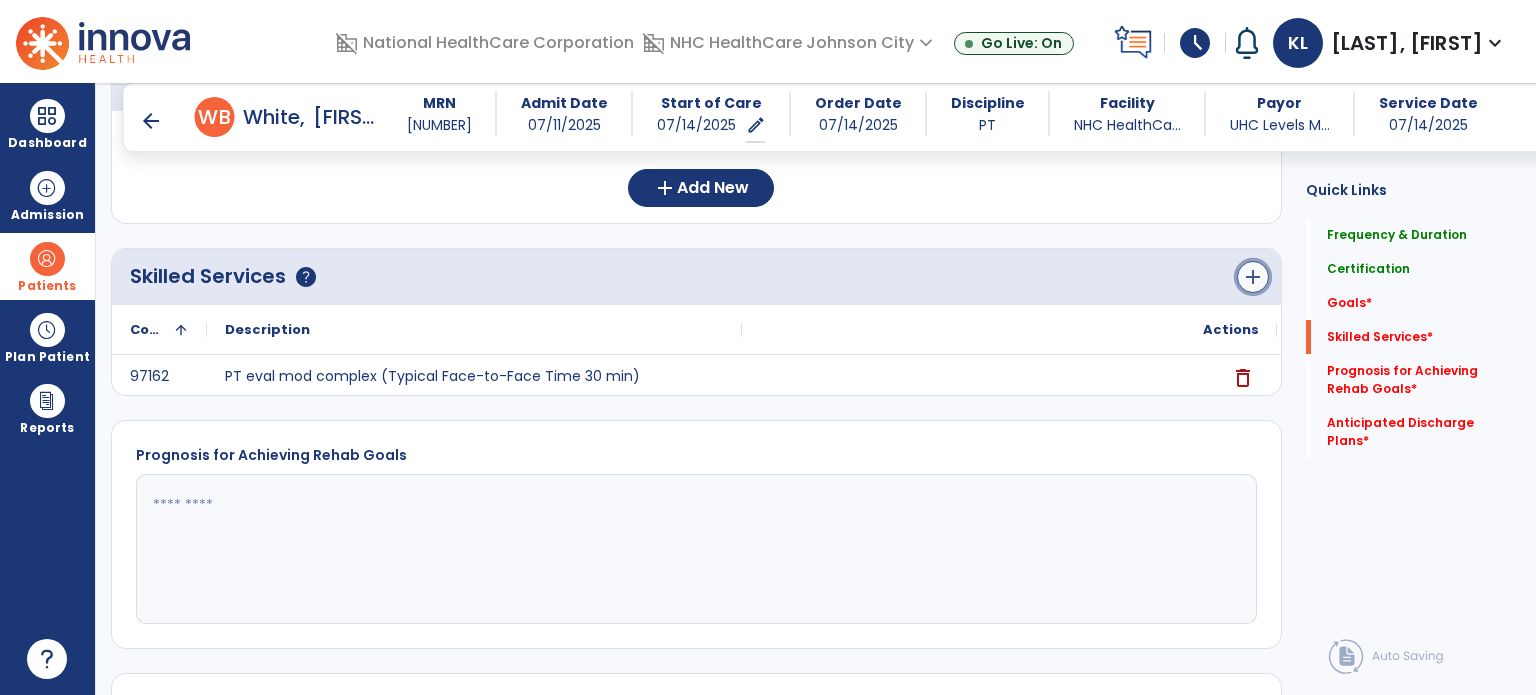 click on "add" 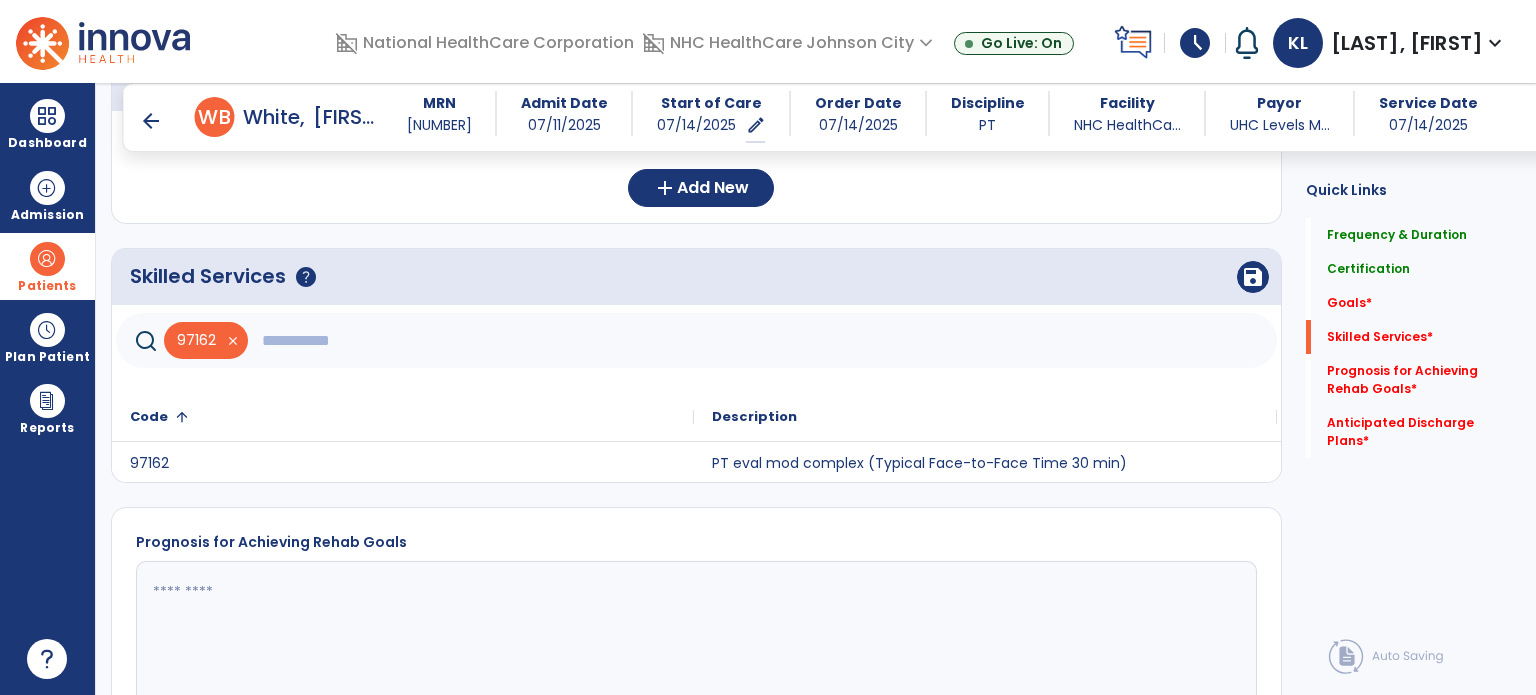 click 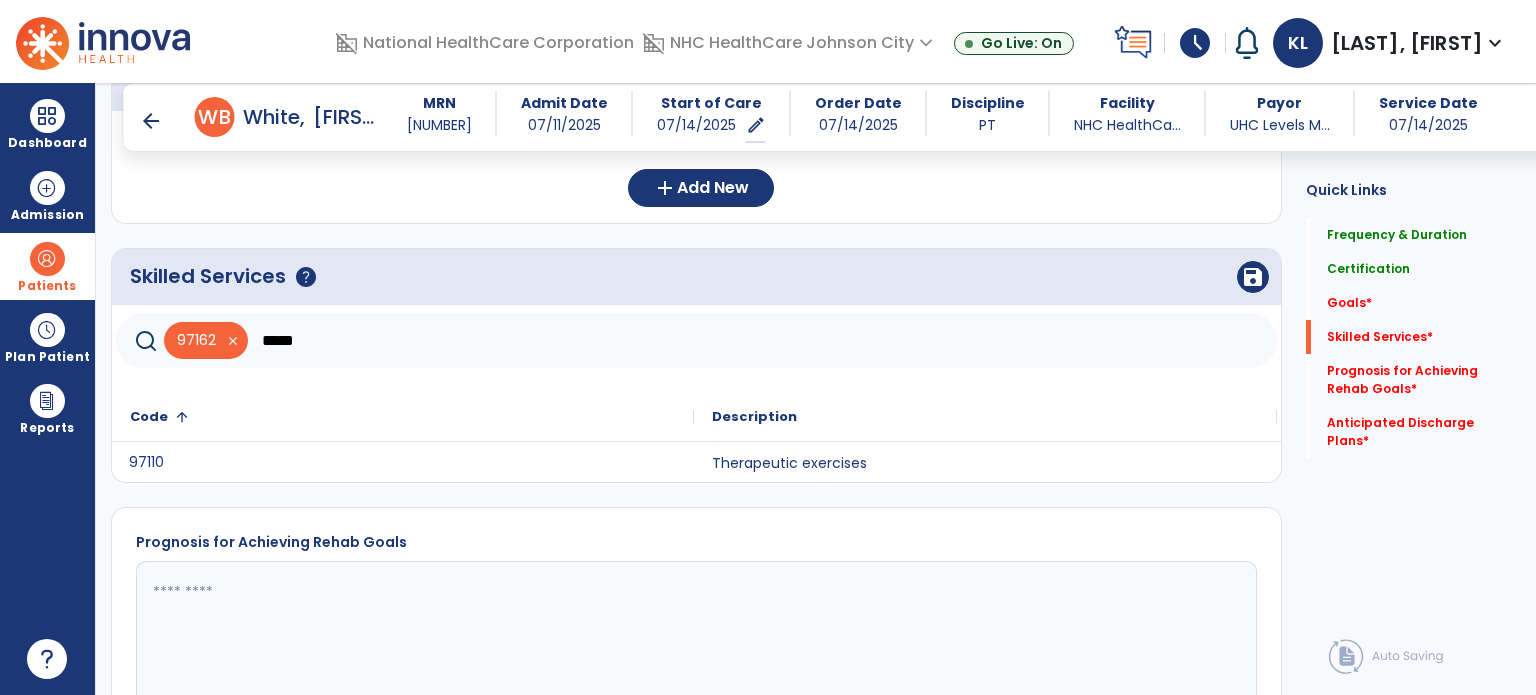 click on "97110" 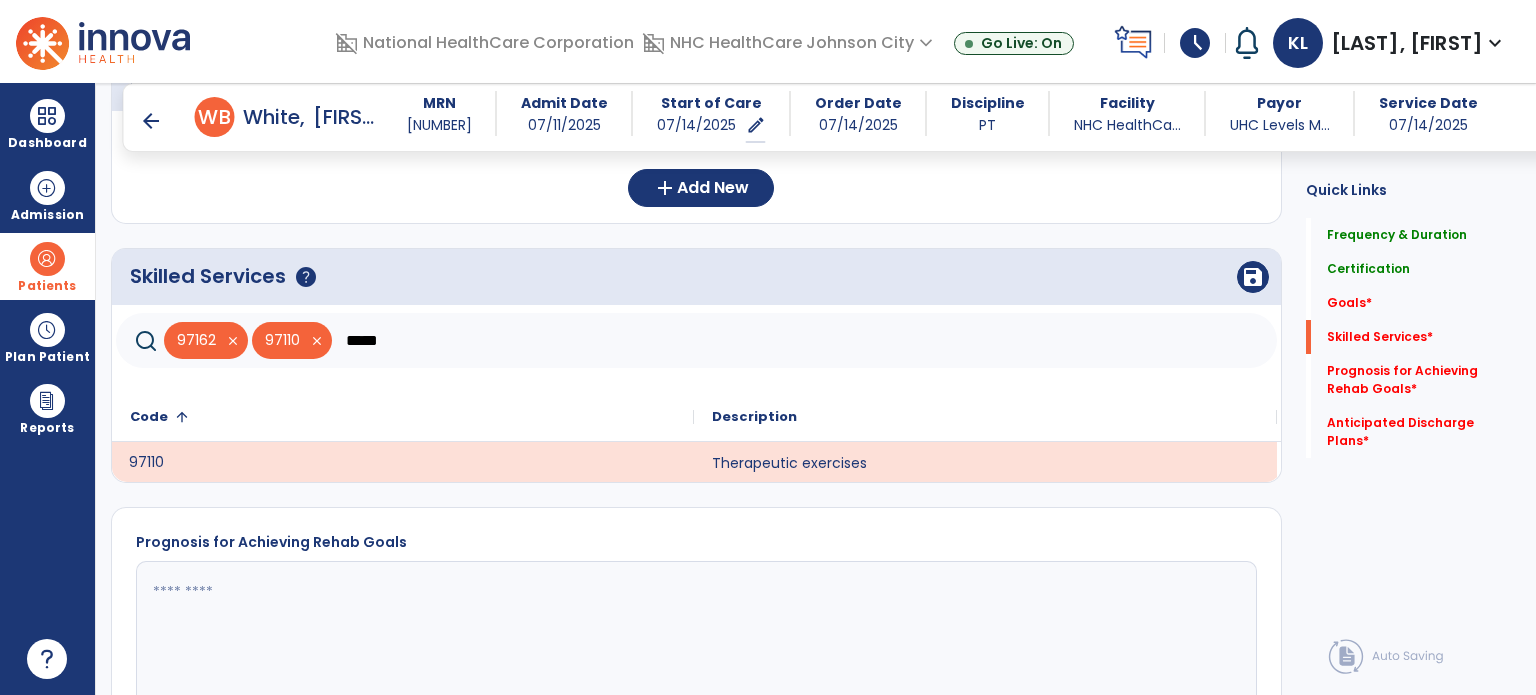 click on "97162   close   97110   close  *****" 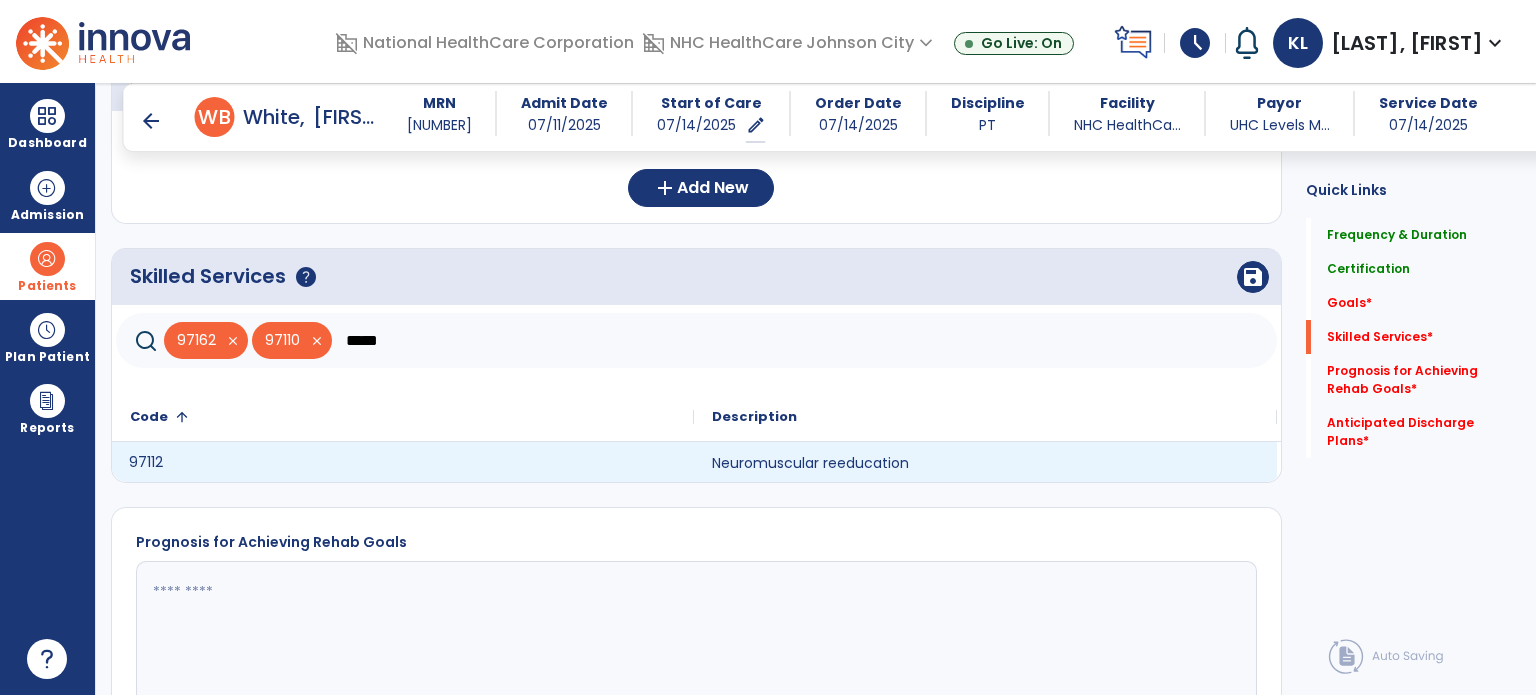 click on "97112" 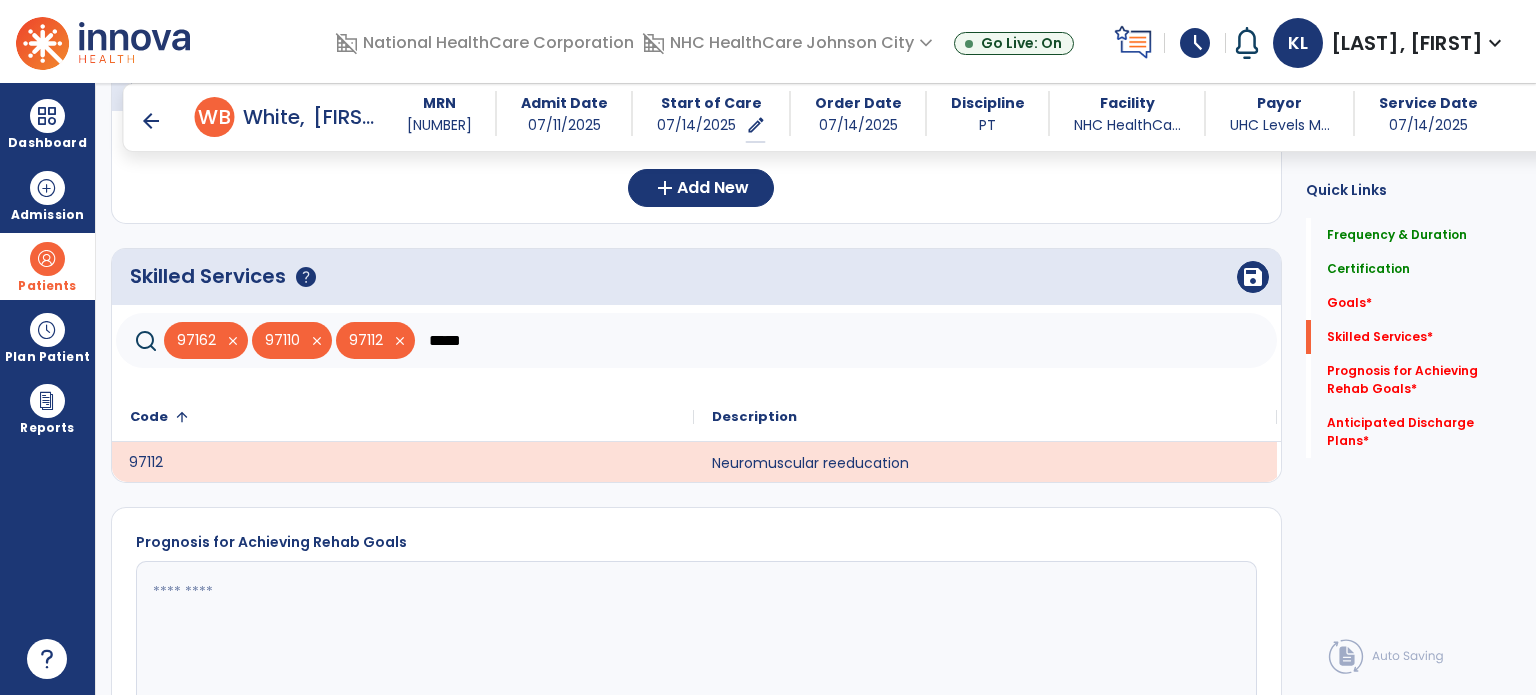 click on "*****" 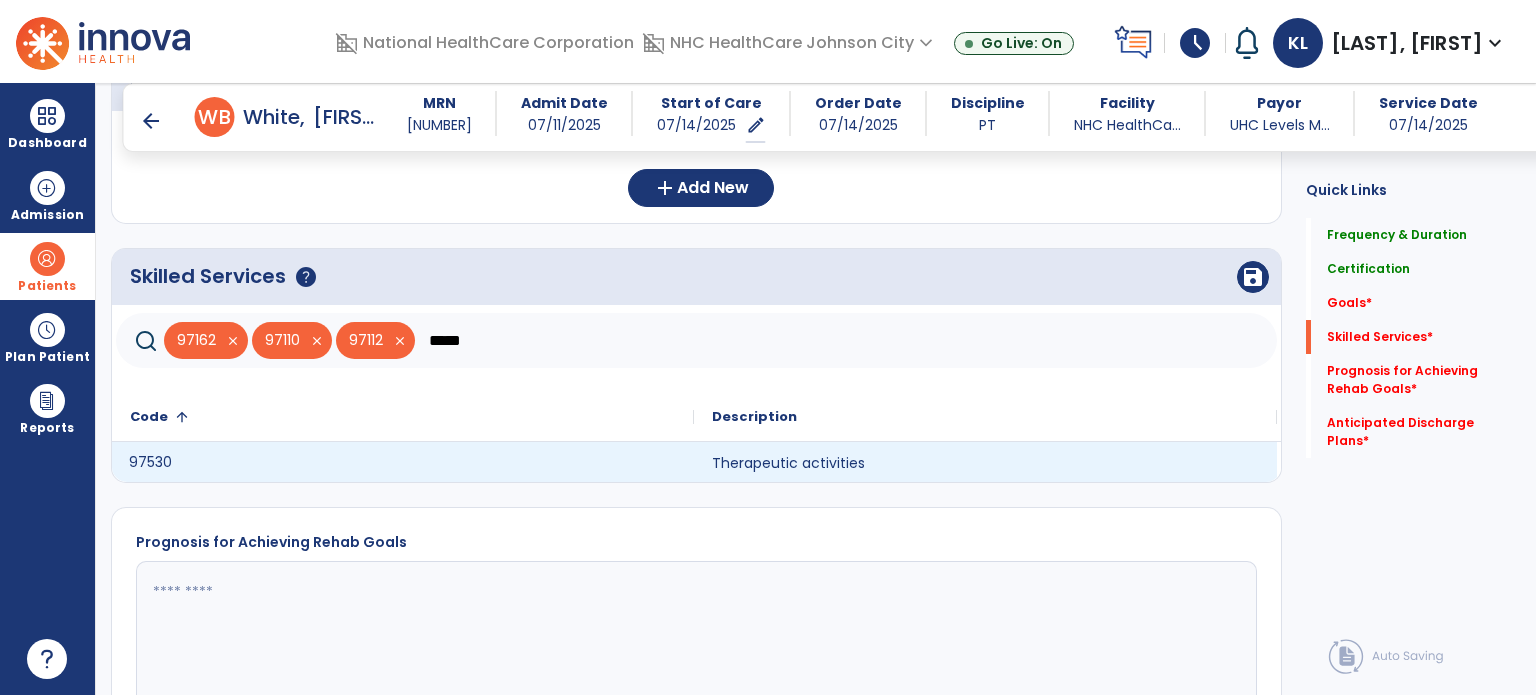 click on "97530" 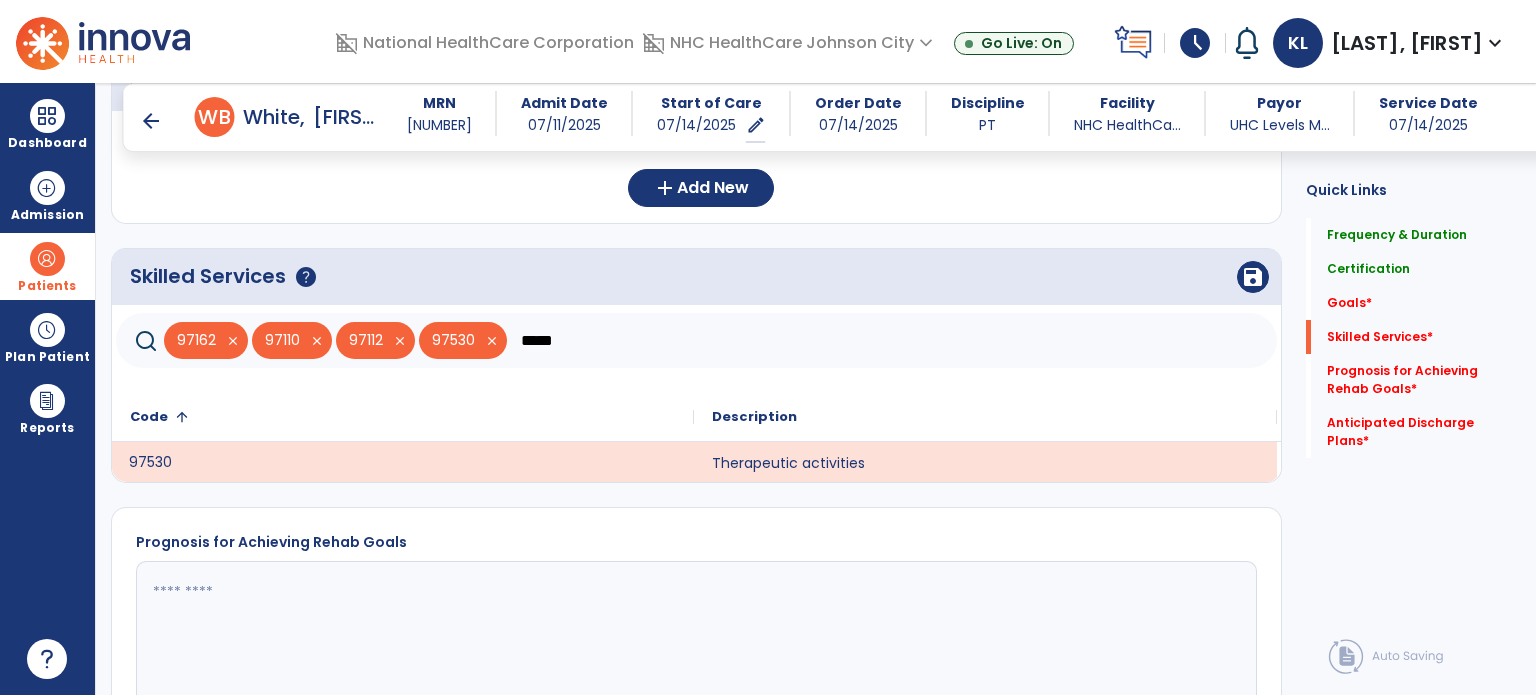 click on "*****" 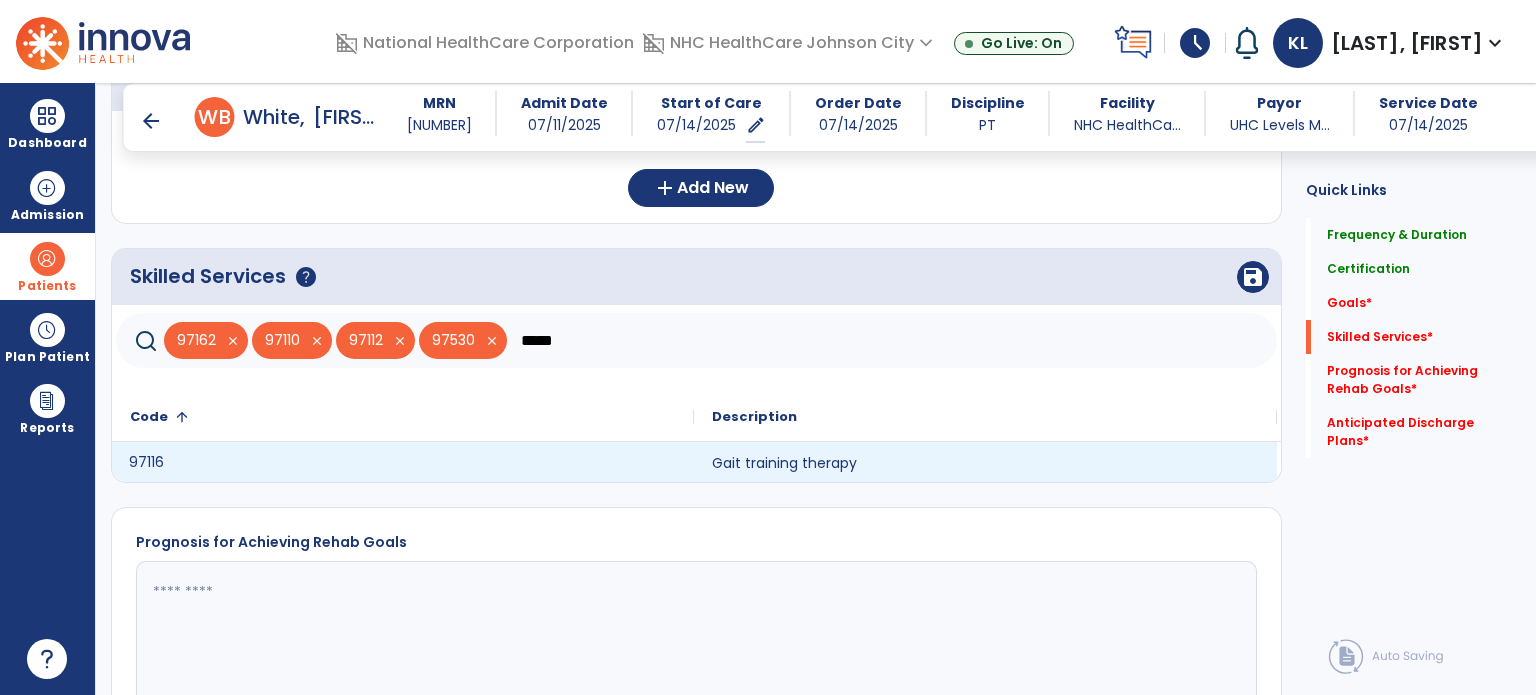 click on "97116" 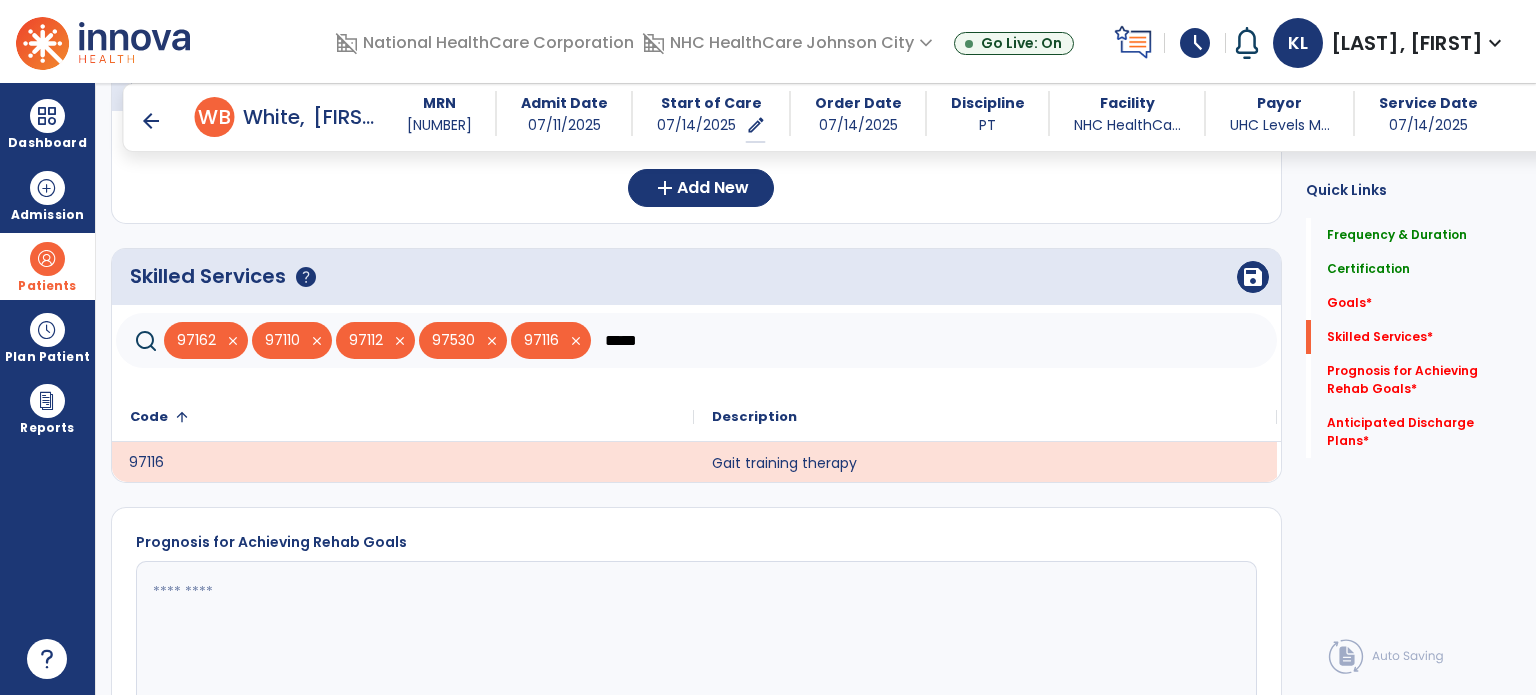 click on "*****" 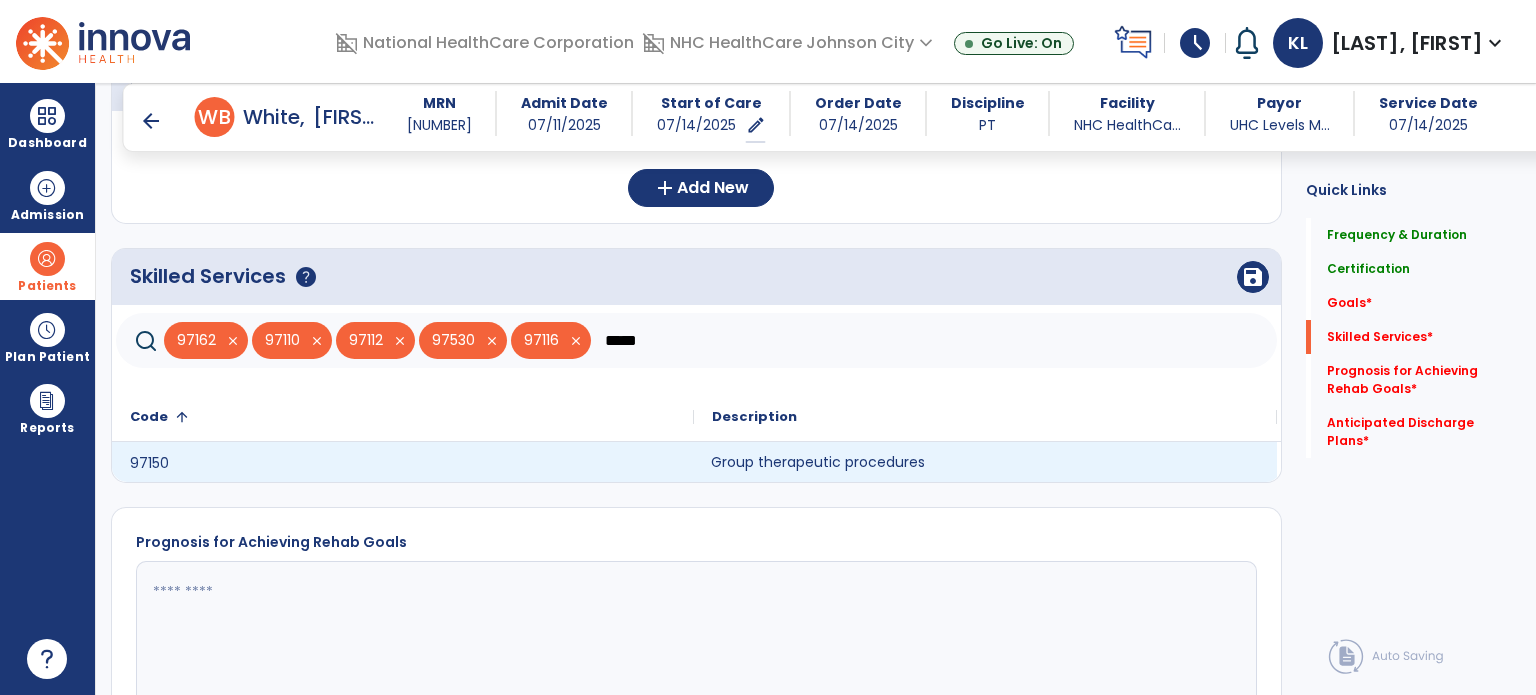 click on "Group therapeutic procedures" 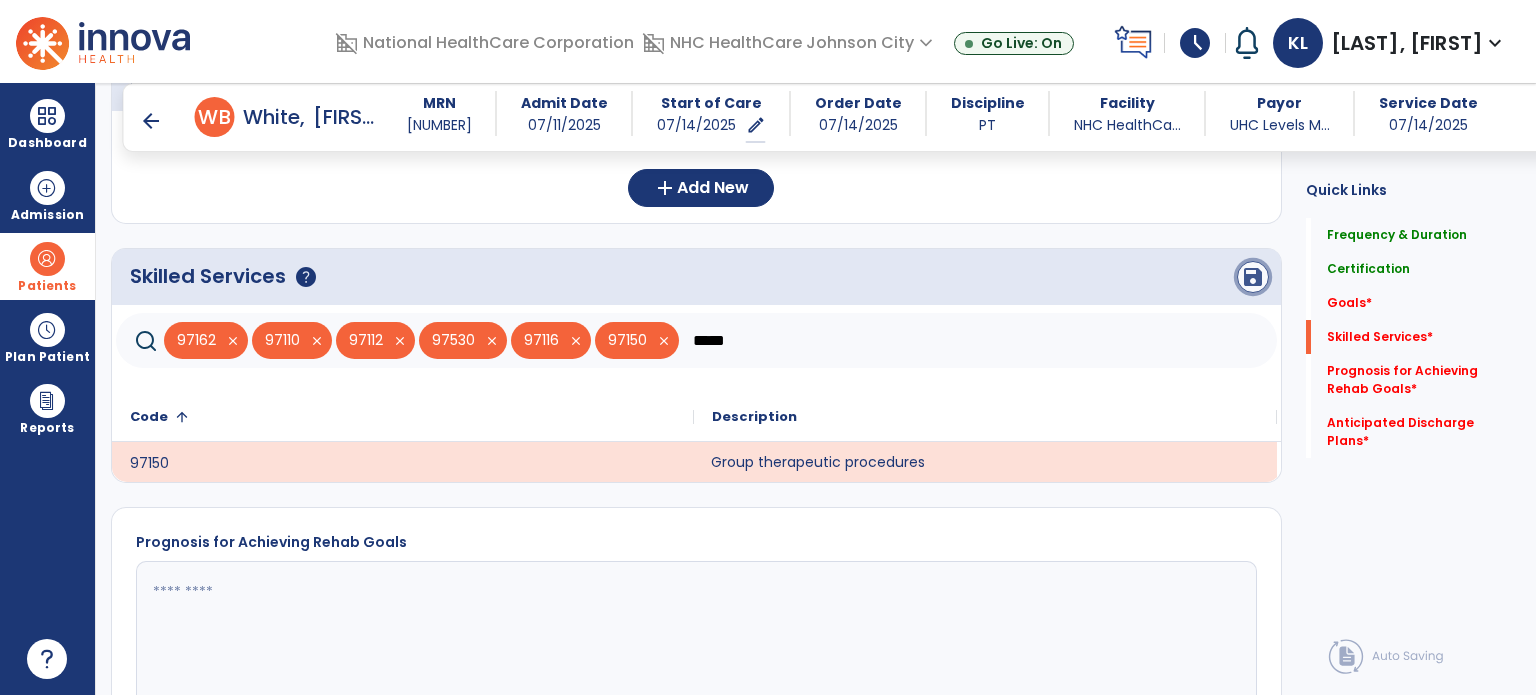 click on "save" 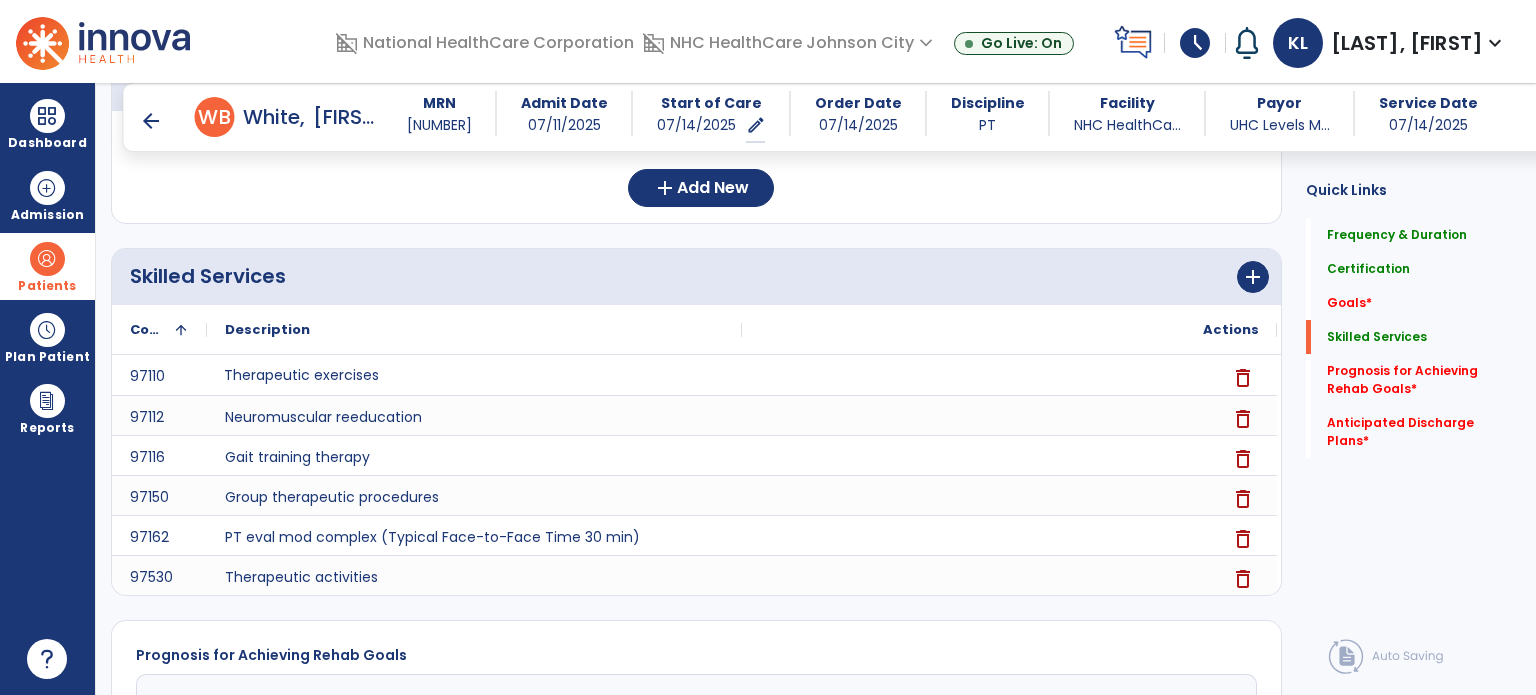 click on "Quick Links  Frequency & Duration   Frequency & Duration   Certification   Certification   Goals   *  Goals   *  Skilled Services   Skilled Services   Prognosis for Achieving Rehab Goals   *  Prognosis for Achieving Rehab Goals   *  Anticipated Discharge Plans   *  Anticipated Discharge Plans   *" 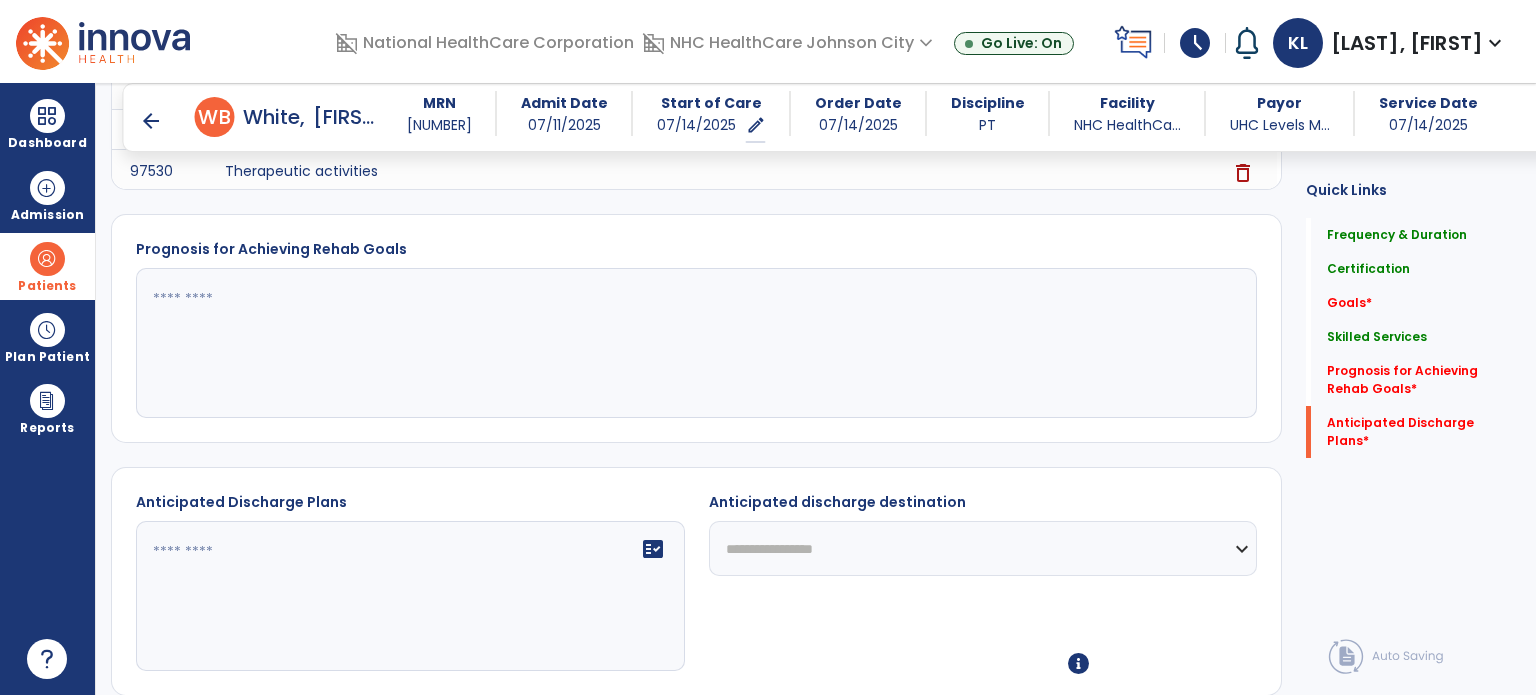 scroll, scrollTop: 1060, scrollLeft: 0, axis: vertical 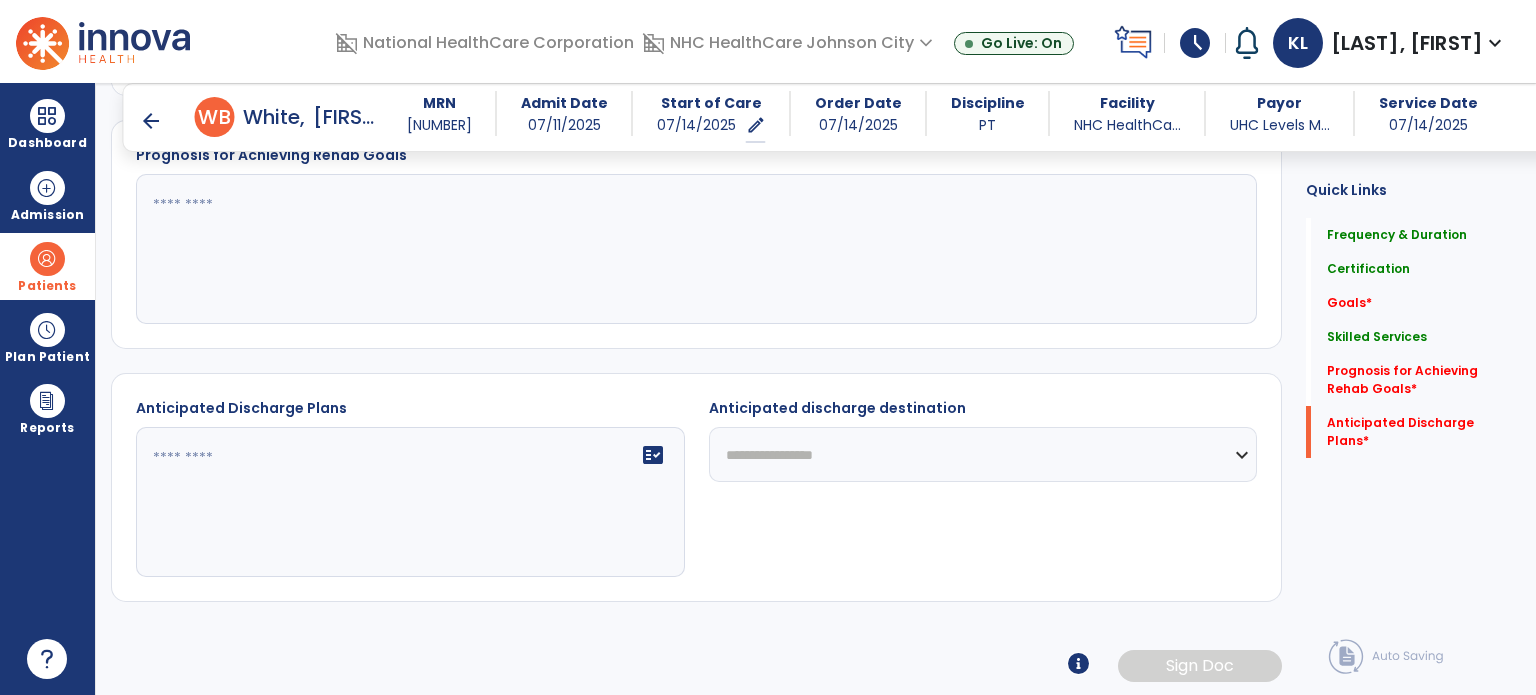 click on "fact_check" 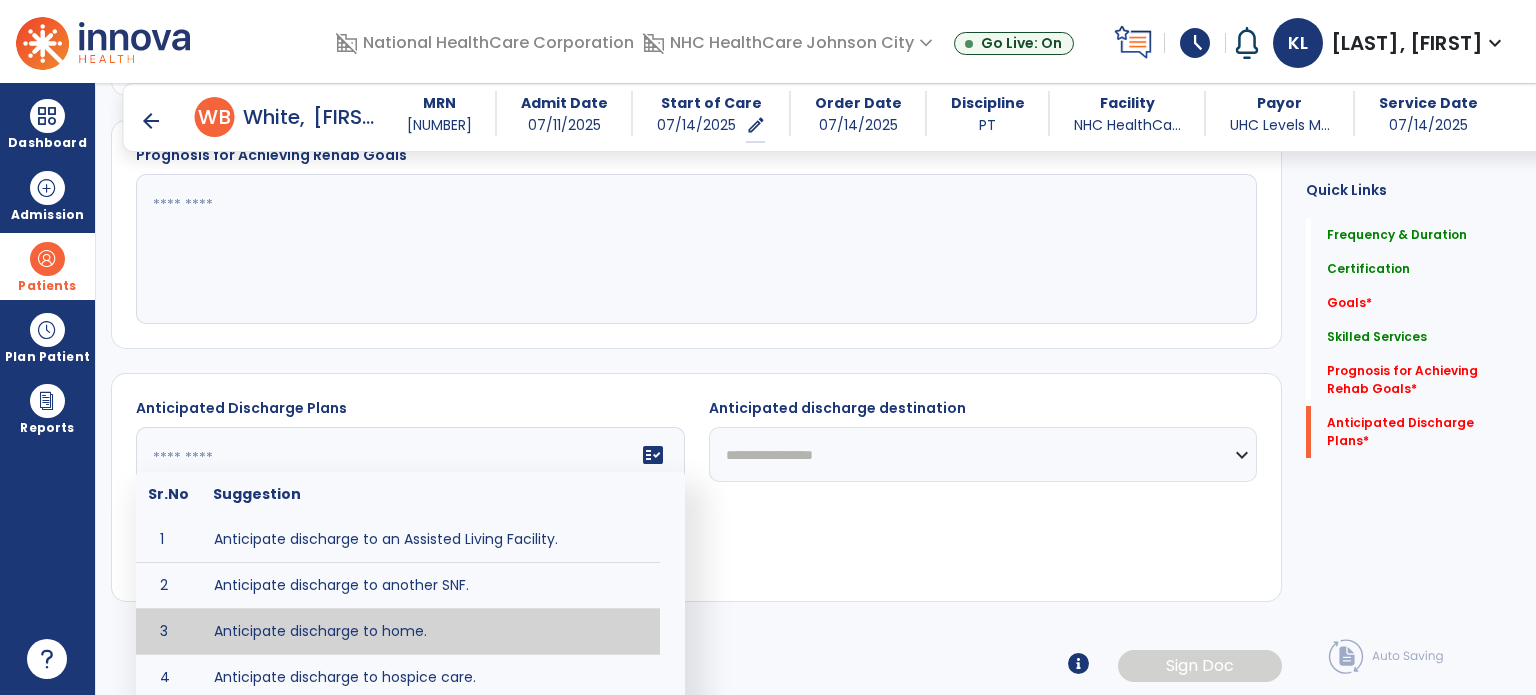 type on "**********" 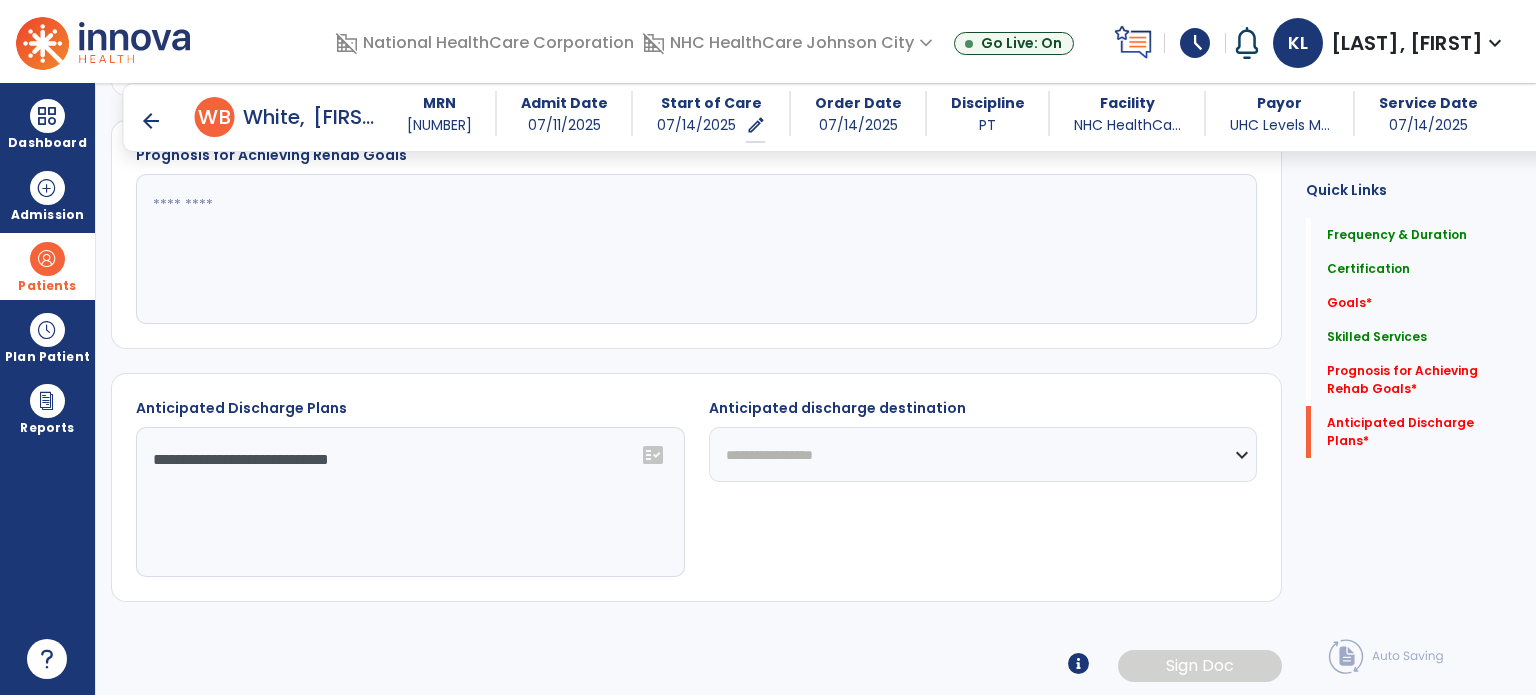 click on "**********" 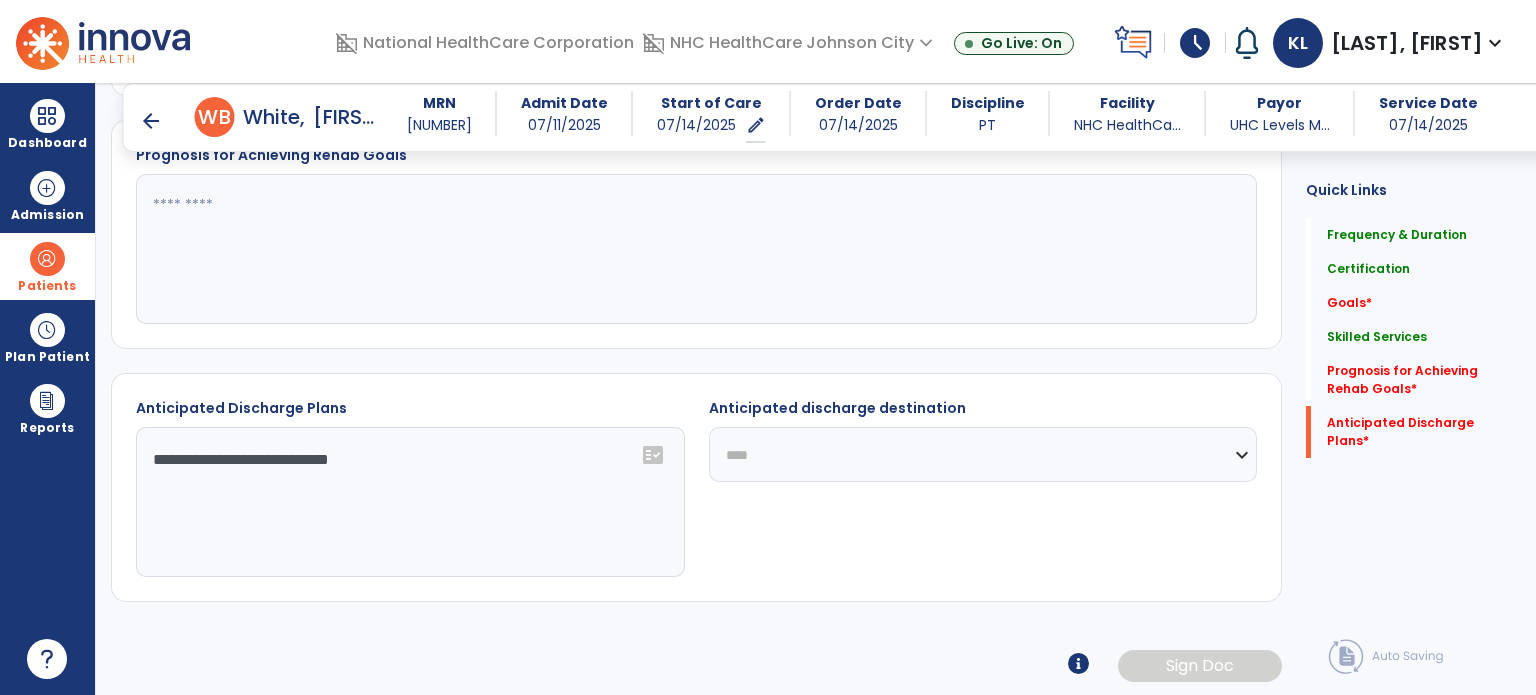 click on "**********" 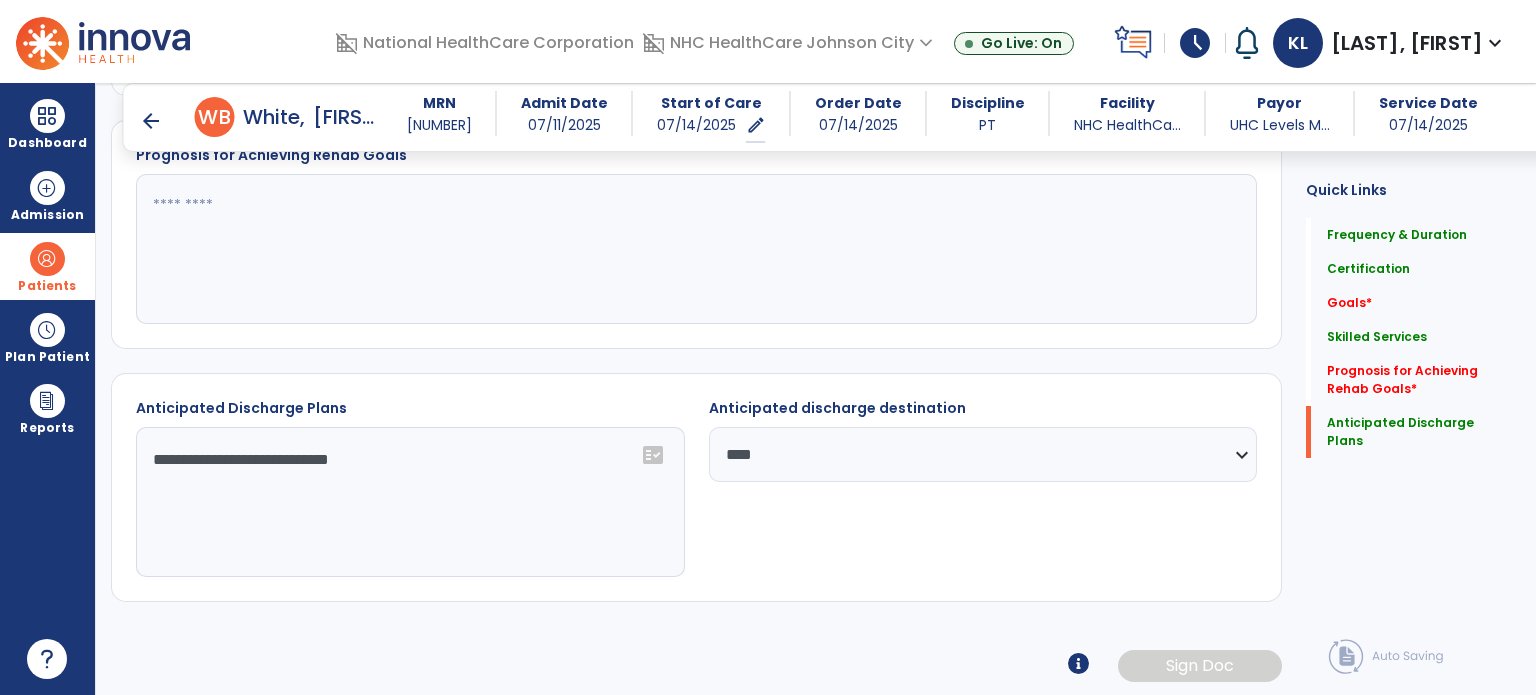 click on "**********" 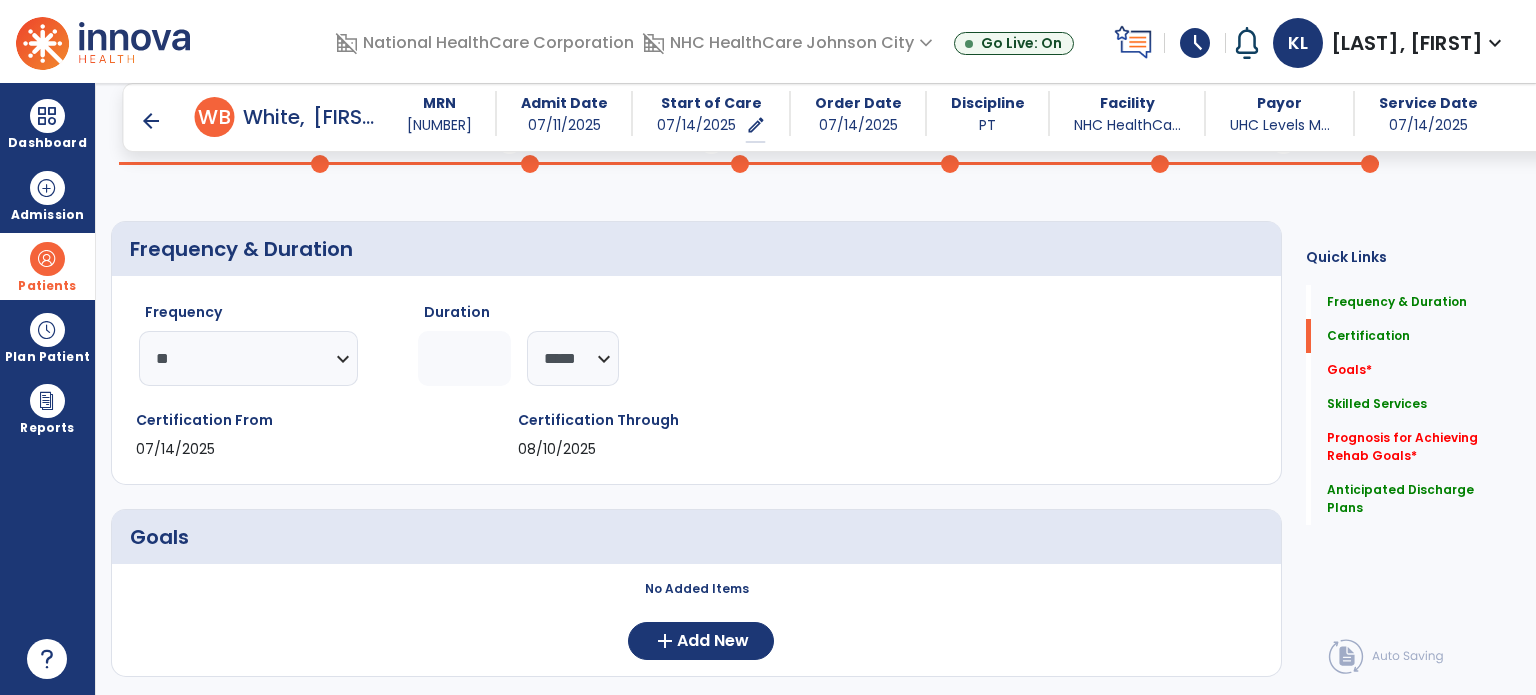 scroll, scrollTop: 0, scrollLeft: 0, axis: both 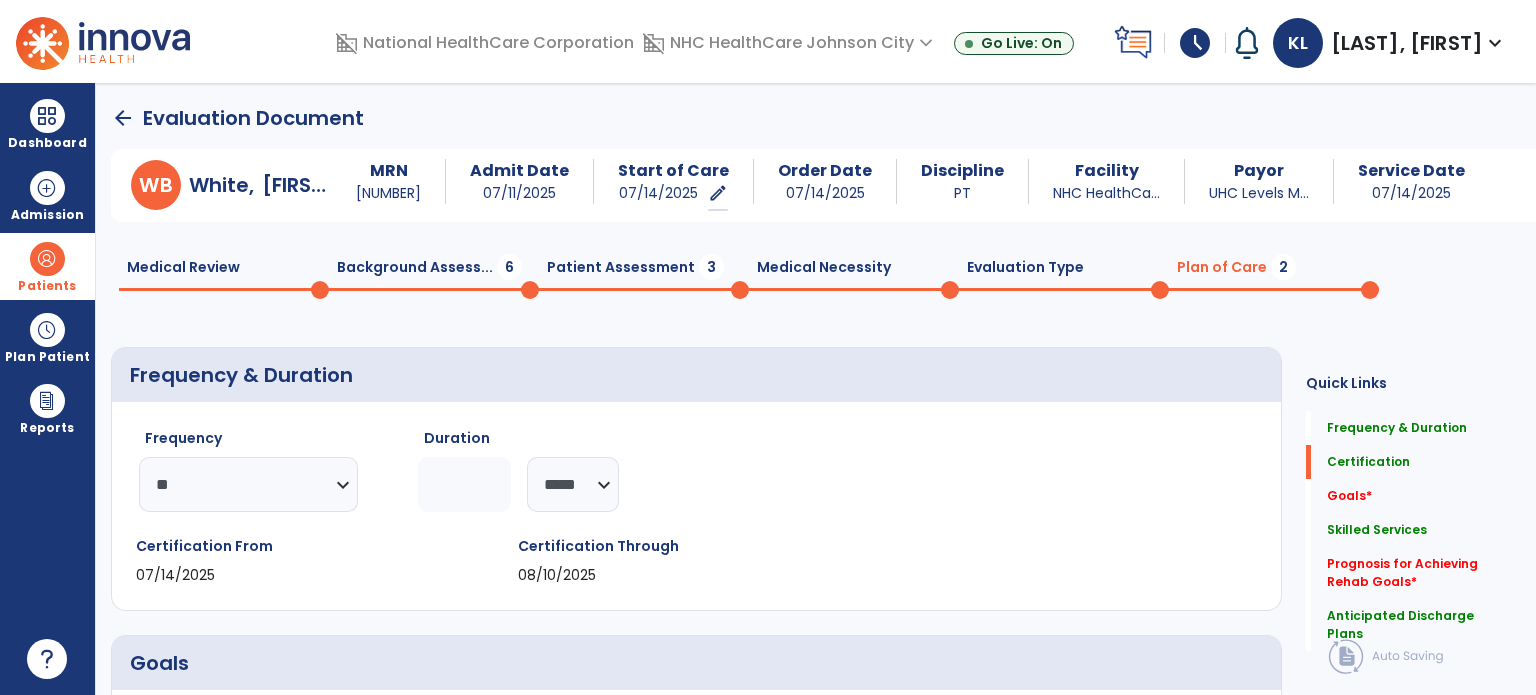 type on "**********" 